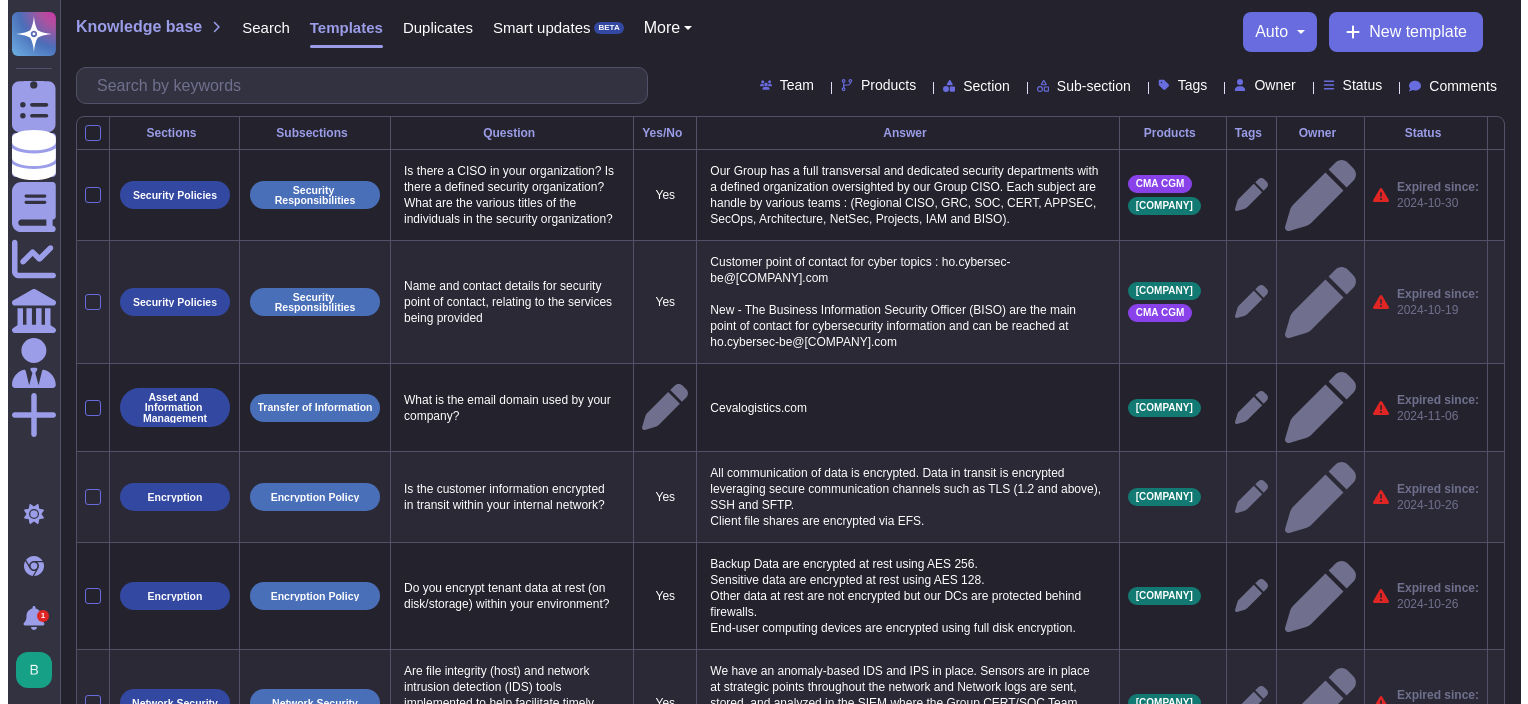scroll, scrollTop: 0, scrollLeft: 0, axis: both 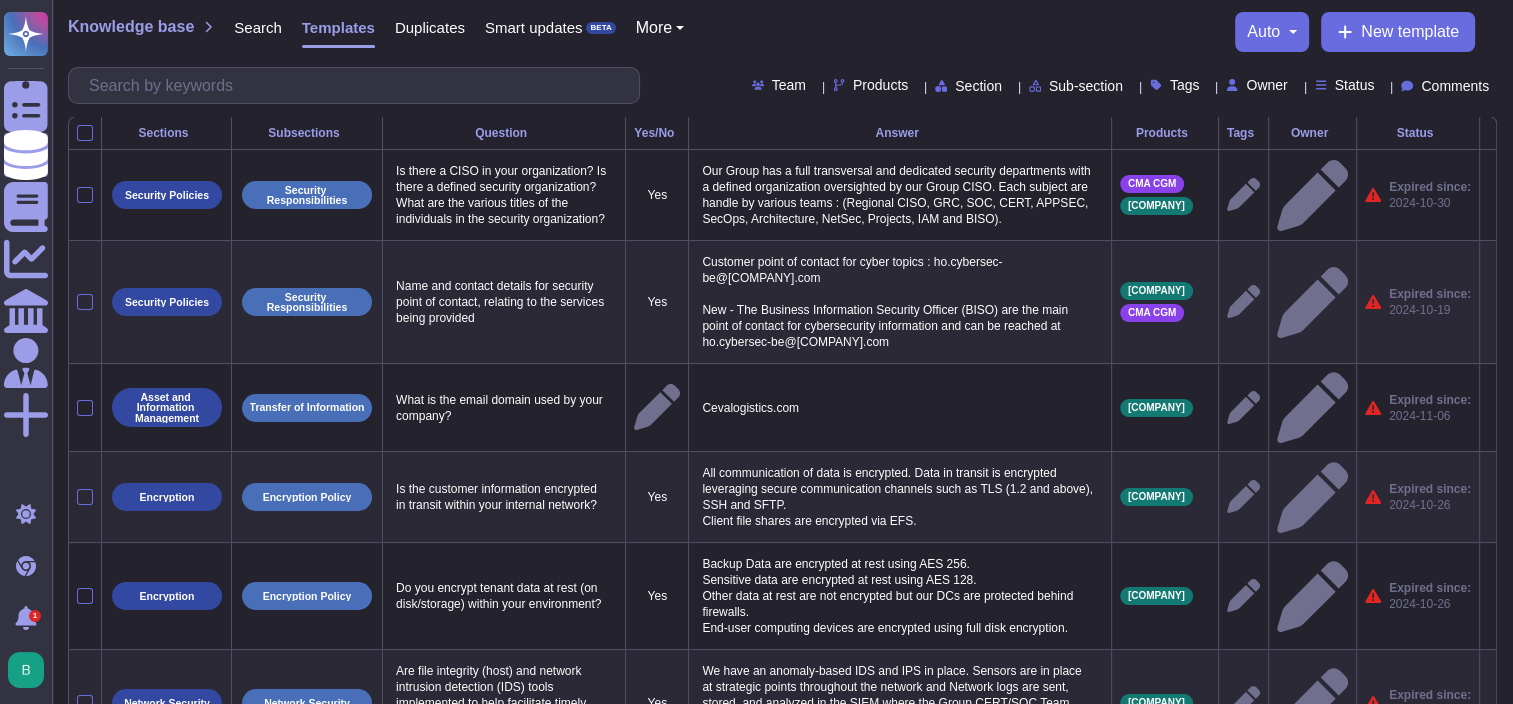 click on "Search" at bounding box center [258, 27] 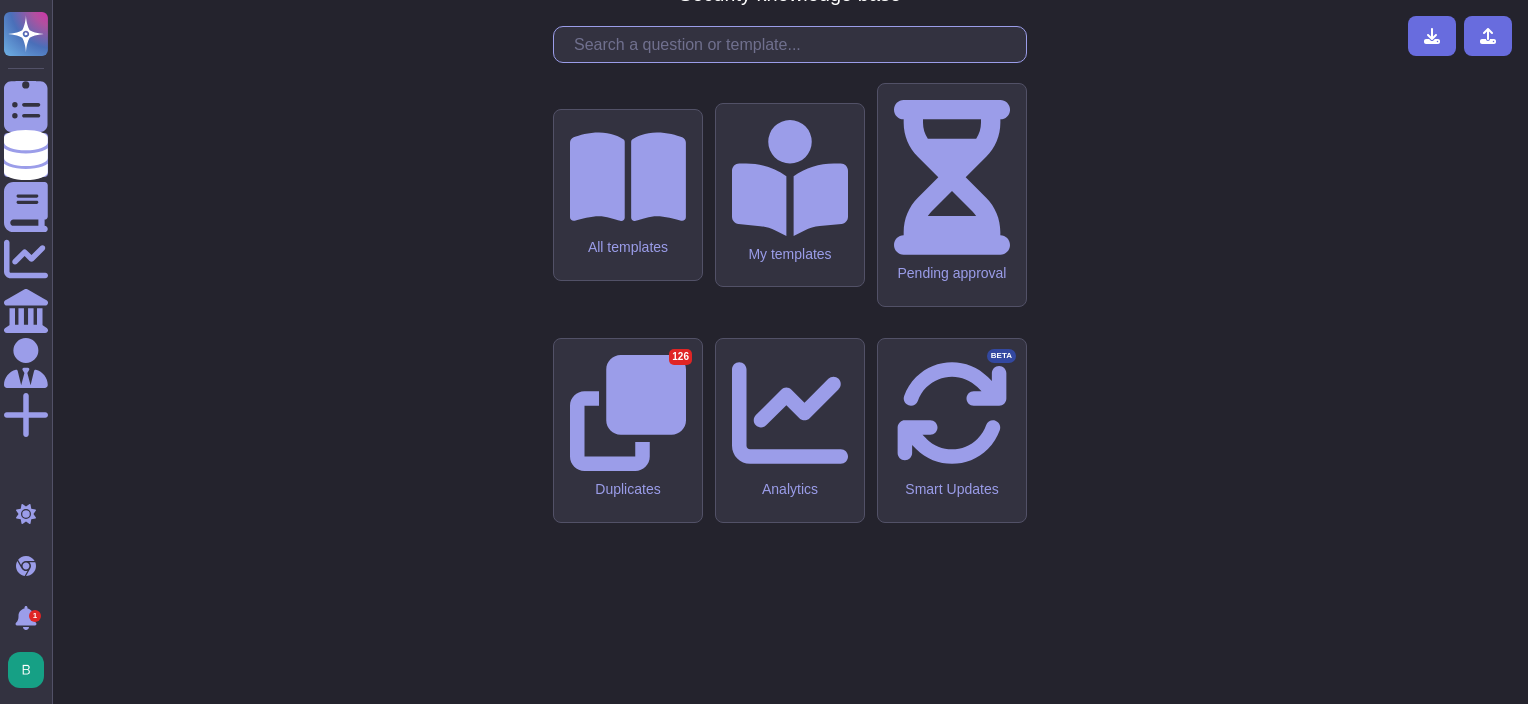 click at bounding box center (795, 44) 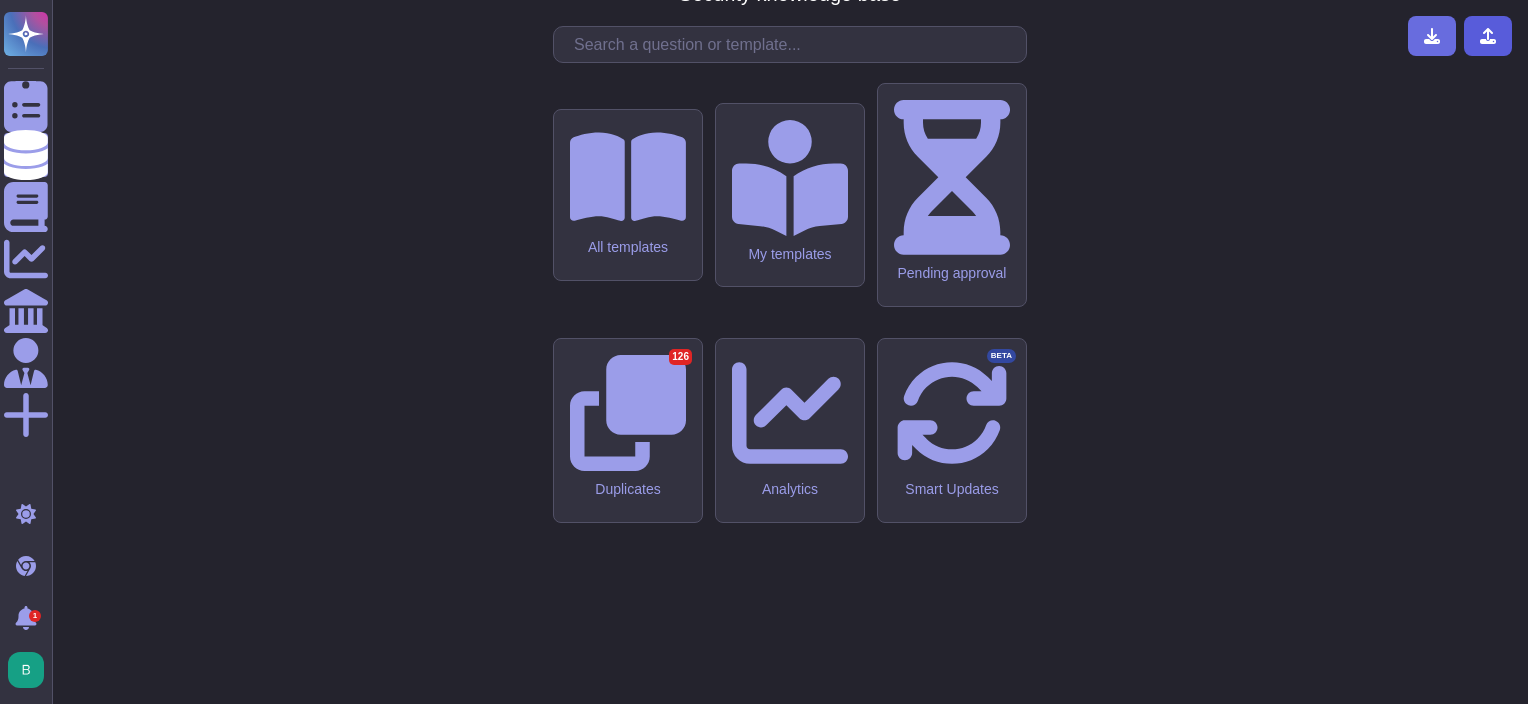 click at bounding box center (1488, 36) 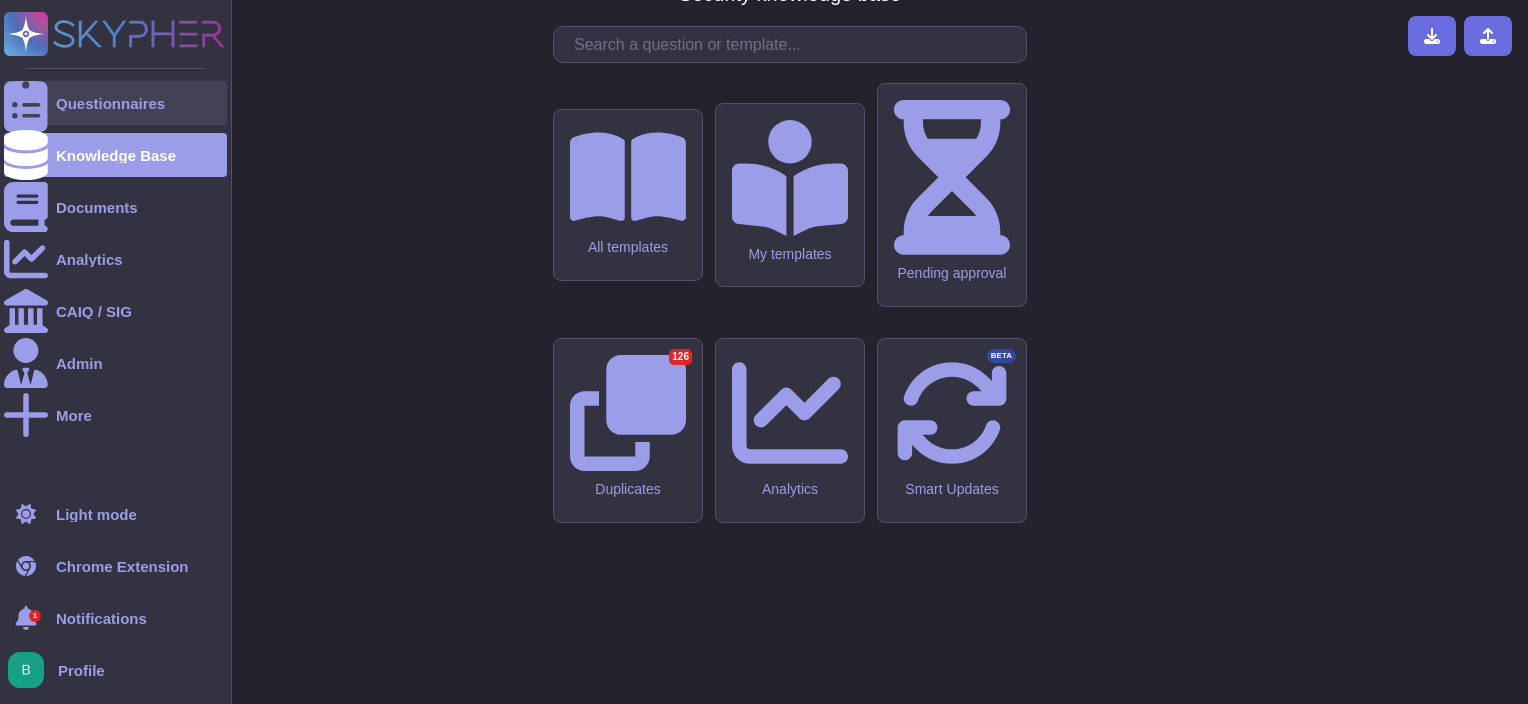 click on "Questionnaires" at bounding box center [110, 103] 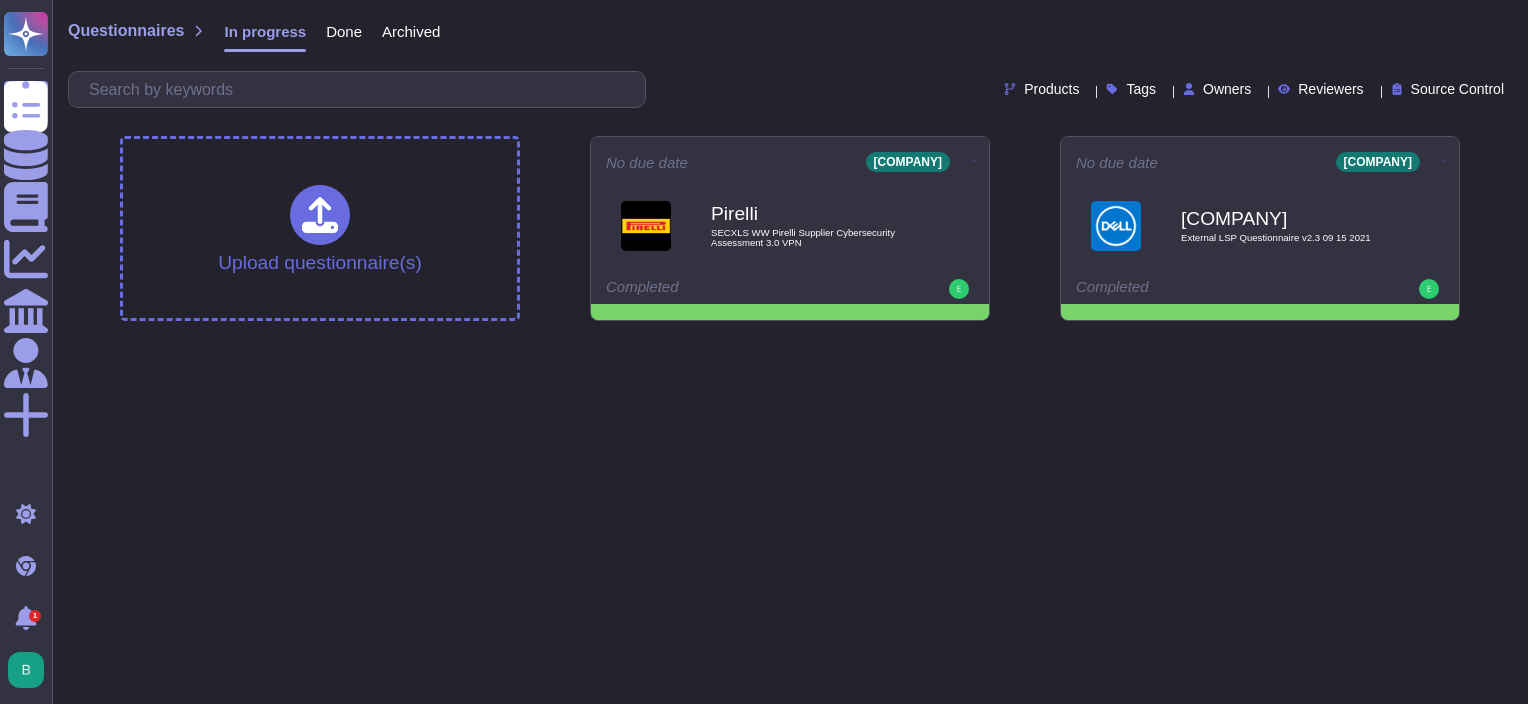 click on "Products Tags Owners Reviewers Source Control" at bounding box center (790, 89) 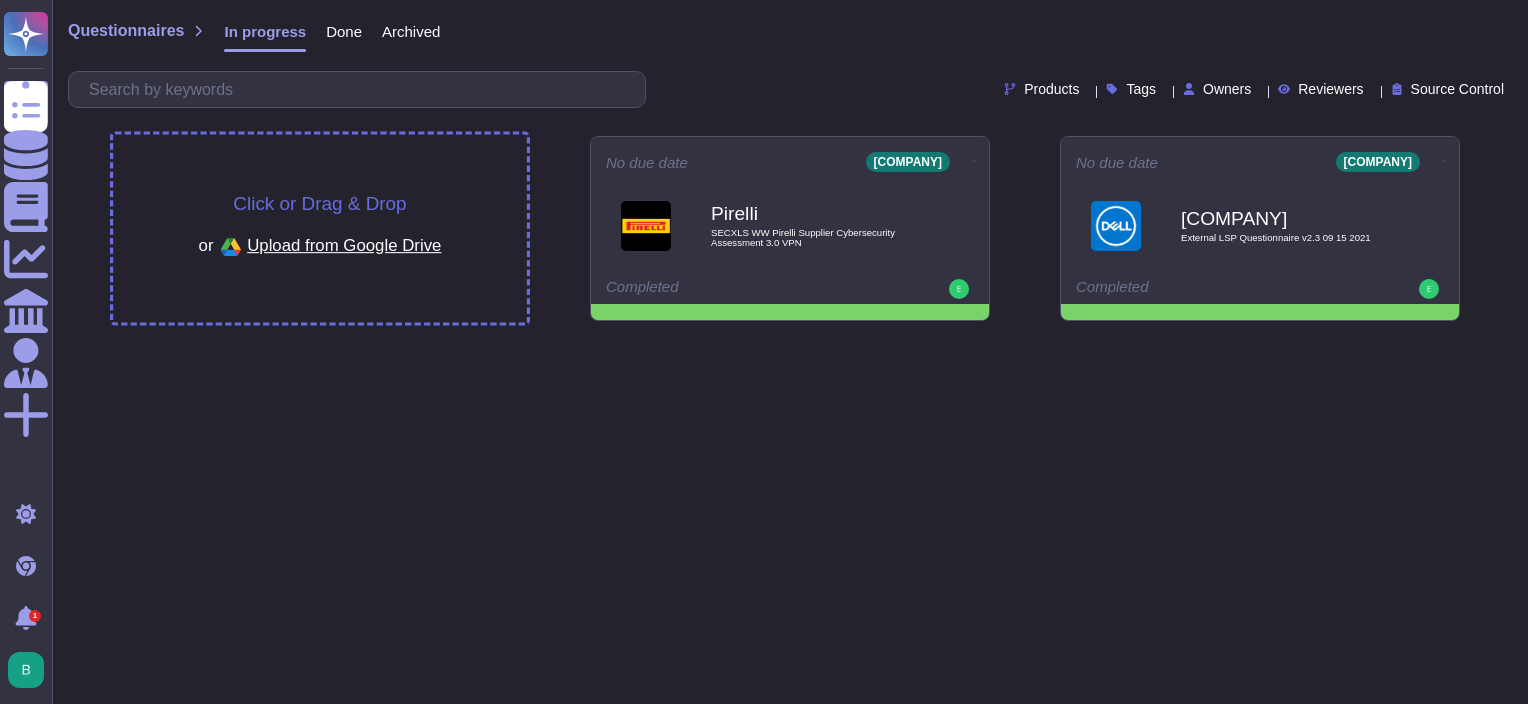 click on "Click or Drag & Drop or Upload from Google Drive" at bounding box center (320, 228) 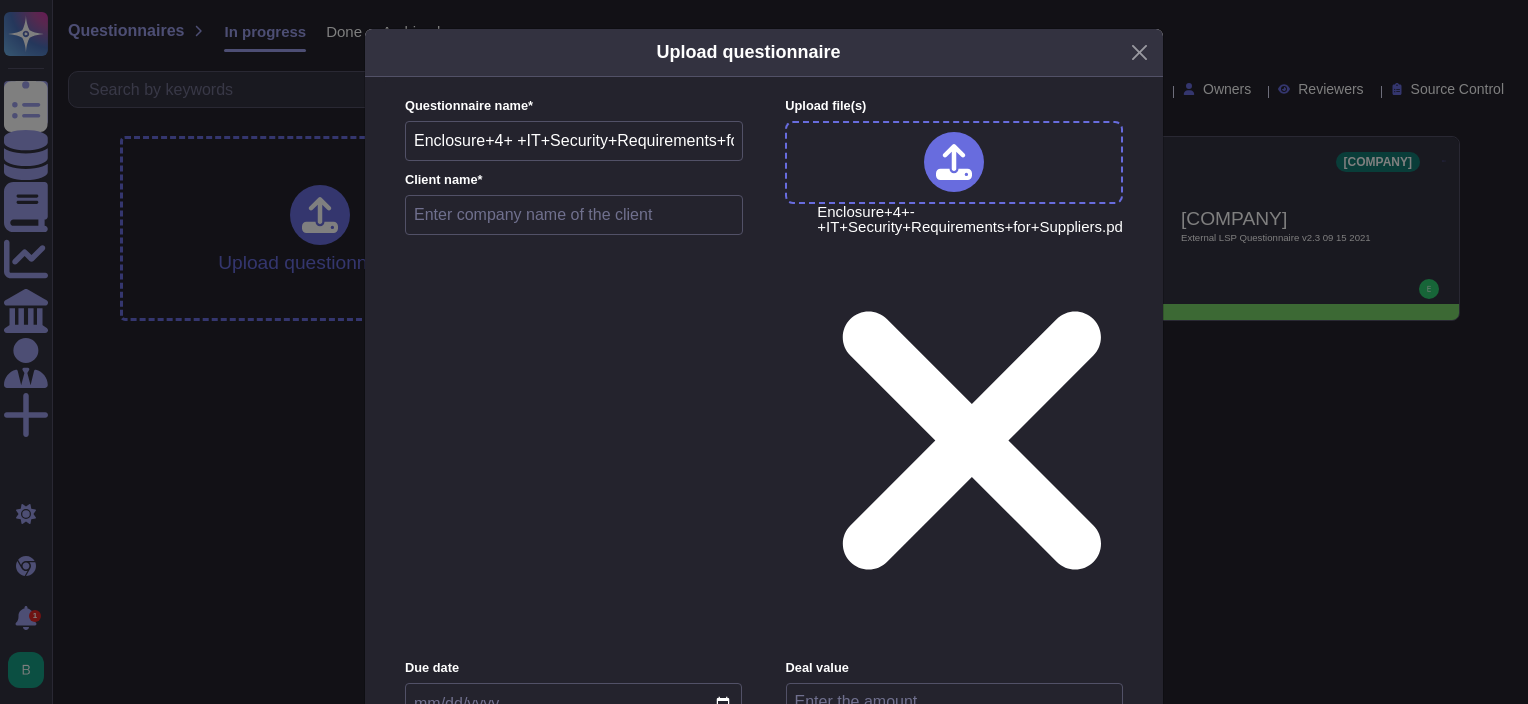 click at bounding box center [574, 215] 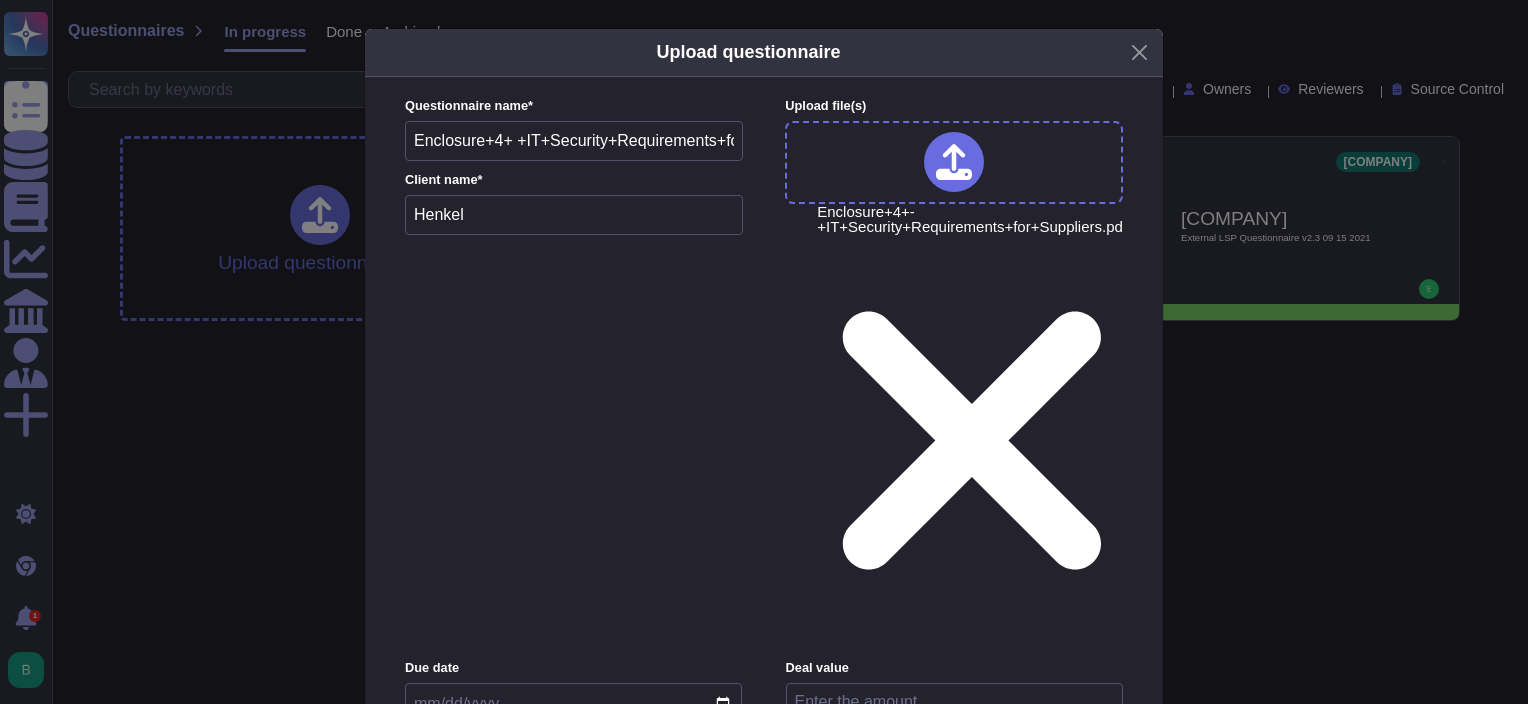 type on "Henkel" 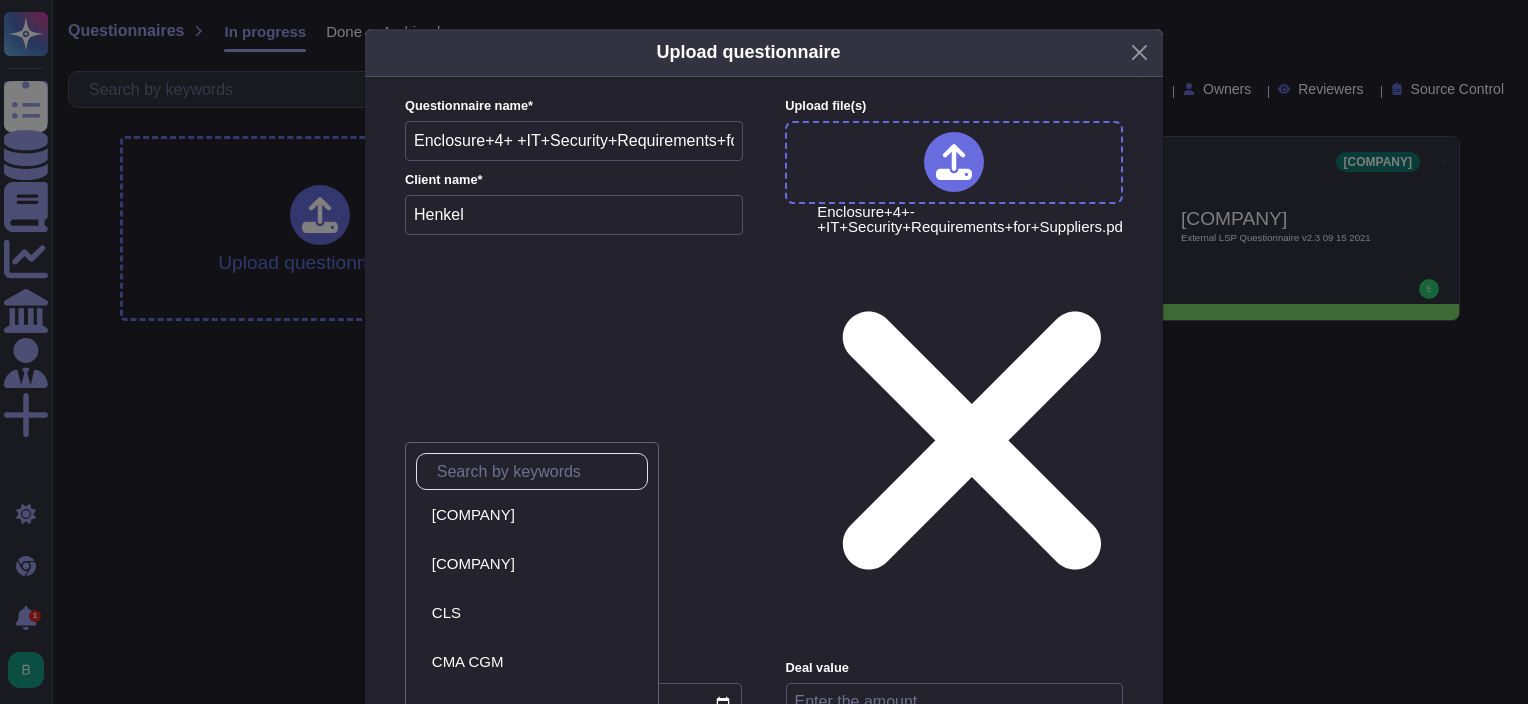 scroll, scrollTop: 0, scrollLeft: 0, axis: both 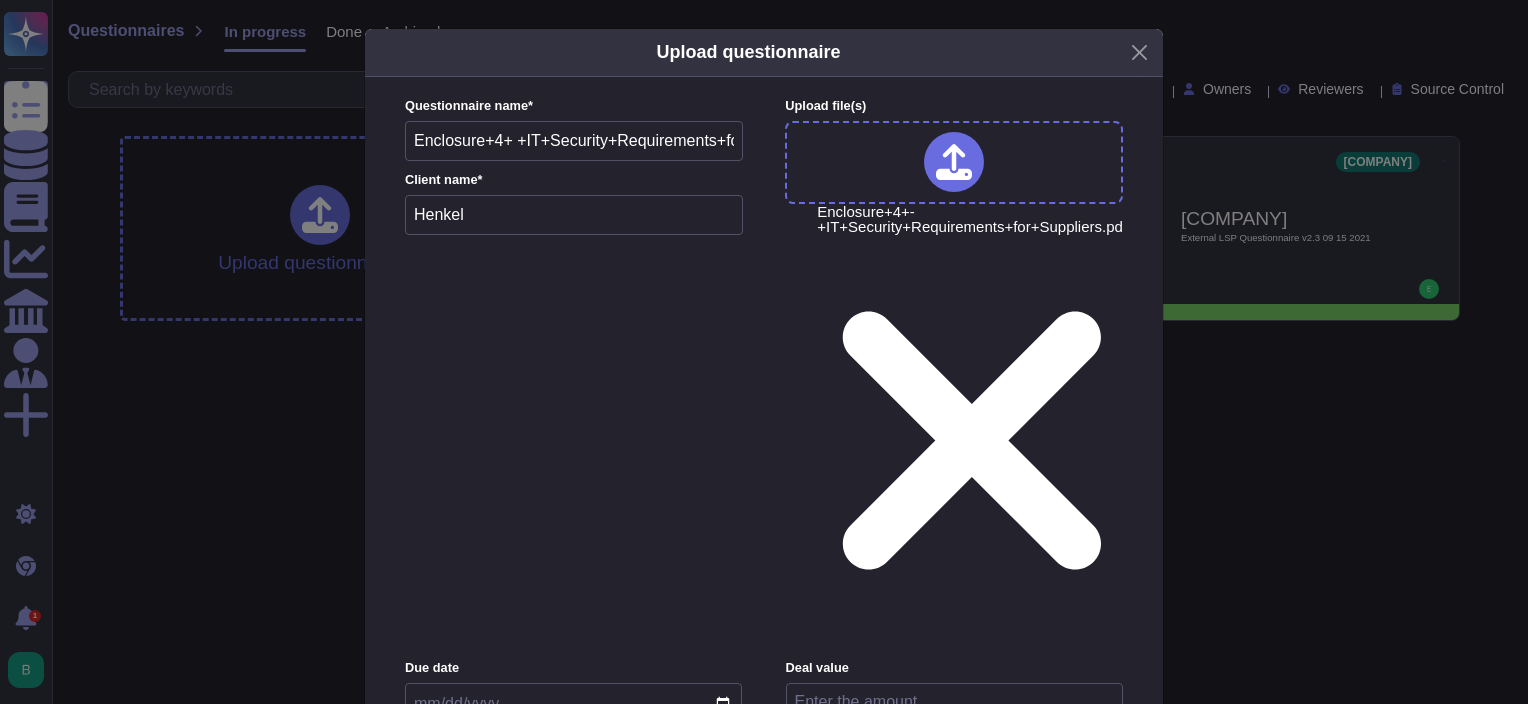 drag, startPoint x: 647, startPoint y: 366, endPoint x: 637, endPoint y: 370, distance: 10.770329 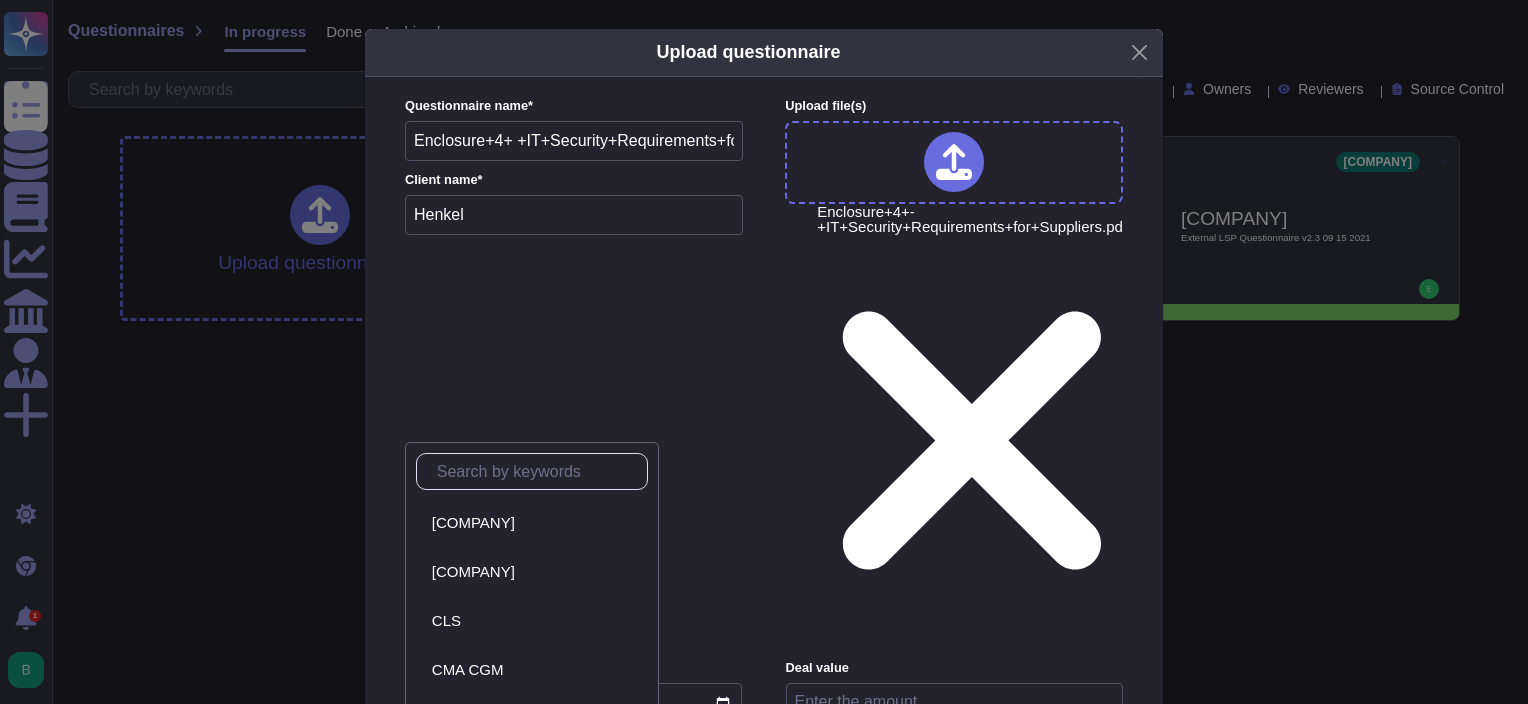 scroll, scrollTop: 0, scrollLeft: 0, axis: both 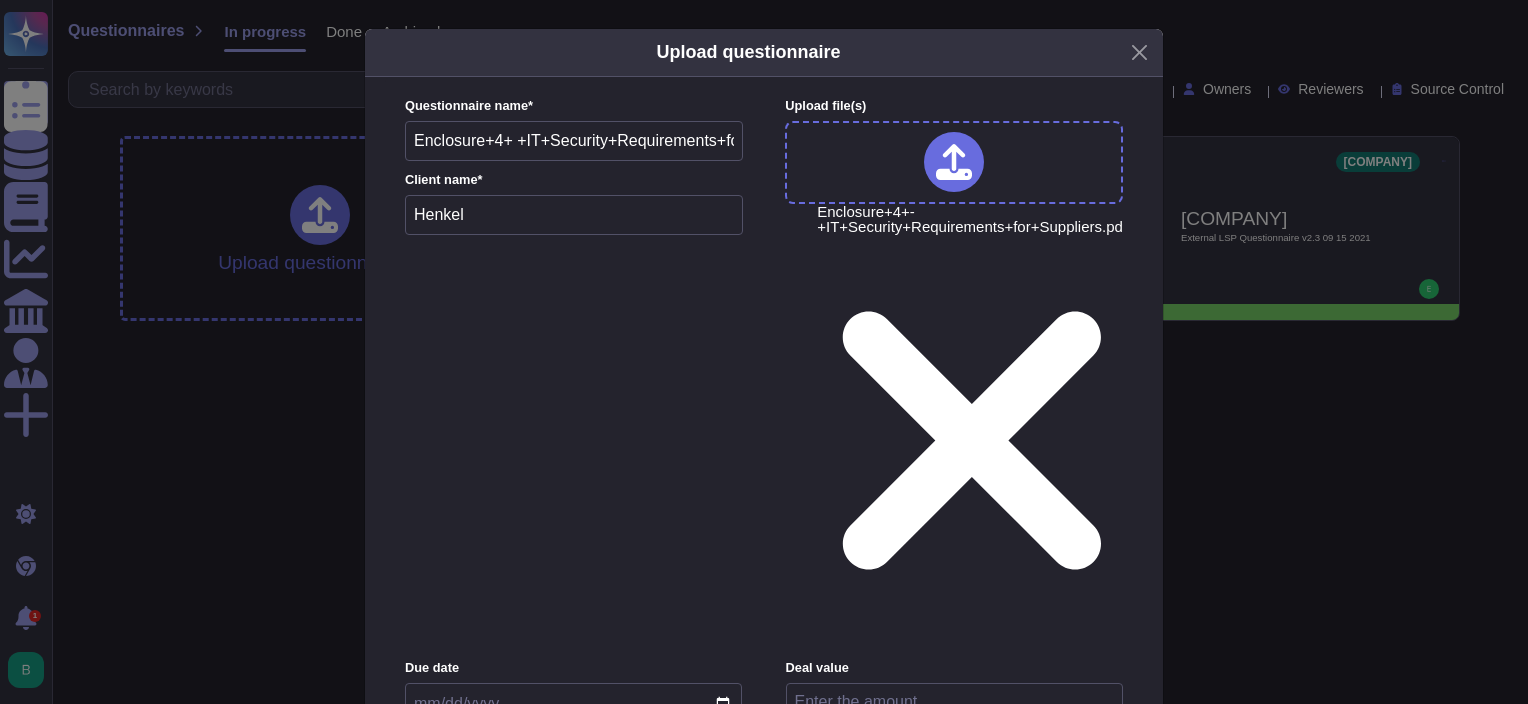 click on "CMA - CGM Wide" at bounding box center (573, 787) 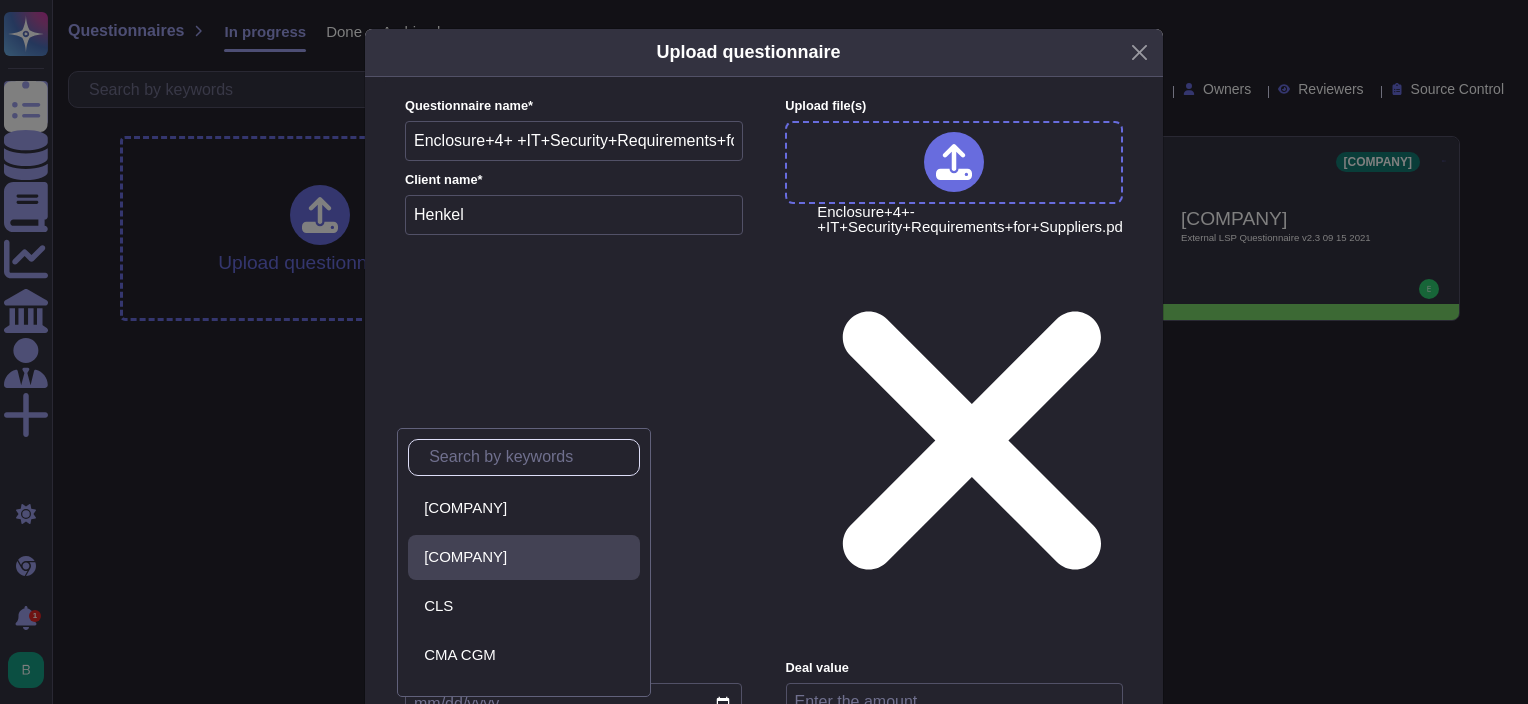 click on "[COMPANY]" at bounding box center (524, 557) 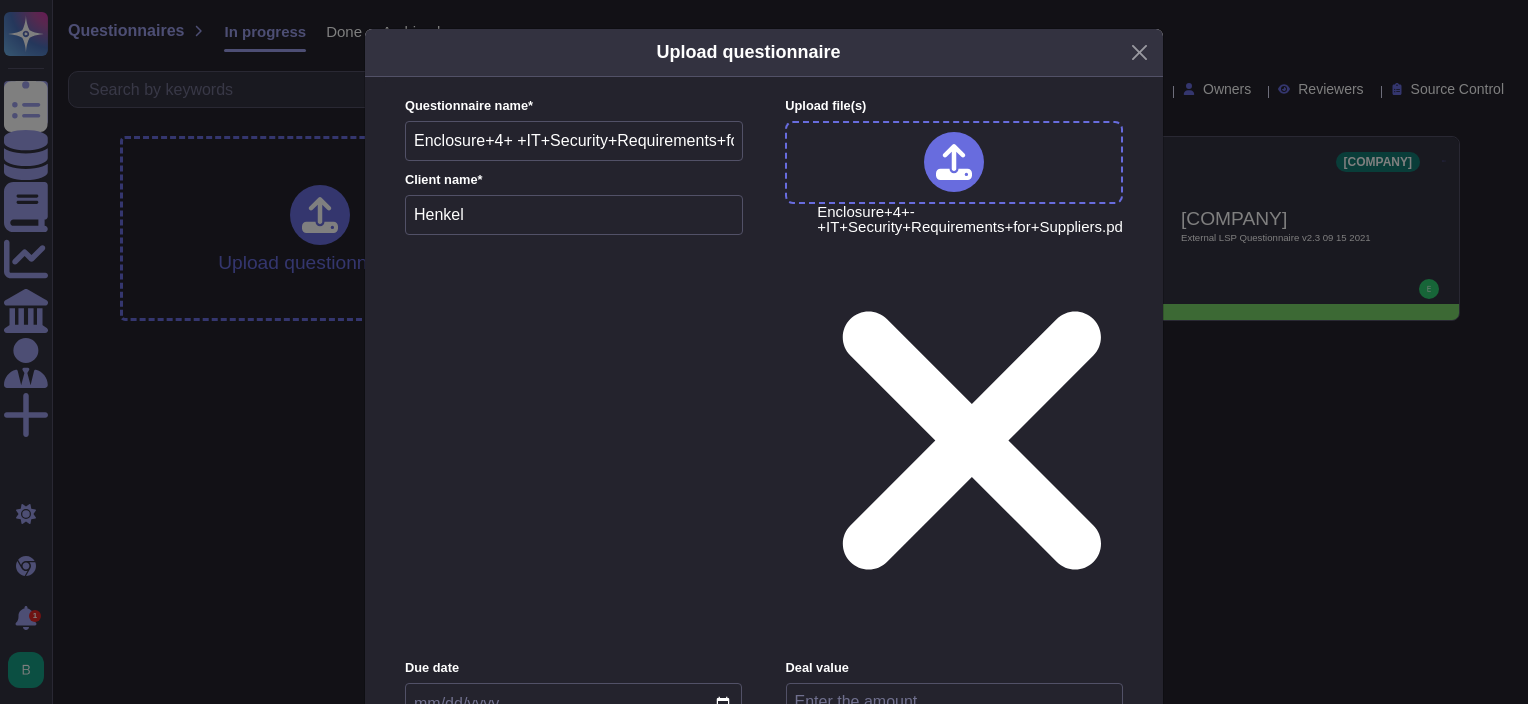 click on "Due date Deal value Product CEVA Reviewers Users Tags Tags" at bounding box center (764, 768) 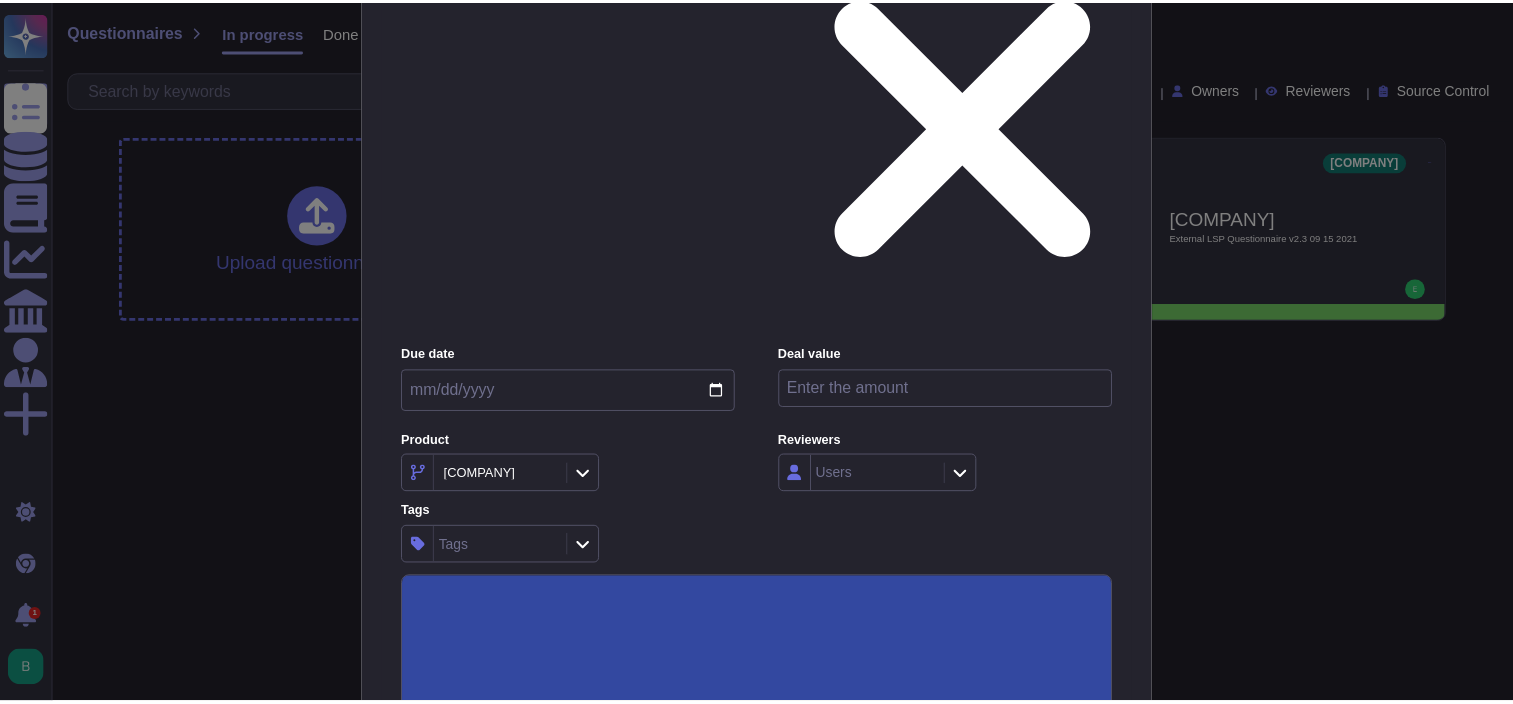 scroll, scrollTop: 324, scrollLeft: 0, axis: vertical 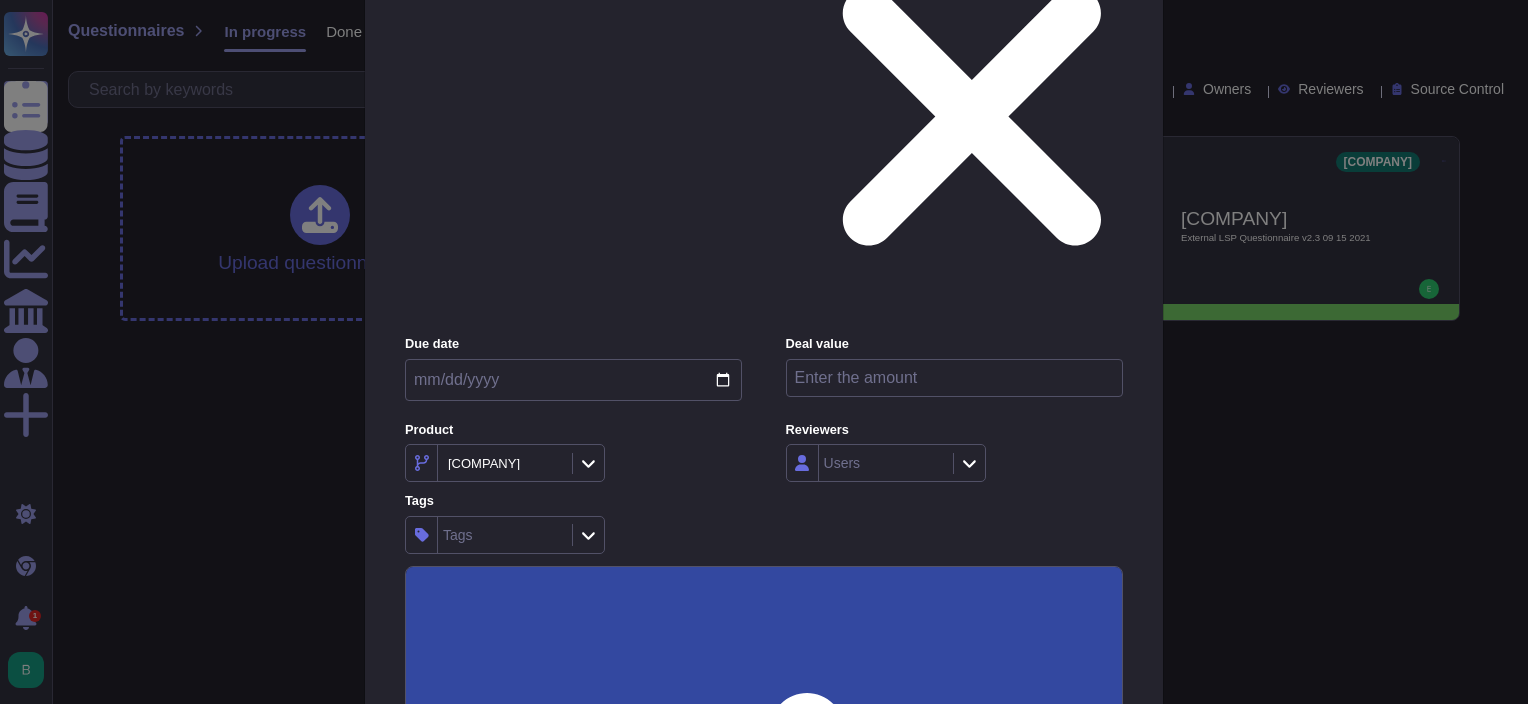 click on "Upload" at bounding box center [764, 1027] 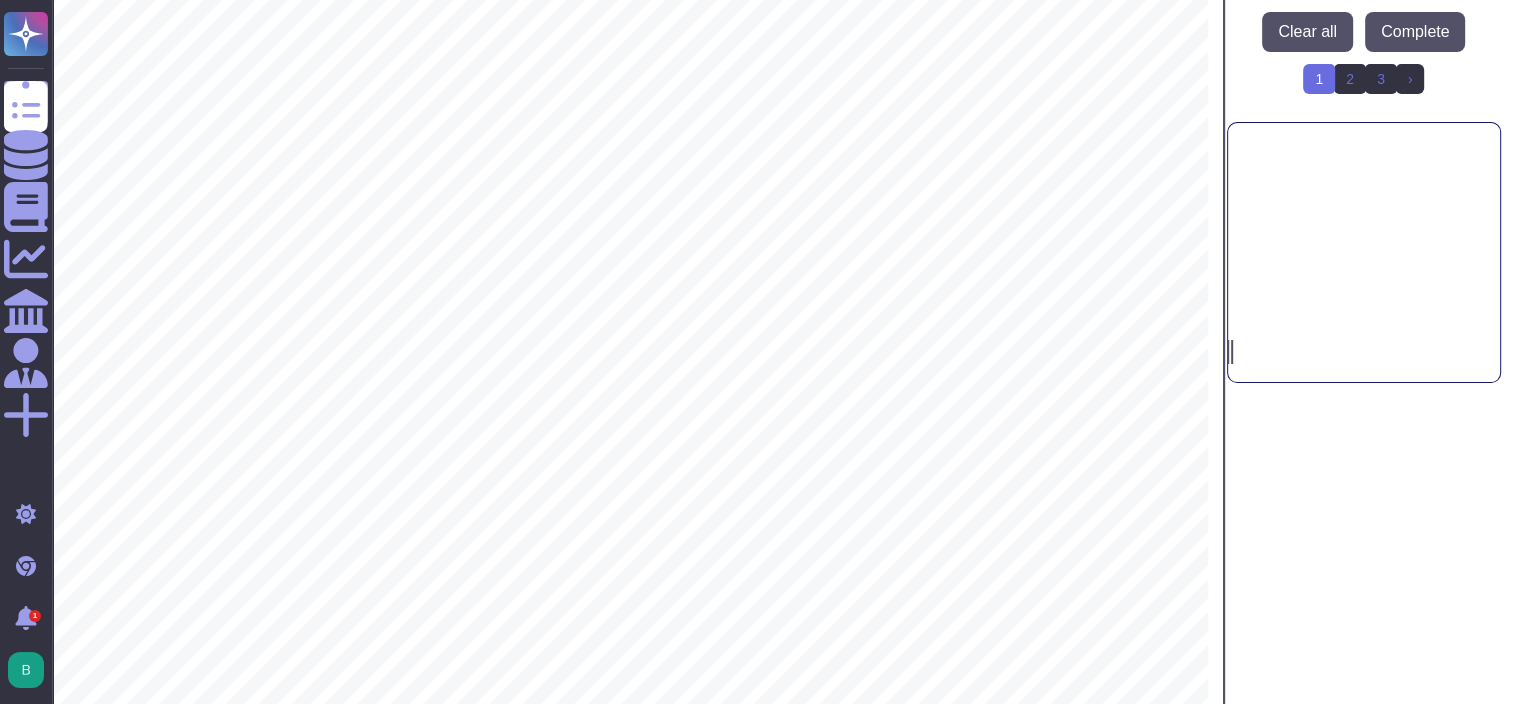 scroll, scrollTop: 0, scrollLeft: 0, axis: both 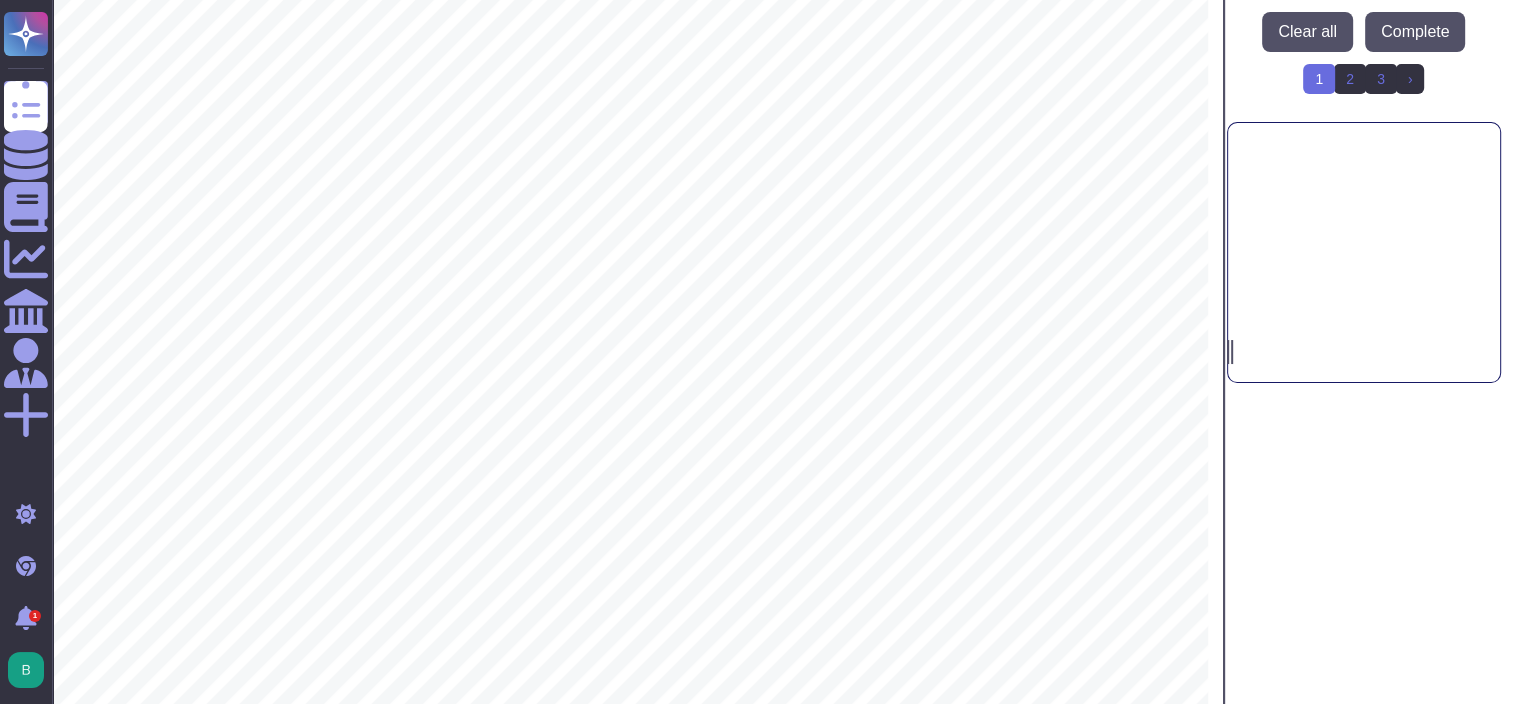 click on "Supplier shall implement and continuously improve adequate technical and organizational measures" at bounding box center (630, 467) 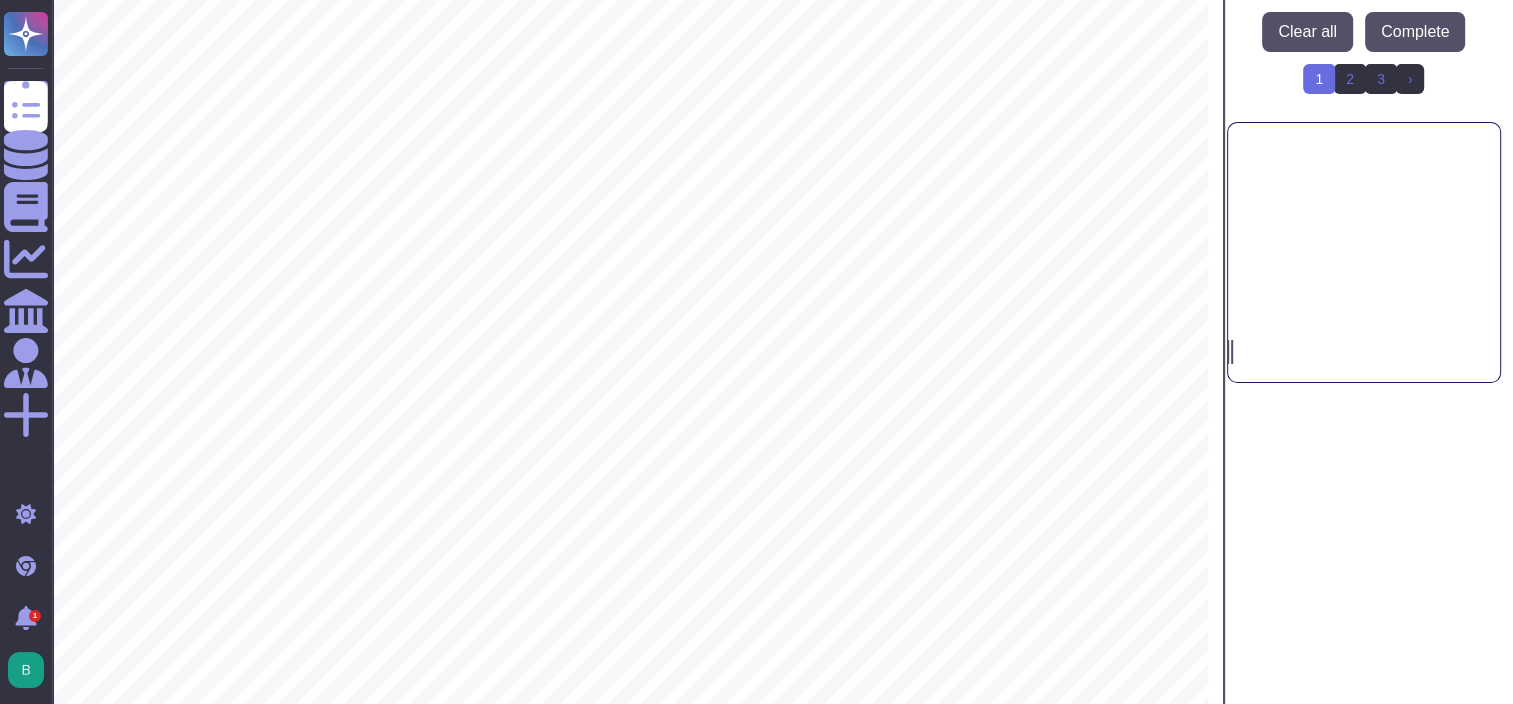 scroll, scrollTop: 600, scrollLeft: 0, axis: vertical 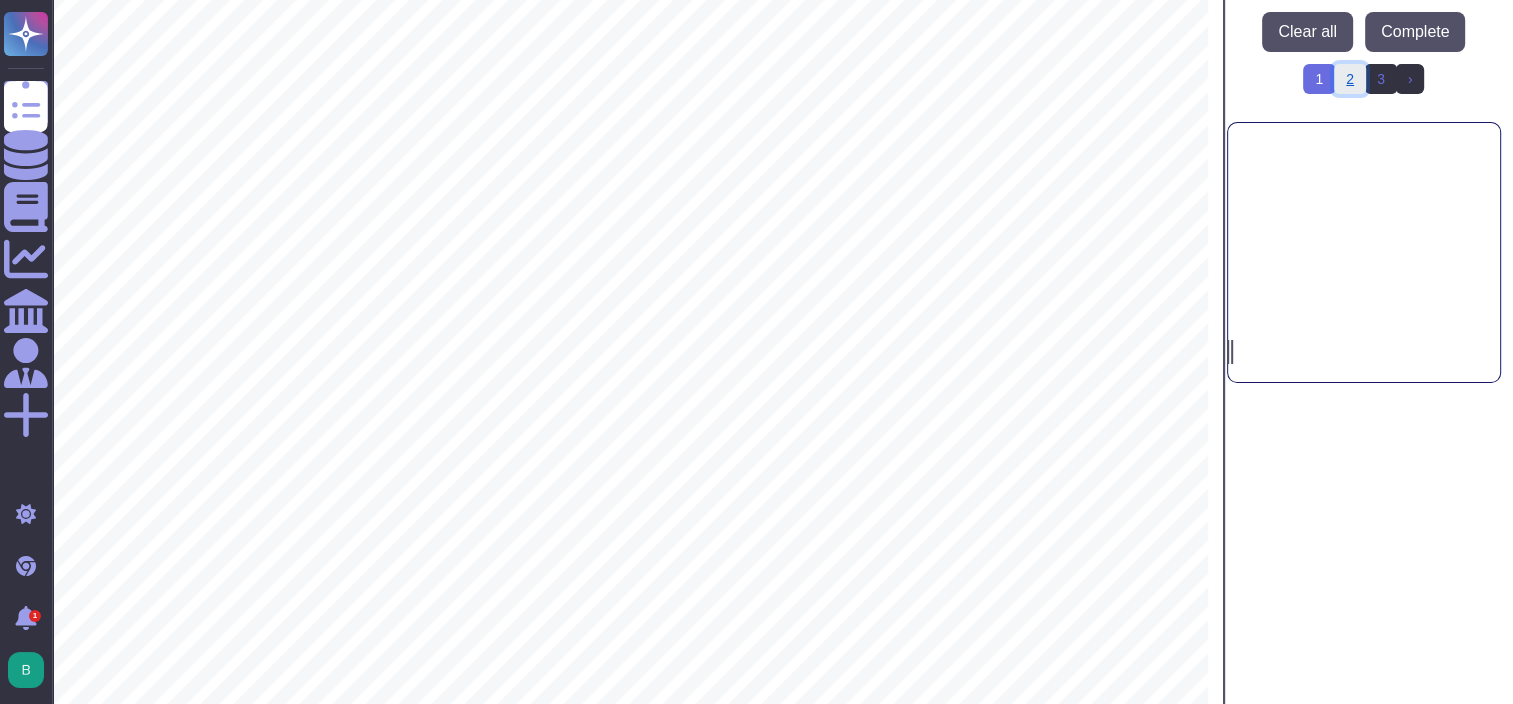 click on "2" at bounding box center [1350, 79] 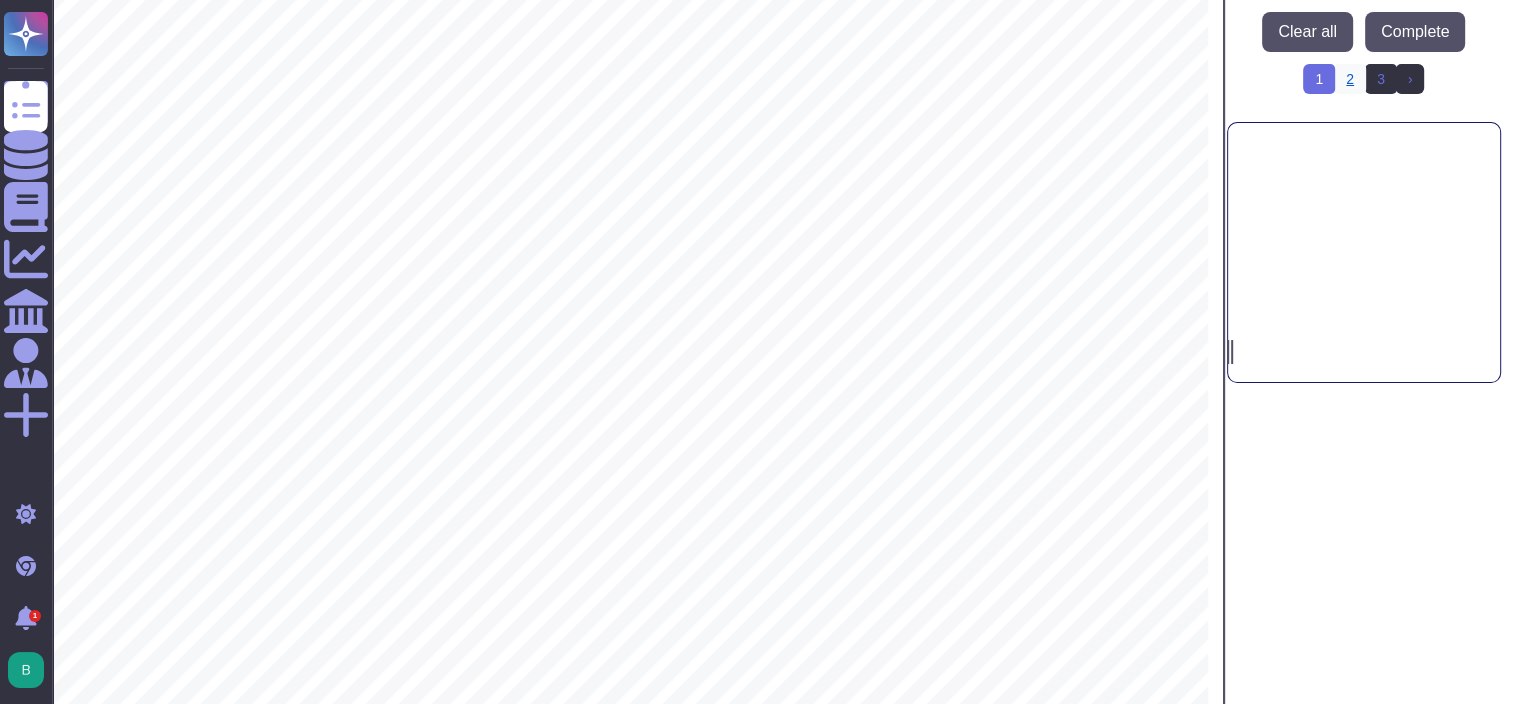 scroll, scrollTop: 0, scrollLeft: 0, axis: both 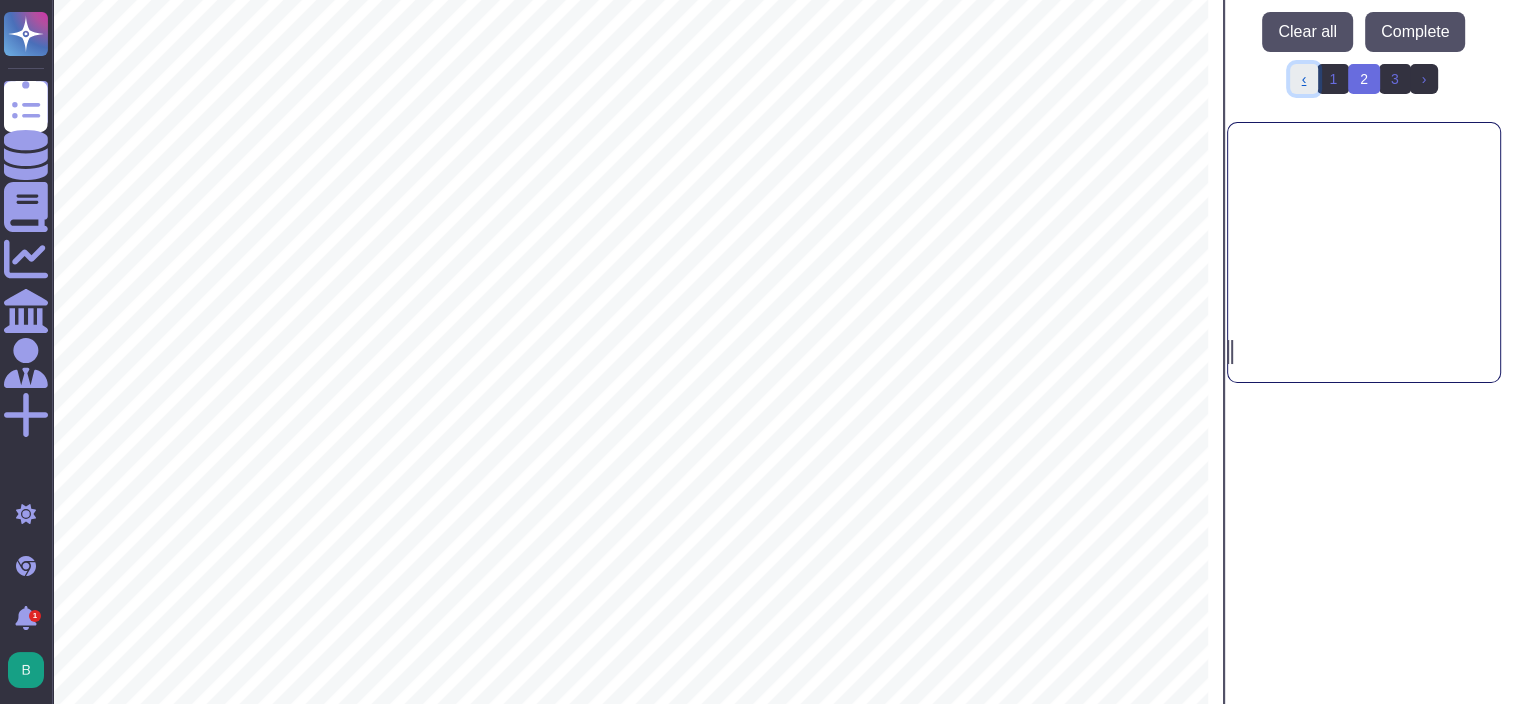 click on "‹ Previous" at bounding box center (1304, 79) 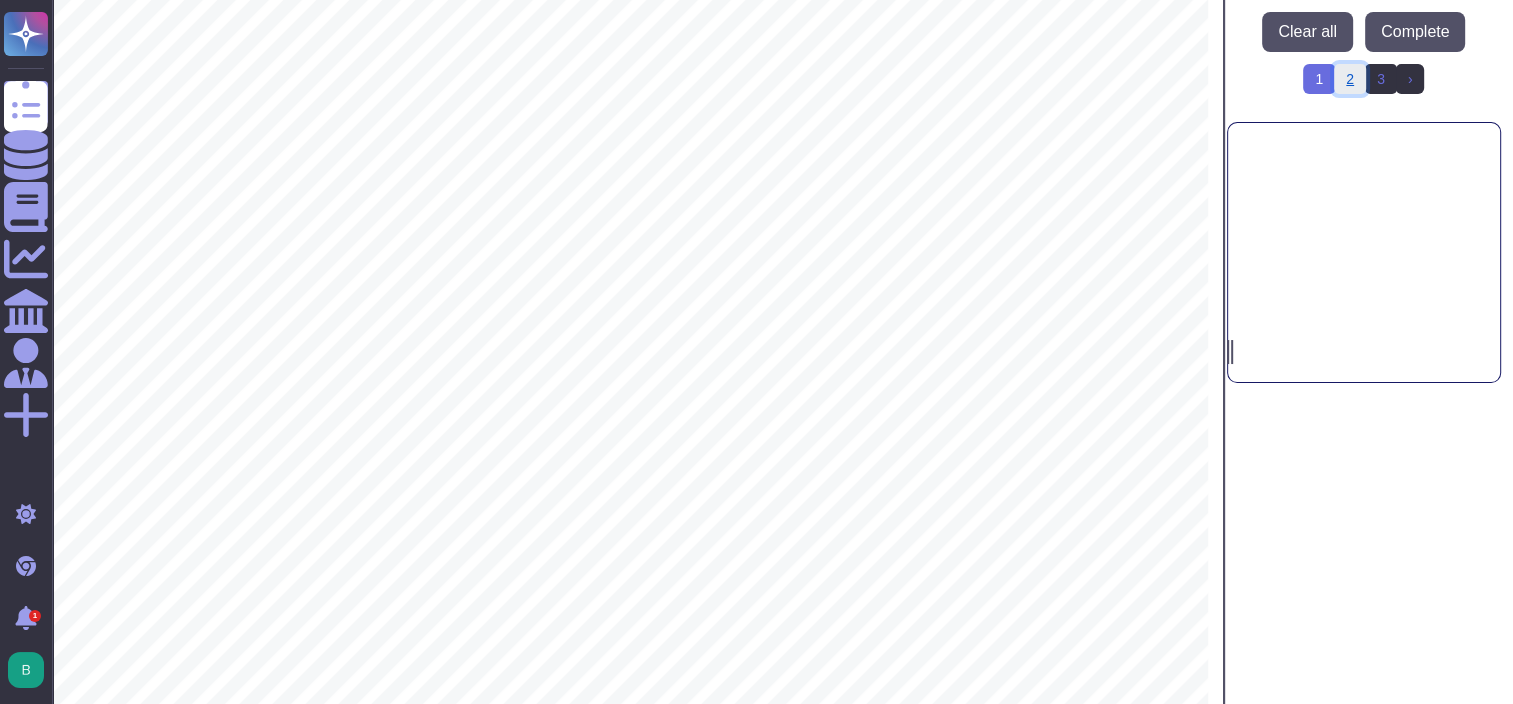 click on "2" at bounding box center (1350, 79) 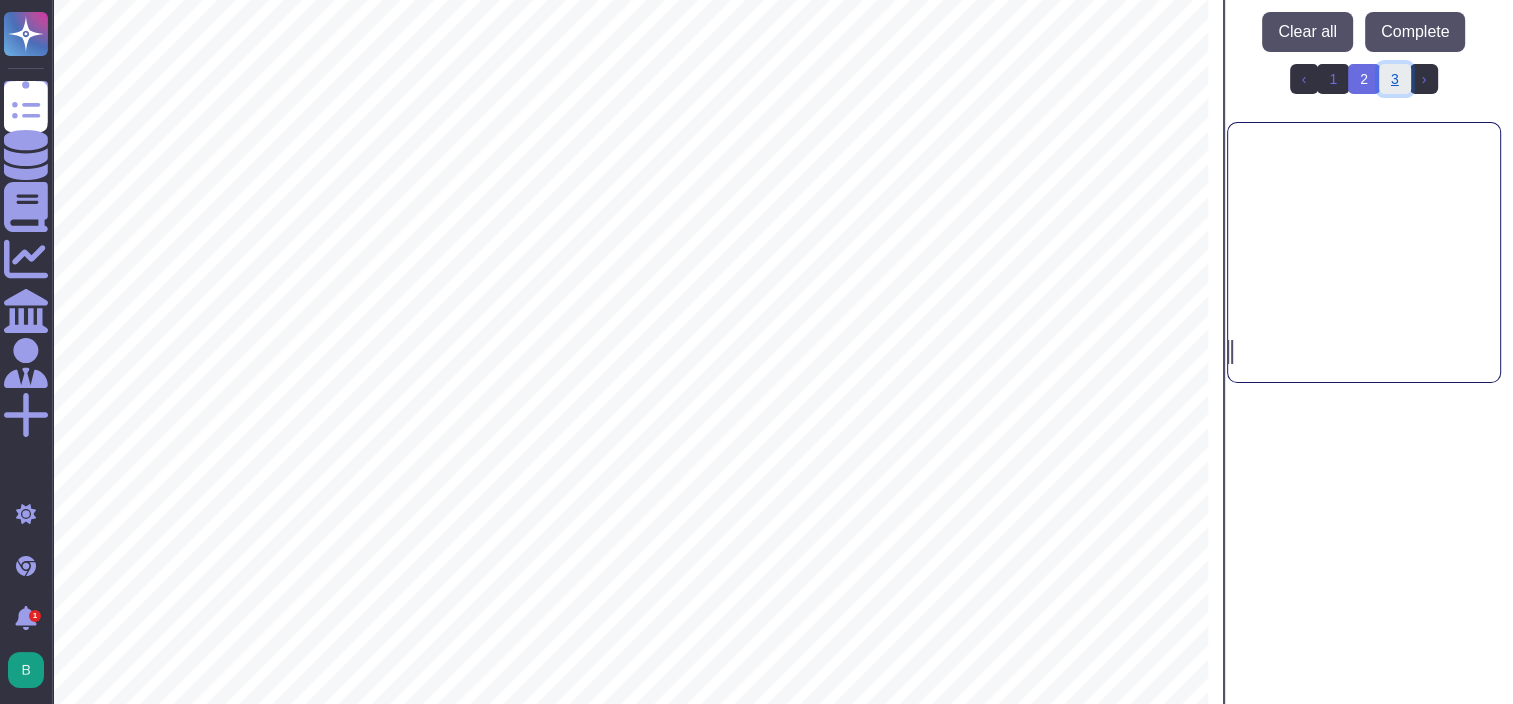 click on "3" at bounding box center (1395, 79) 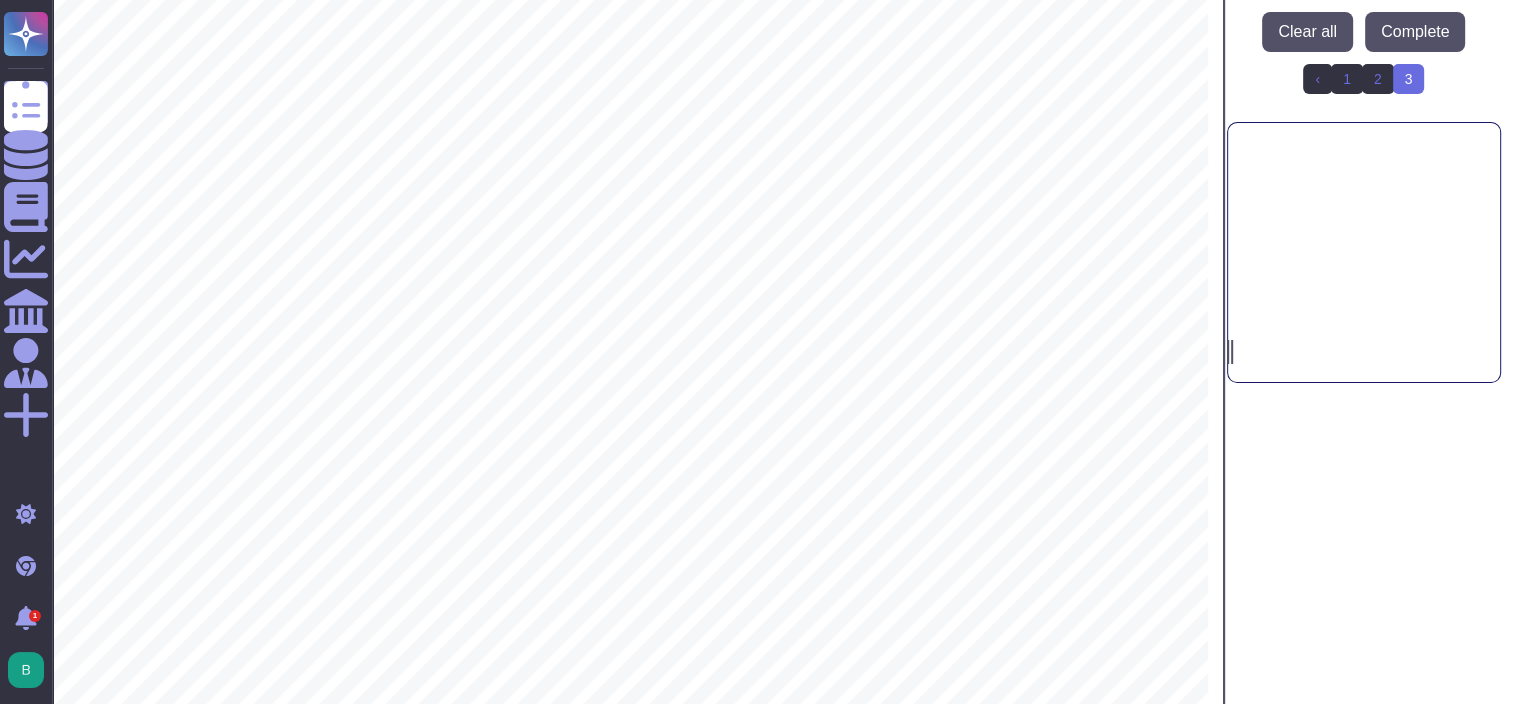 scroll, scrollTop: 200, scrollLeft: 0, axis: vertical 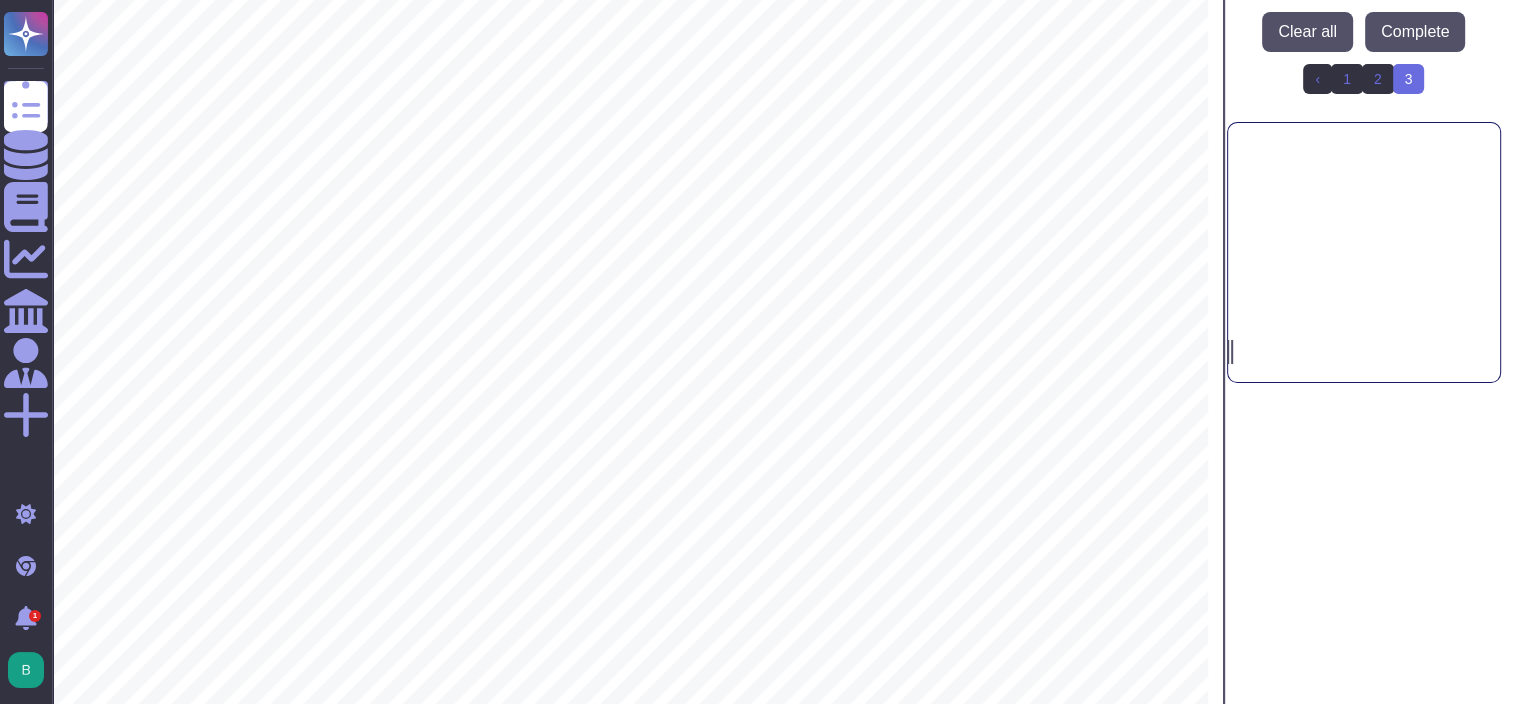 click on "3 (current)" at bounding box center (1409, 79) 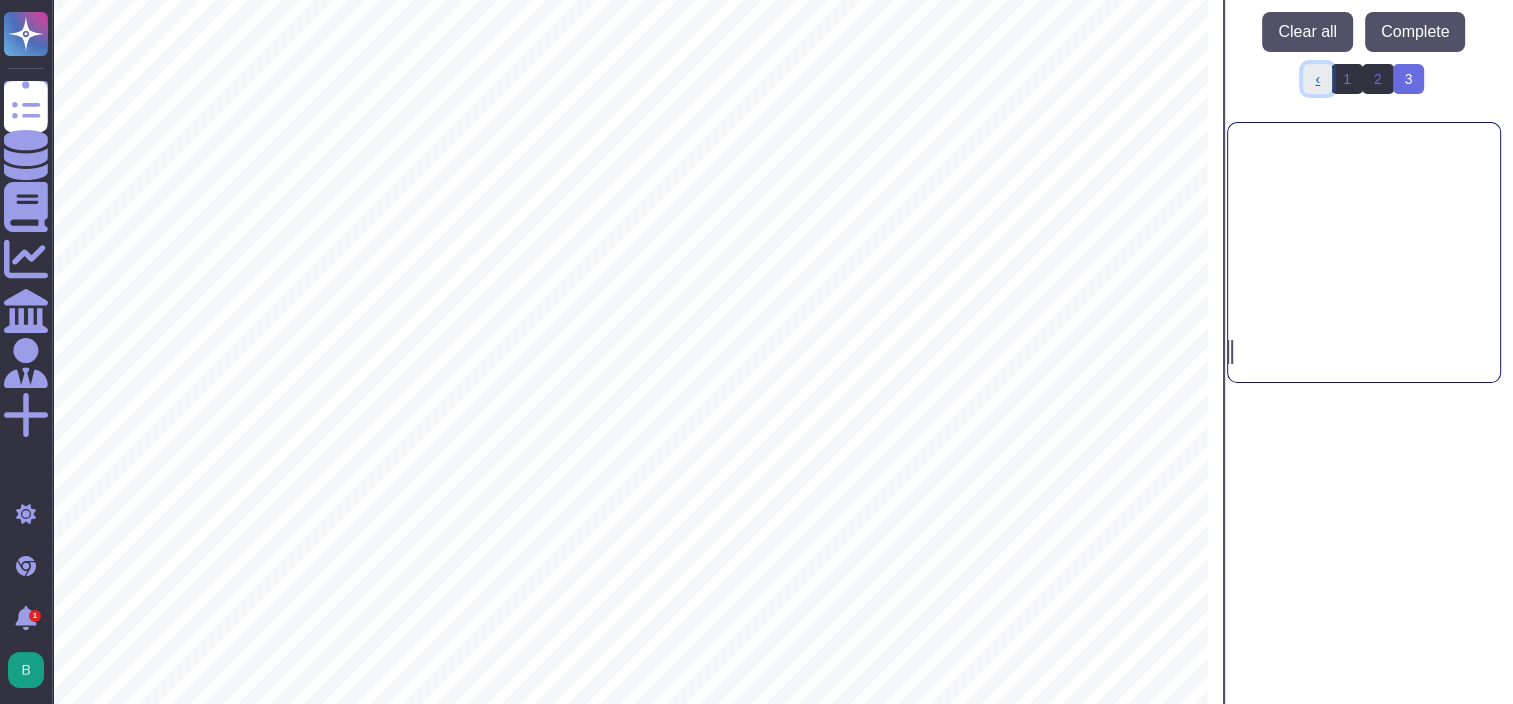click on "‹ Previous" at bounding box center (1317, 79) 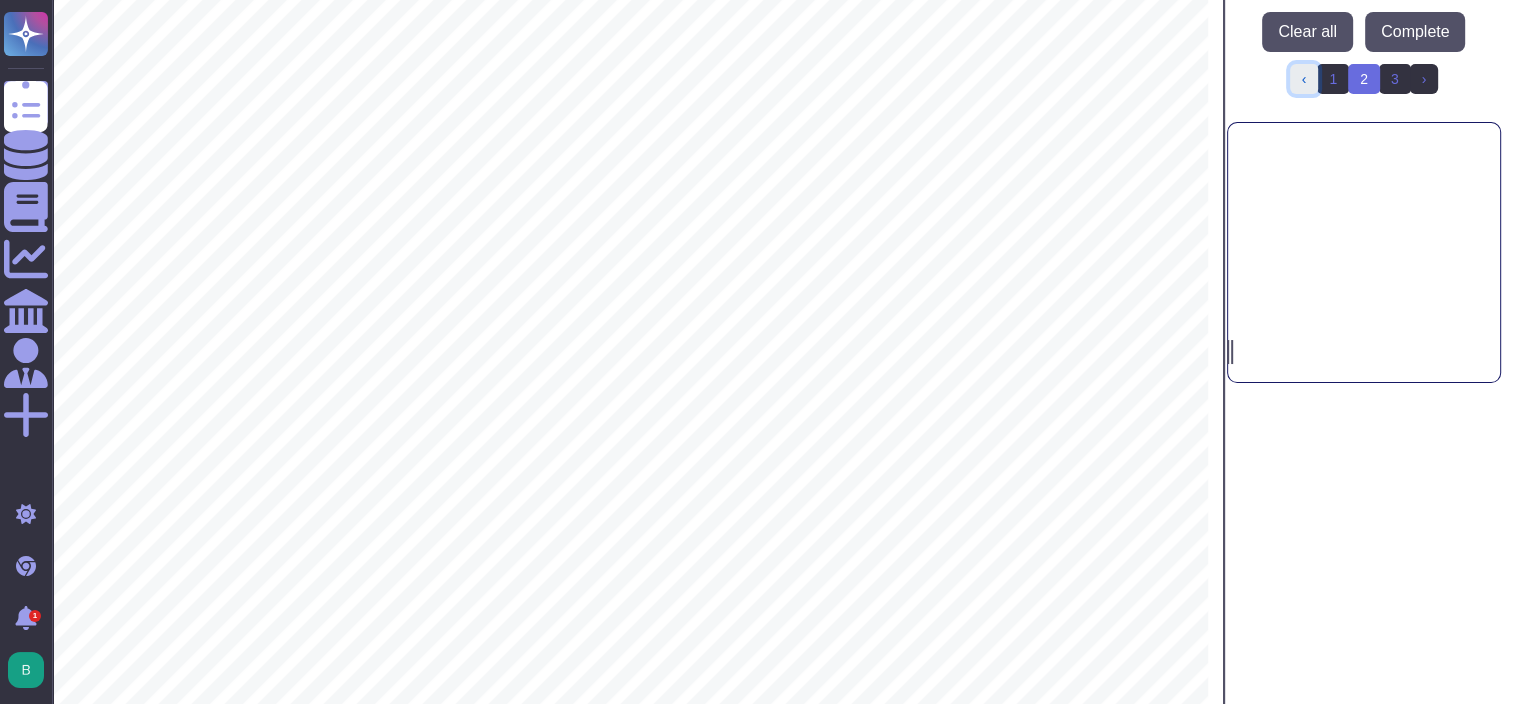 scroll, scrollTop: 0, scrollLeft: 0, axis: both 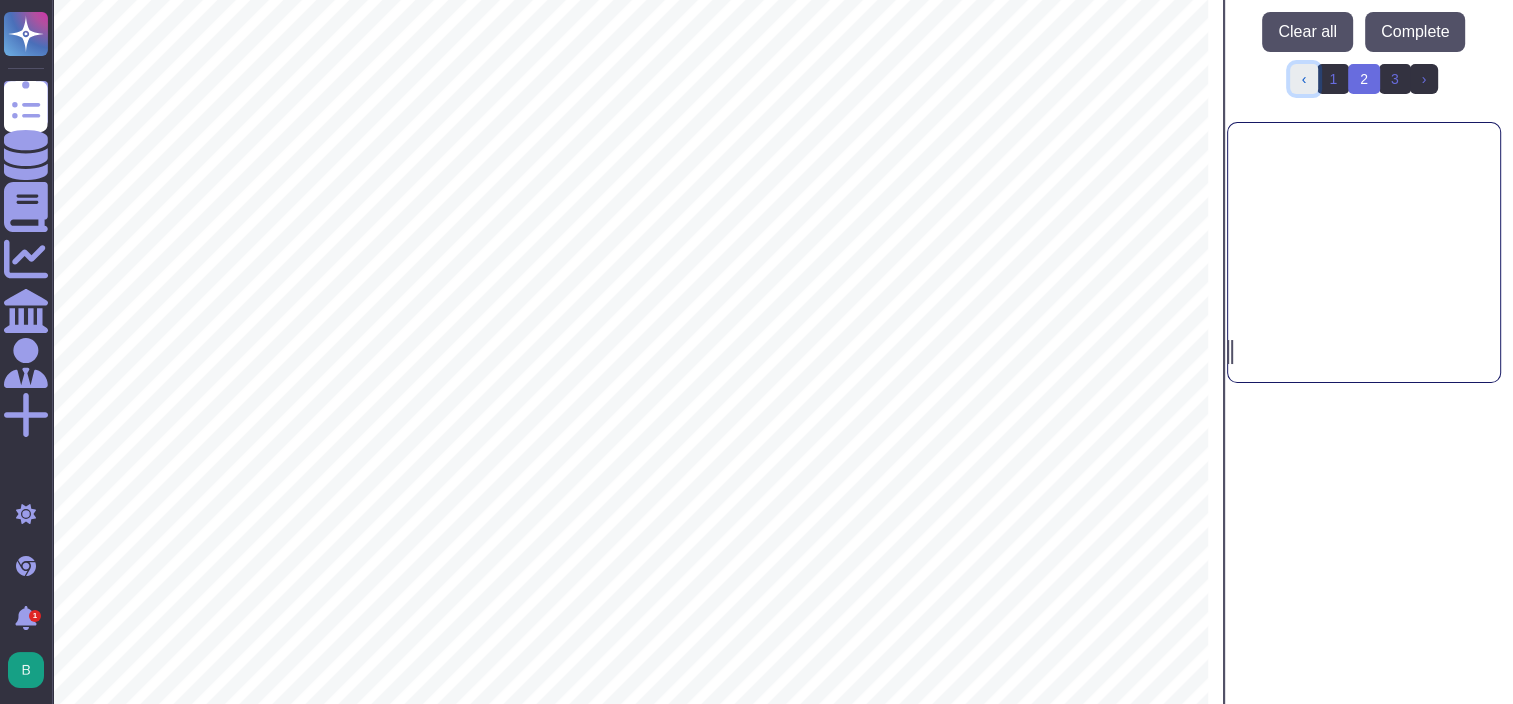 click on "‹ Previous" at bounding box center [1304, 79] 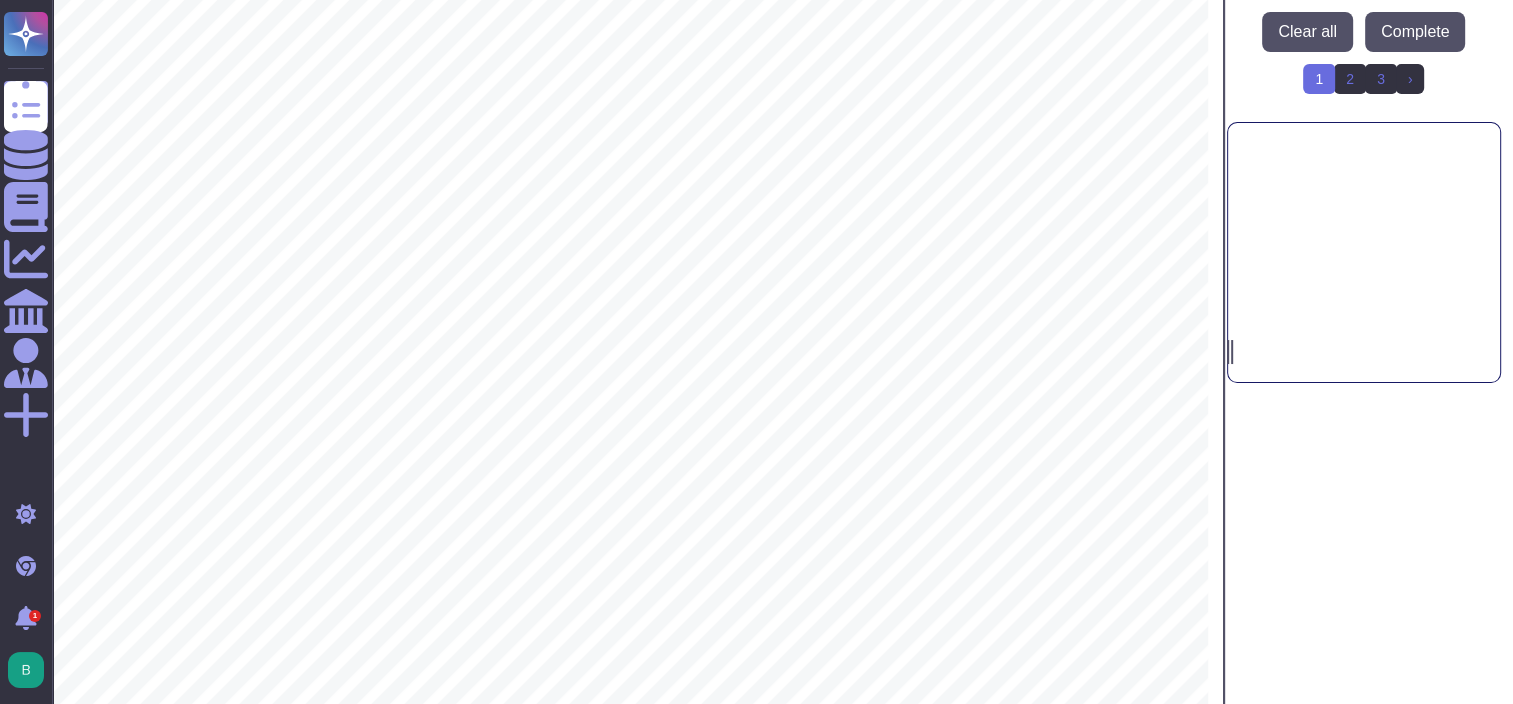 click on "1 (current) 2 3 › Next" at bounding box center [1364, 87] 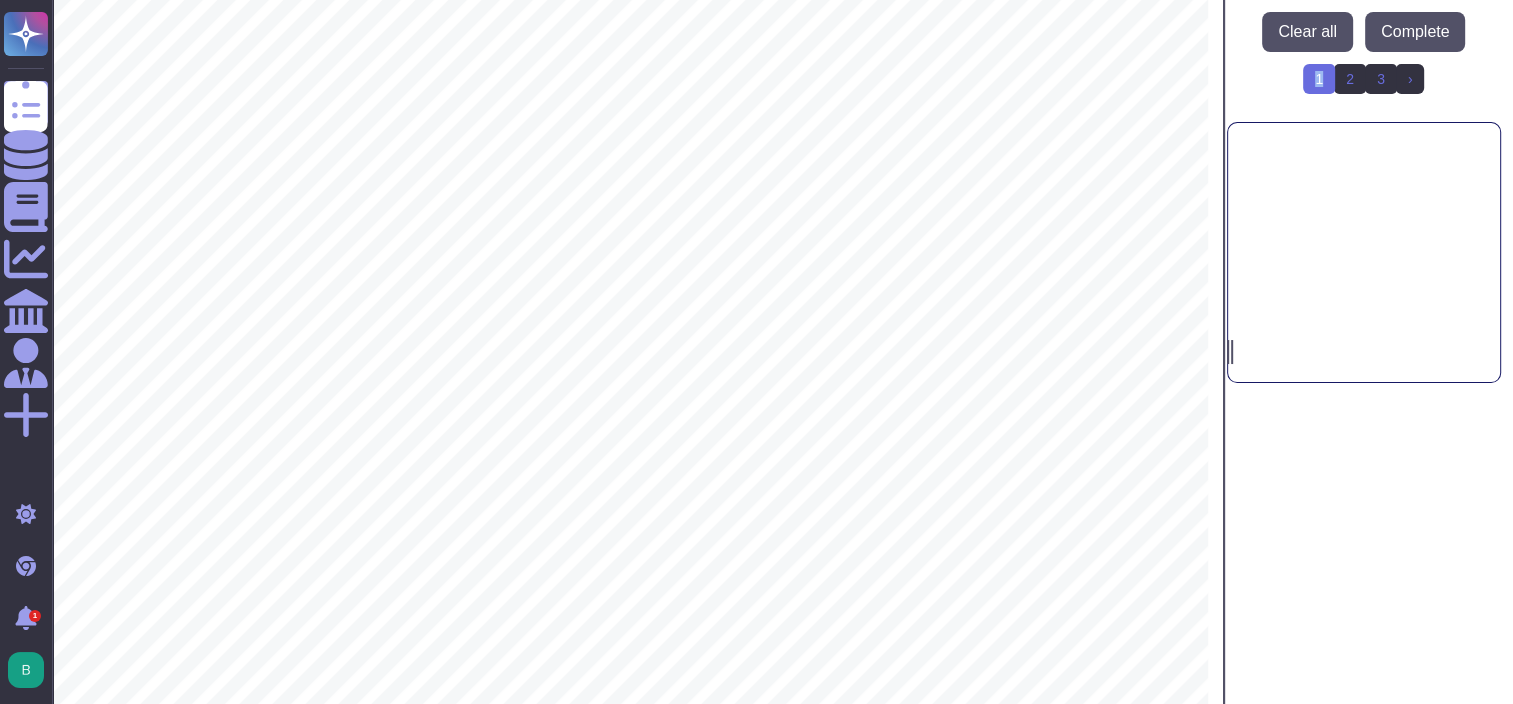 click on "1 (current) 2 3 › Next" at bounding box center [1364, 87] 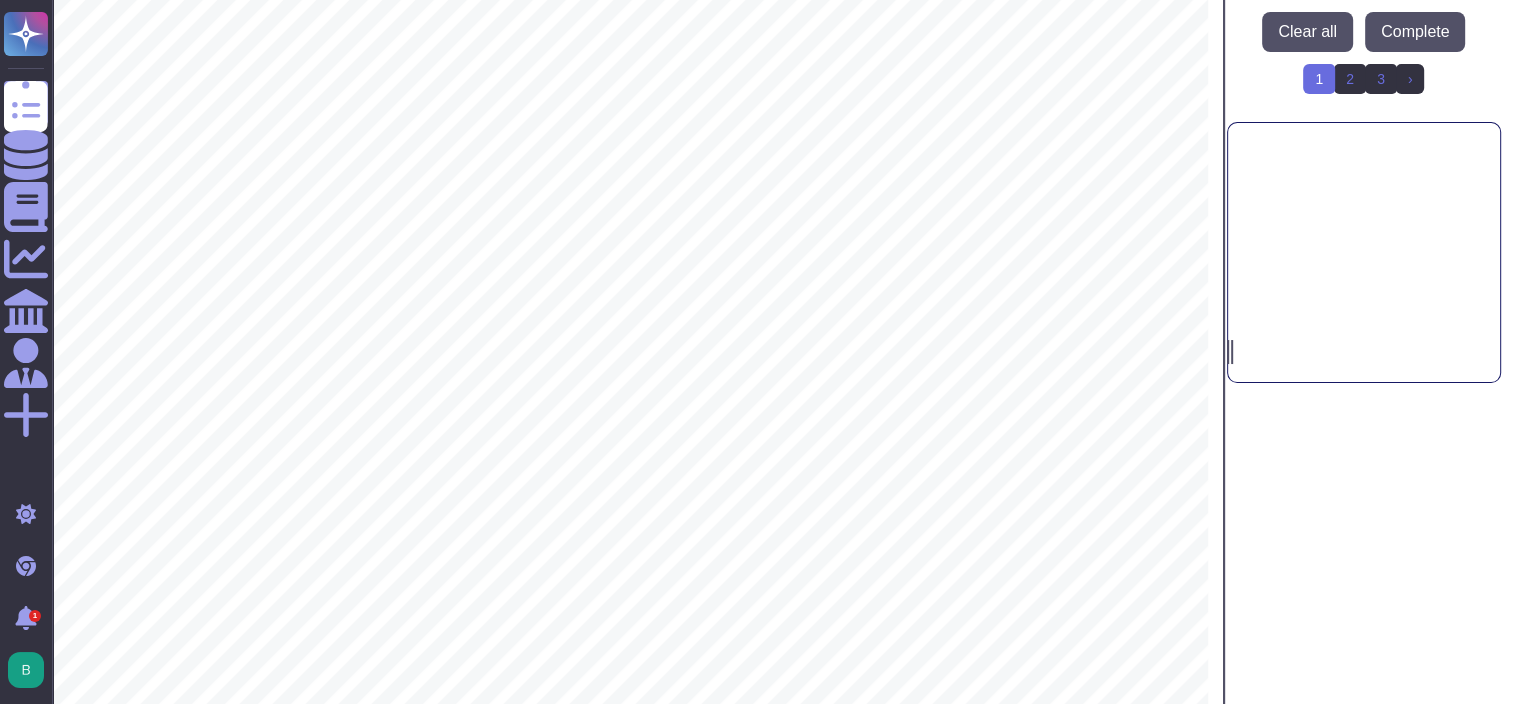 click on "[COMPANY] Cyber Security Requirements , October 202 4 1 of 3 [COMPANY] Cybers ecurity Requirements Cyber security measures Supplier shall implement and continuously improve adequate technical and organizational measures following commonly accepted standards to manage the security of information and IT services and to defend against cyber security incidents (e.g., ISO 27001). Those measures shall satisfy the applicable requirements (depending on the services/products provided) and comprise the following areas (corresponding ISO 27002:2022 reference in brackets) : 1. Supplier shall define and maintain a set of policies for information security. (5.1) 2. Supplier shall define roles and responsibilities for IT security and assign suitable staff. ( 5.2 ) 3. Supplier shall keep [COMPANY] information confidential, use it only to the extent required to fulfill the agreed services and have respective organizational measures in place (e.g. (6.6) 4." at bounding box center (630, 818) 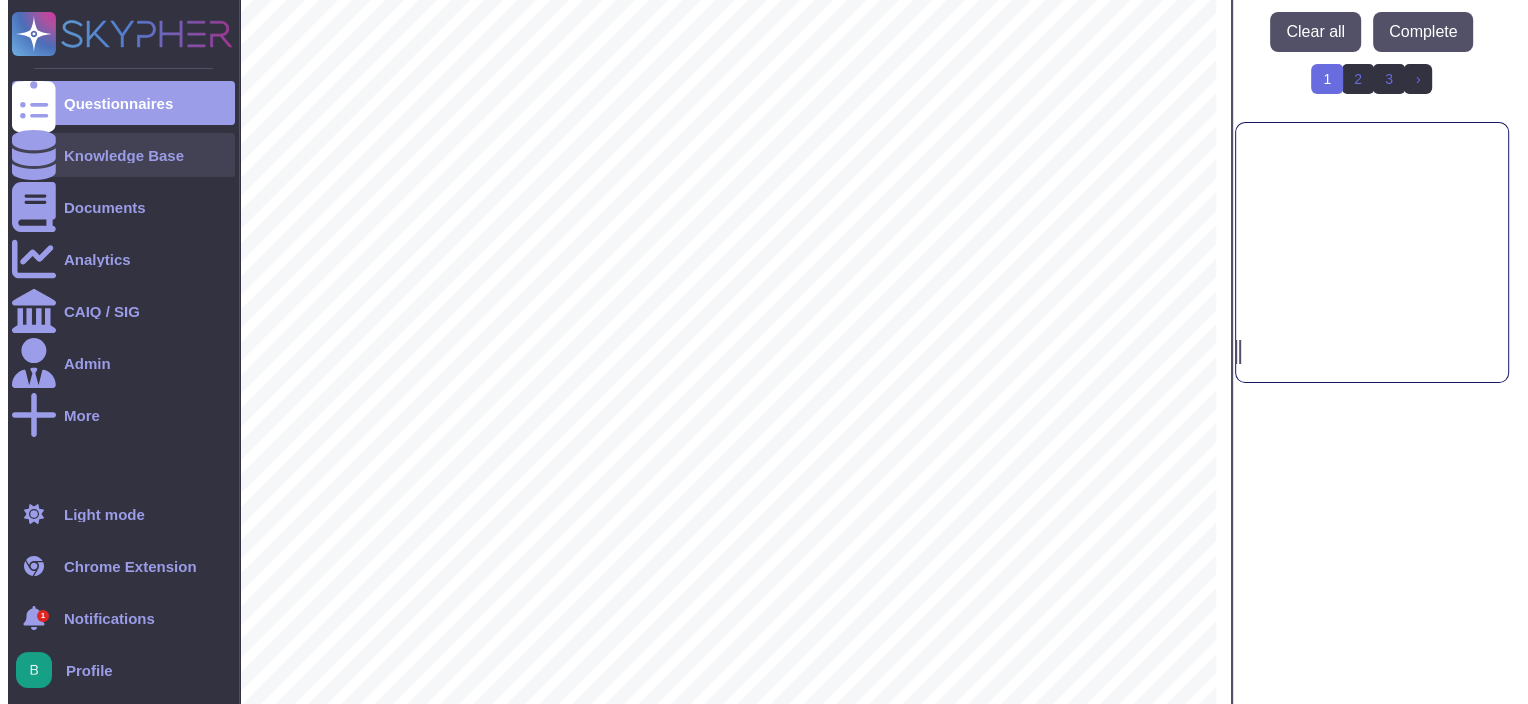 scroll, scrollTop: 0, scrollLeft: 0, axis: both 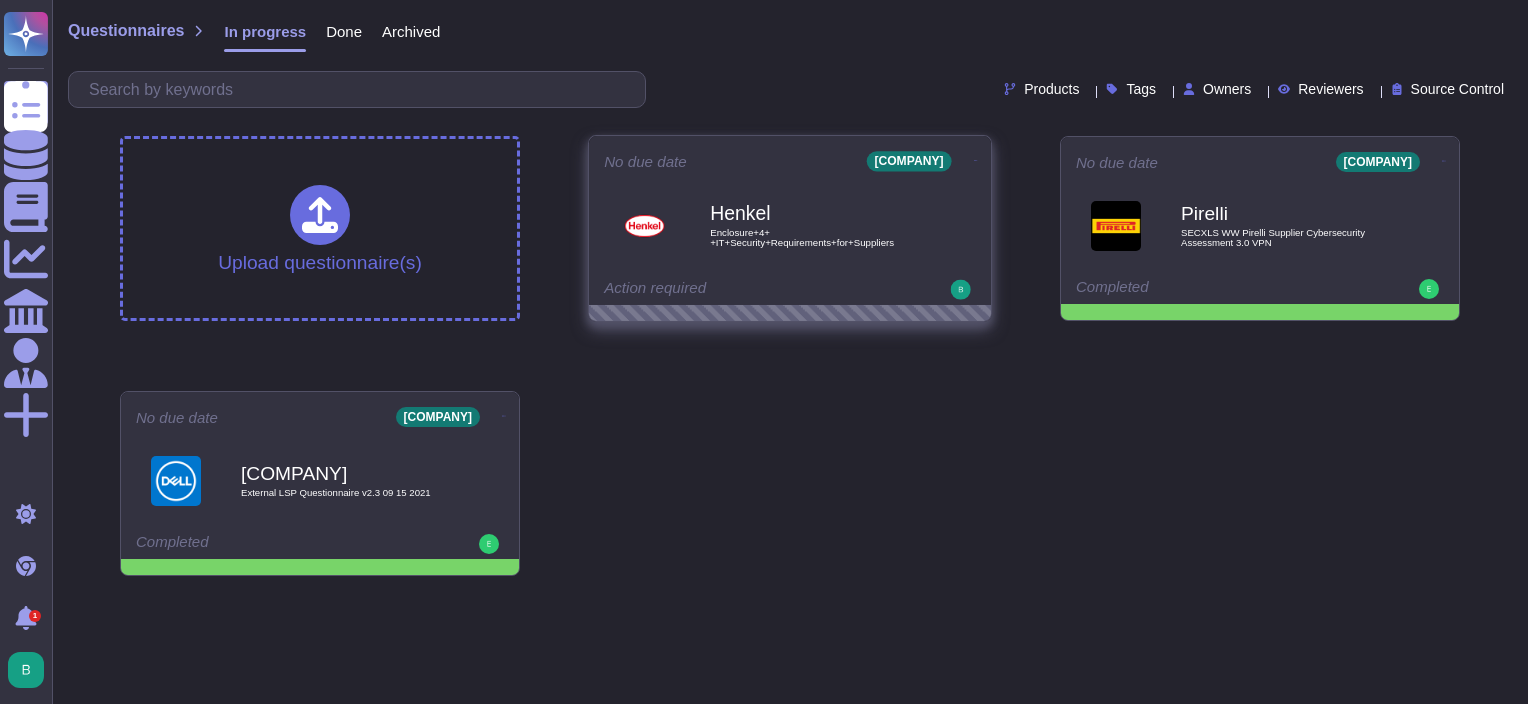 click 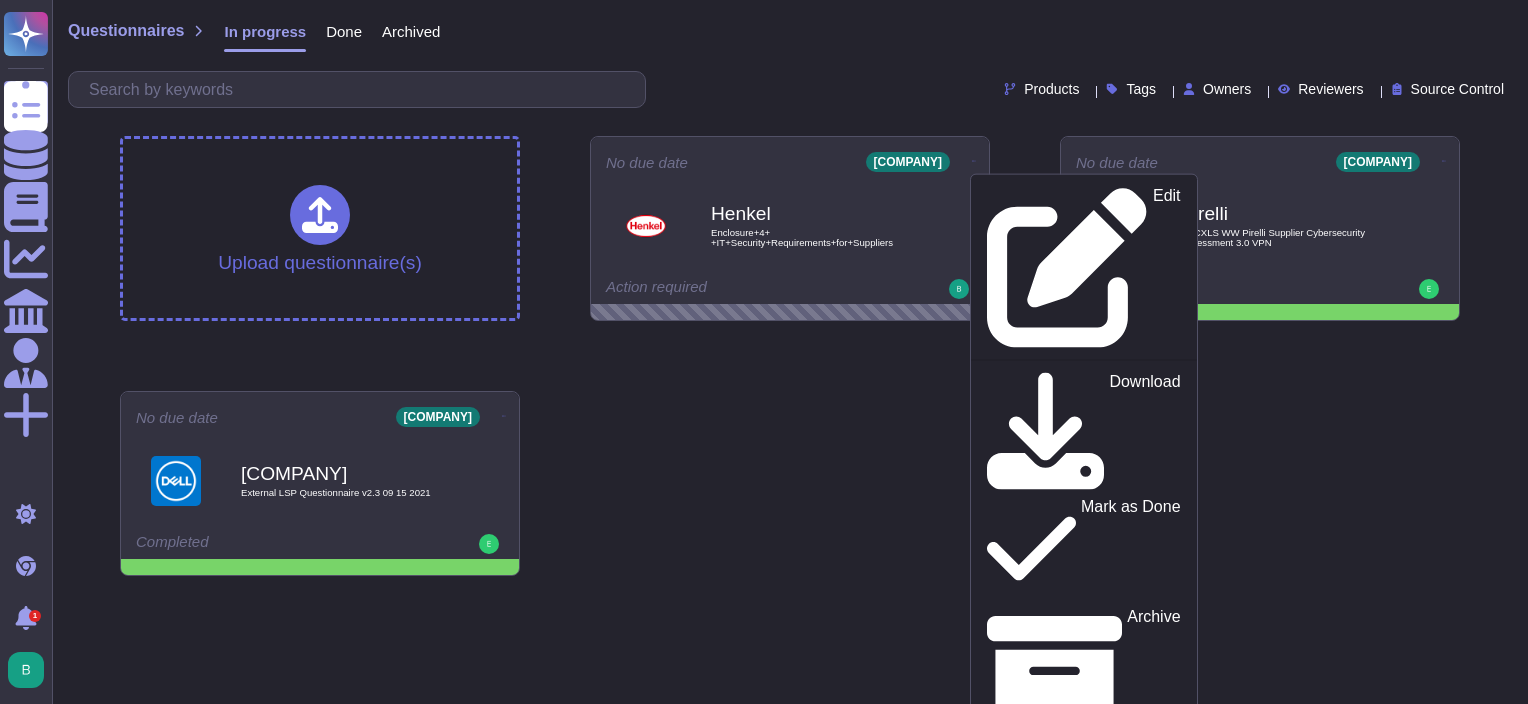 click on "Upload questionnaire(s) No due date CEVA Edit Download Mark as Done Archive Analytics Delete Export to Knowledge Base Henkel Enclosure+4+ +IT+Security+Requirements+for+Suppliers Action required No due date CEVA Pirelli SECXLS WW Pirelli Supplier Cybersecurity Assessment 3.0 VPN Completed No due date CEVA DELL External LSP Questionnaire v2.3 09 15 2021 Completed" at bounding box center [790, 356] 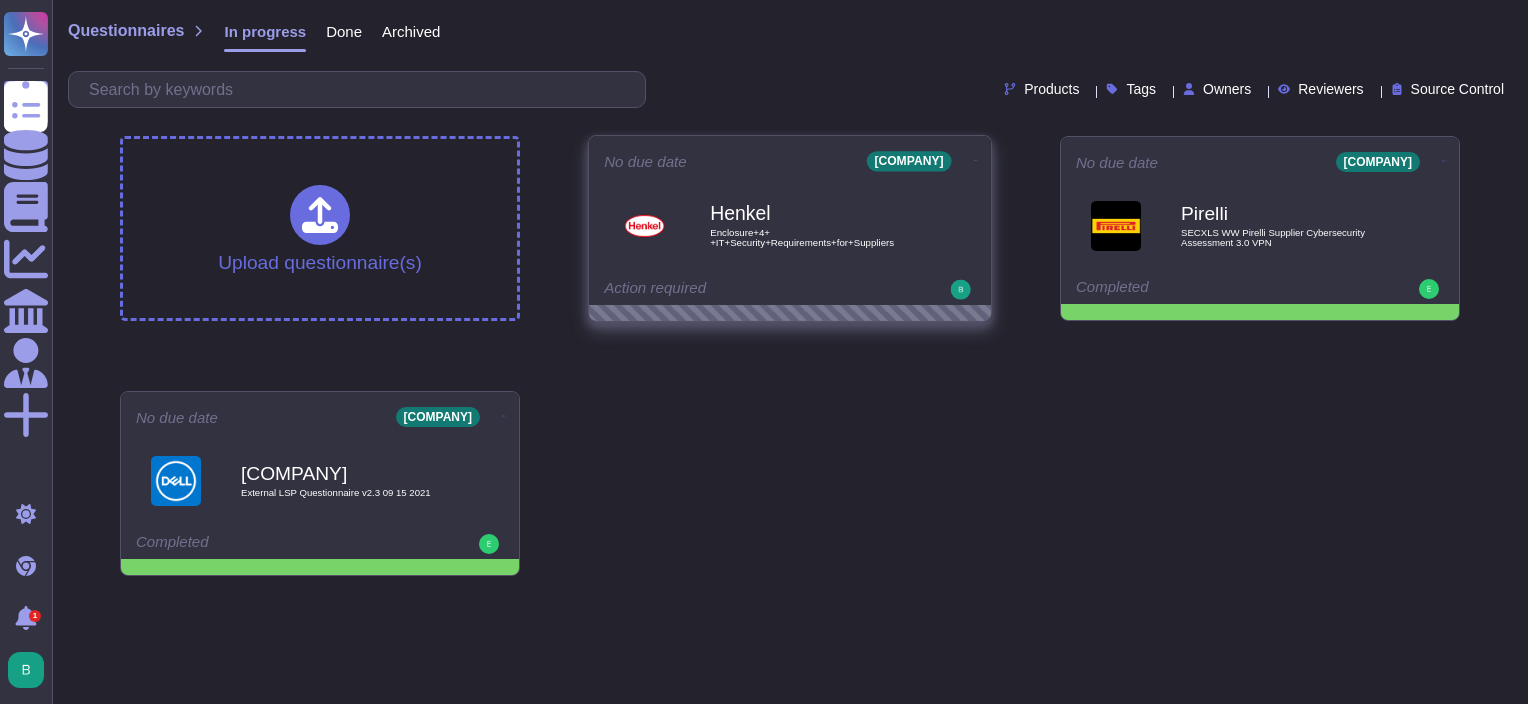 click on "[COMPANY] Enclosure+4+ +IT+Security+Requirements+for+Suppliers" at bounding box center [811, 225] 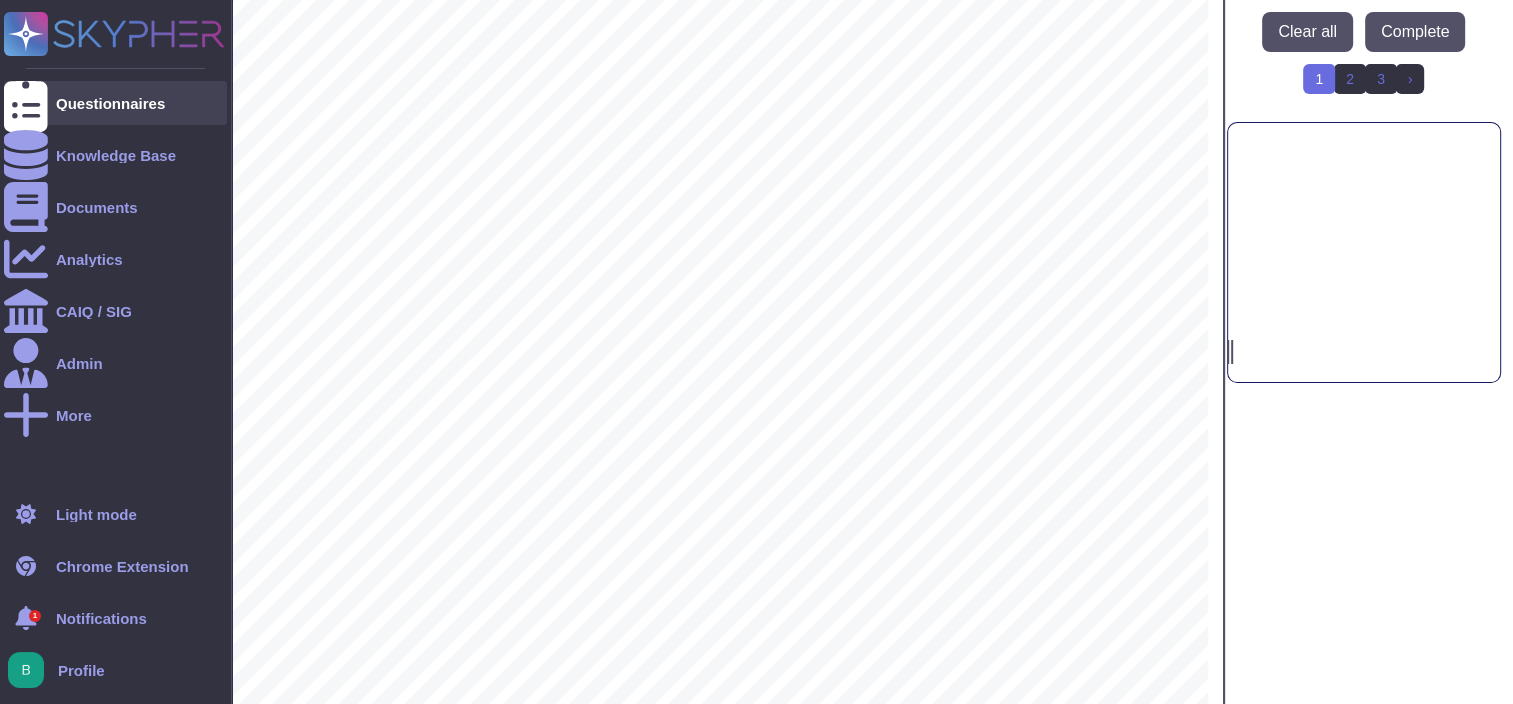 click on "Questionnaires" at bounding box center [115, 103] 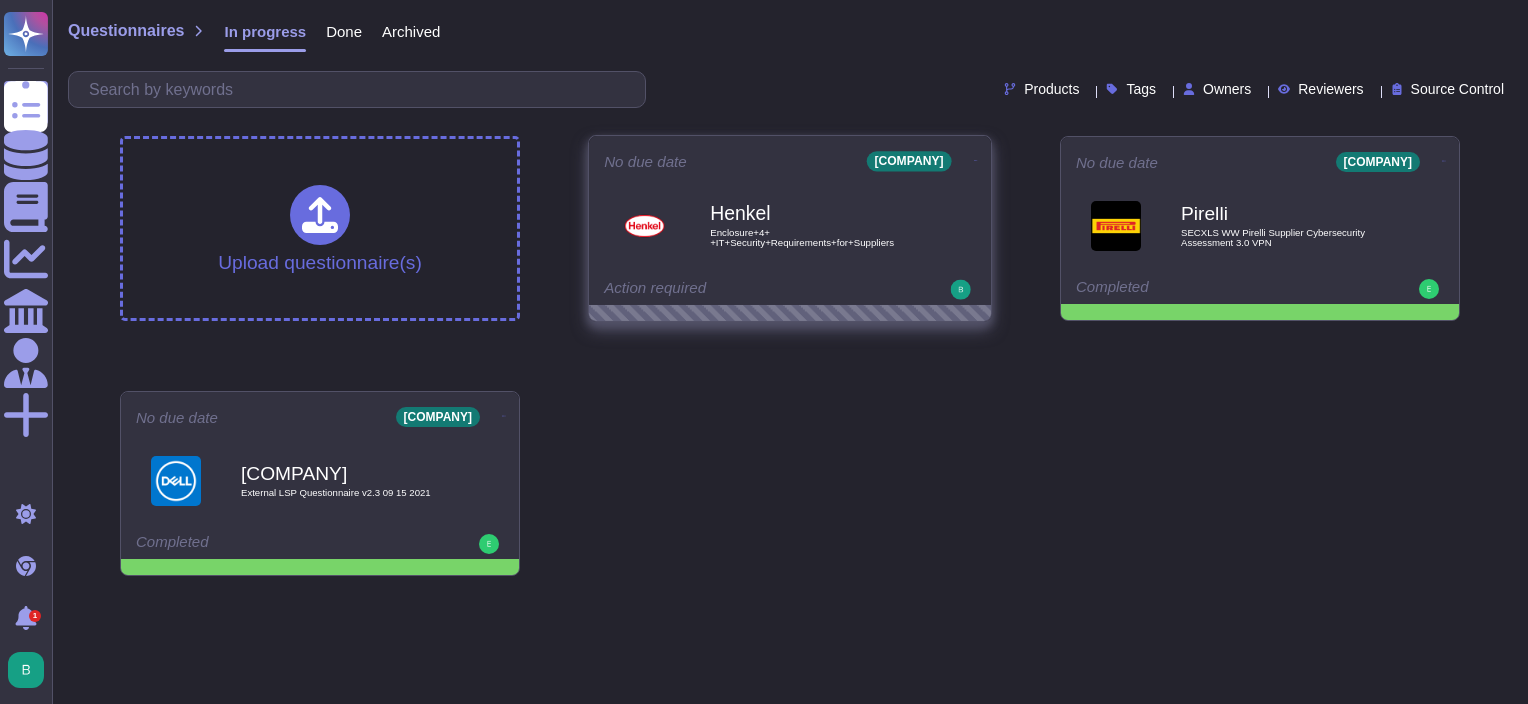 click at bounding box center (976, 158) 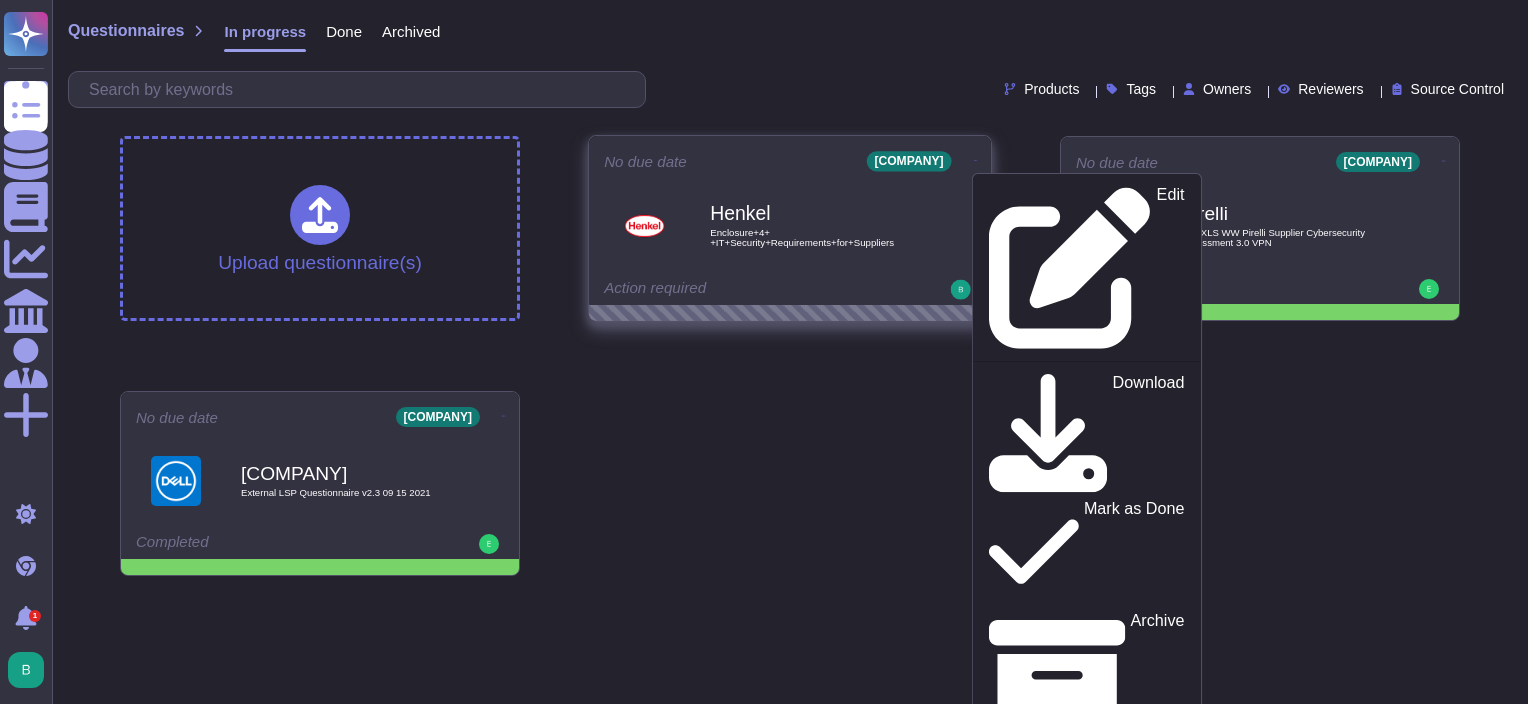 click on "Delete" at bounding box center (1161, 1006) 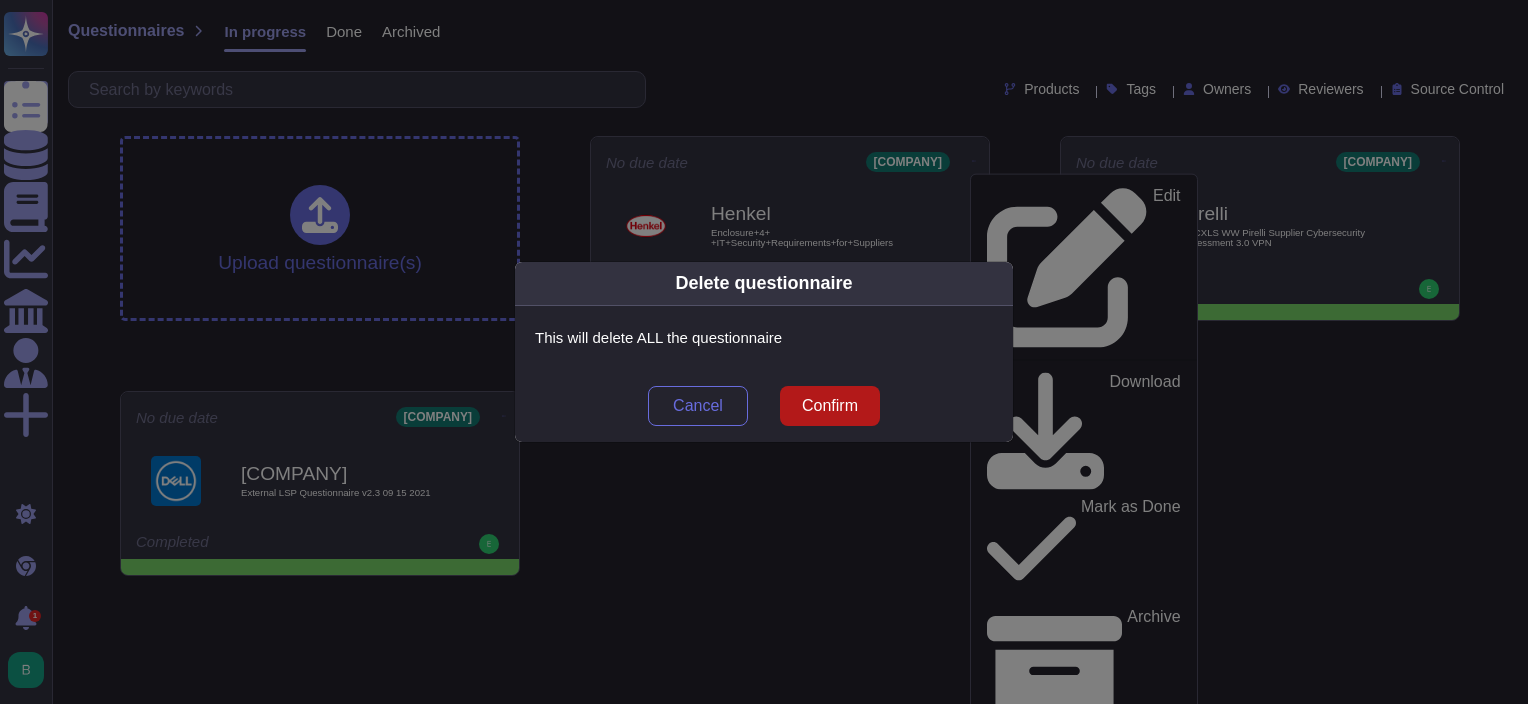 click on "Confirm" at bounding box center [830, 406] 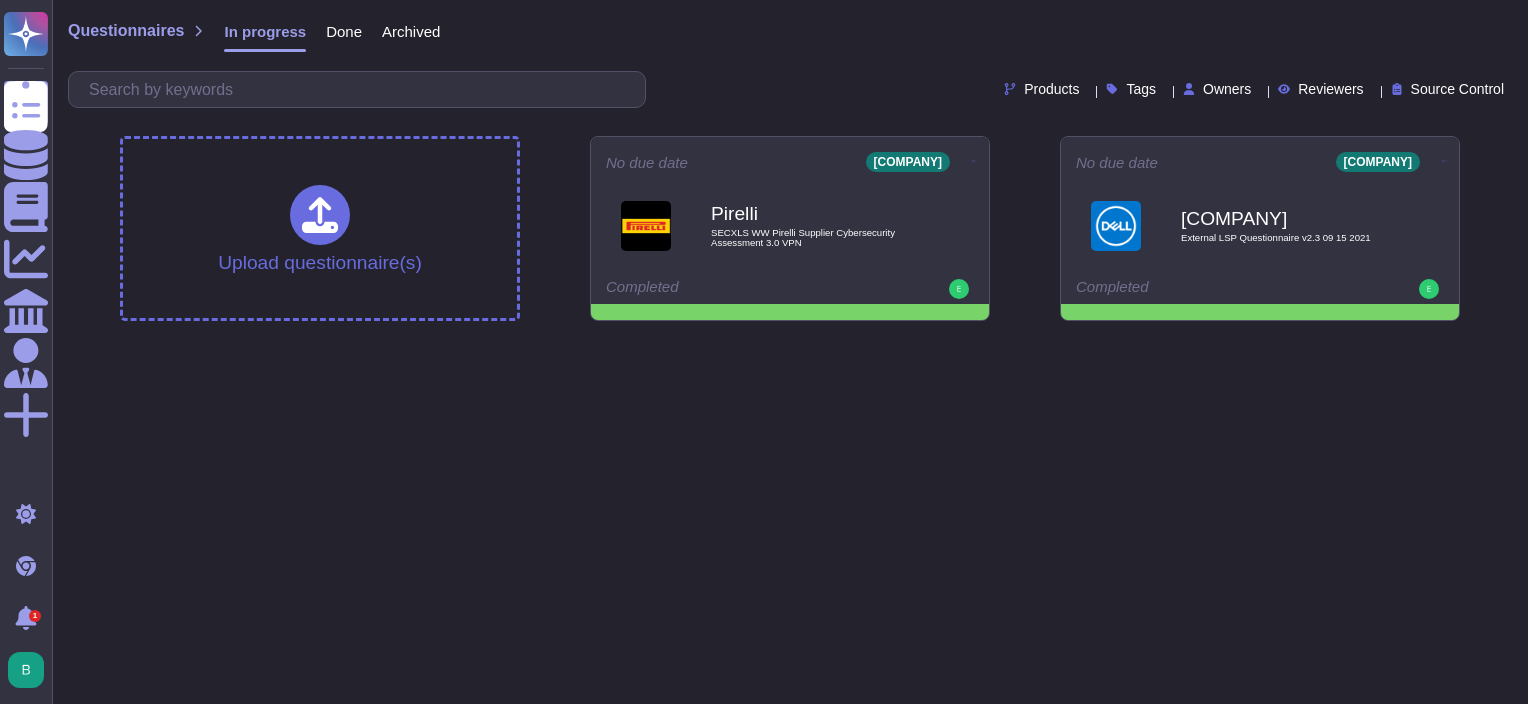 click on "Products Tags Owners Reviewers Source Control Upload questionnaire(s) No due date CEVA Pirelli SECXLS WW Pirelli Supplier Cybersecurity Assessment 3.0 VPN Completed No due date CEVA DELL External LSP Questionnaire v2.3 09 15 2021 Completed" at bounding box center (764, 168) 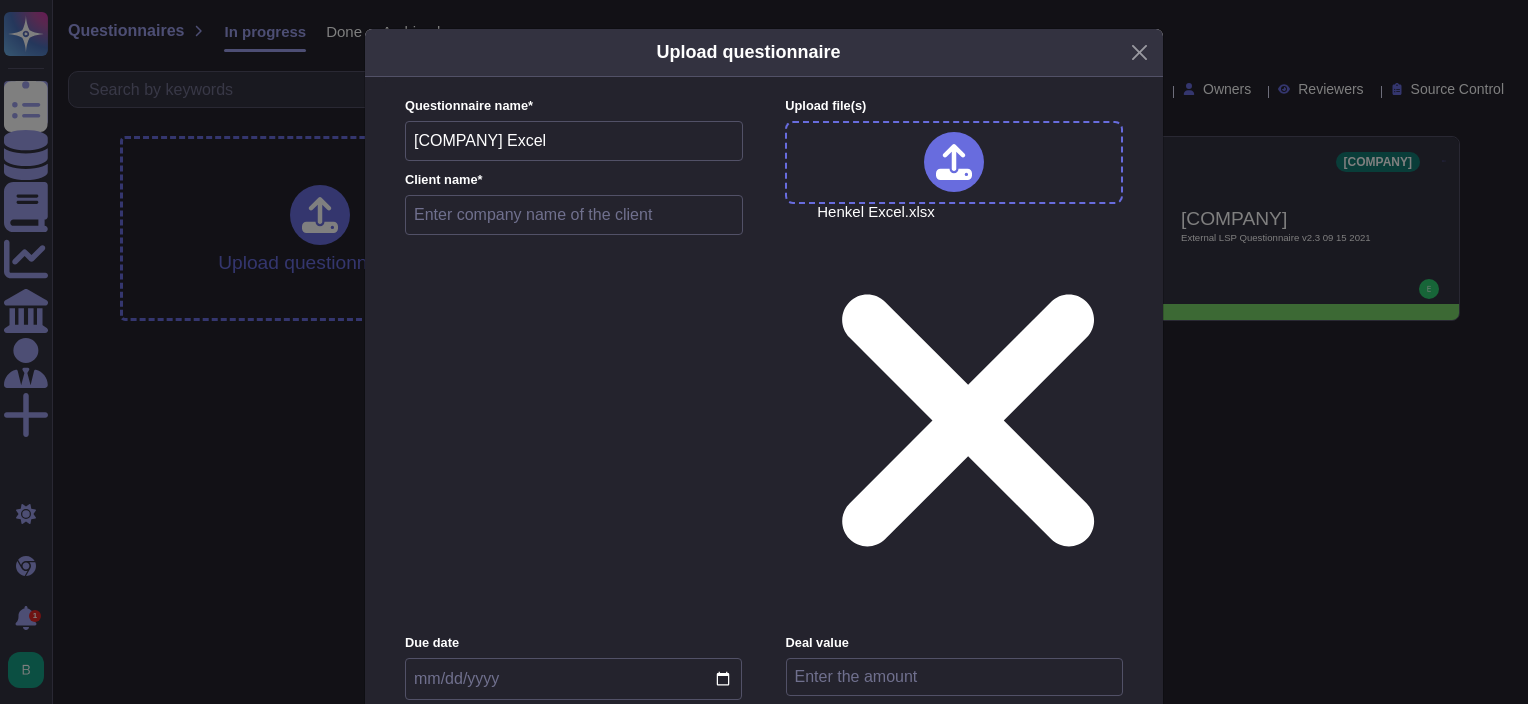 drag, startPoint x: 561, startPoint y: 144, endPoint x: 392, endPoint y: 142, distance: 169.01184 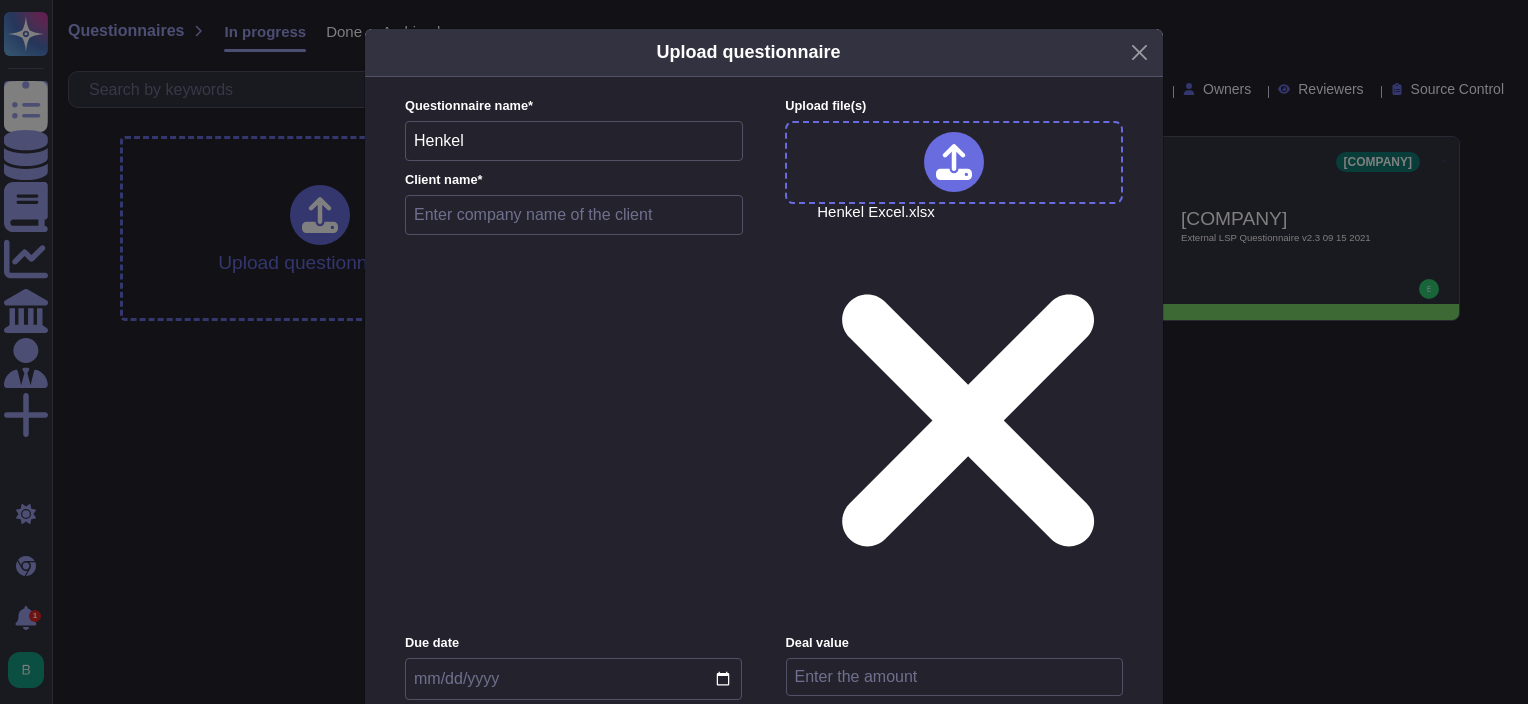 type on "Henkel" 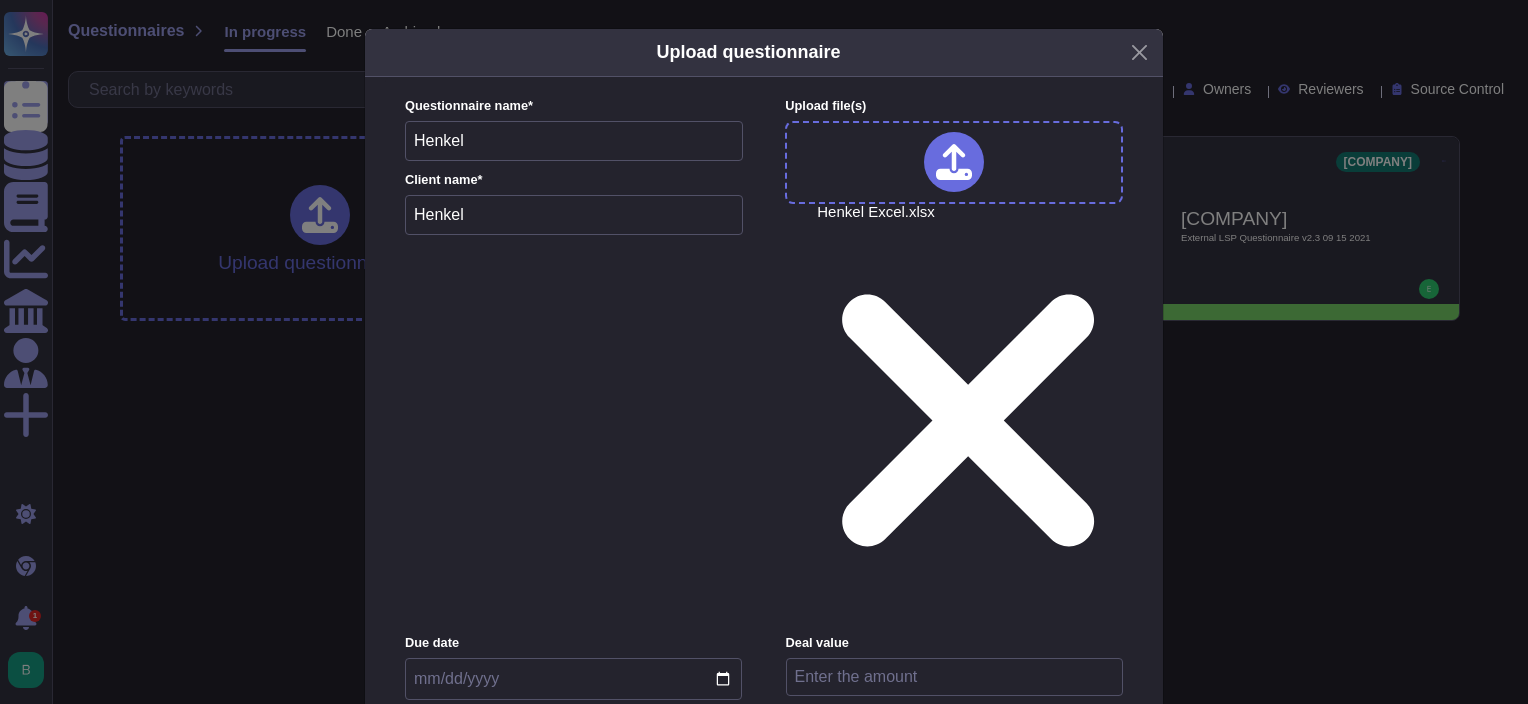 type on "Henkel" 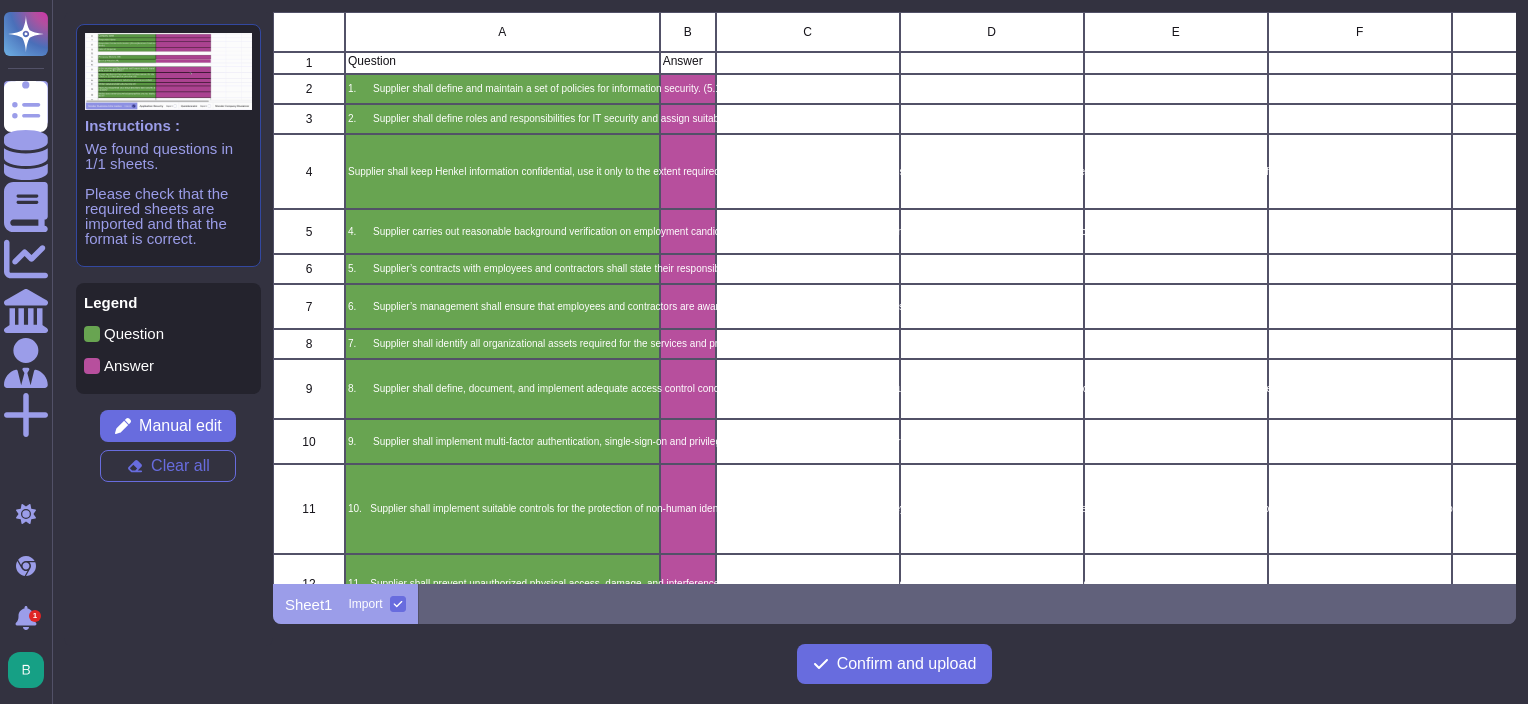 scroll, scrollTop: 16, scrollLeft: 16, axis: both 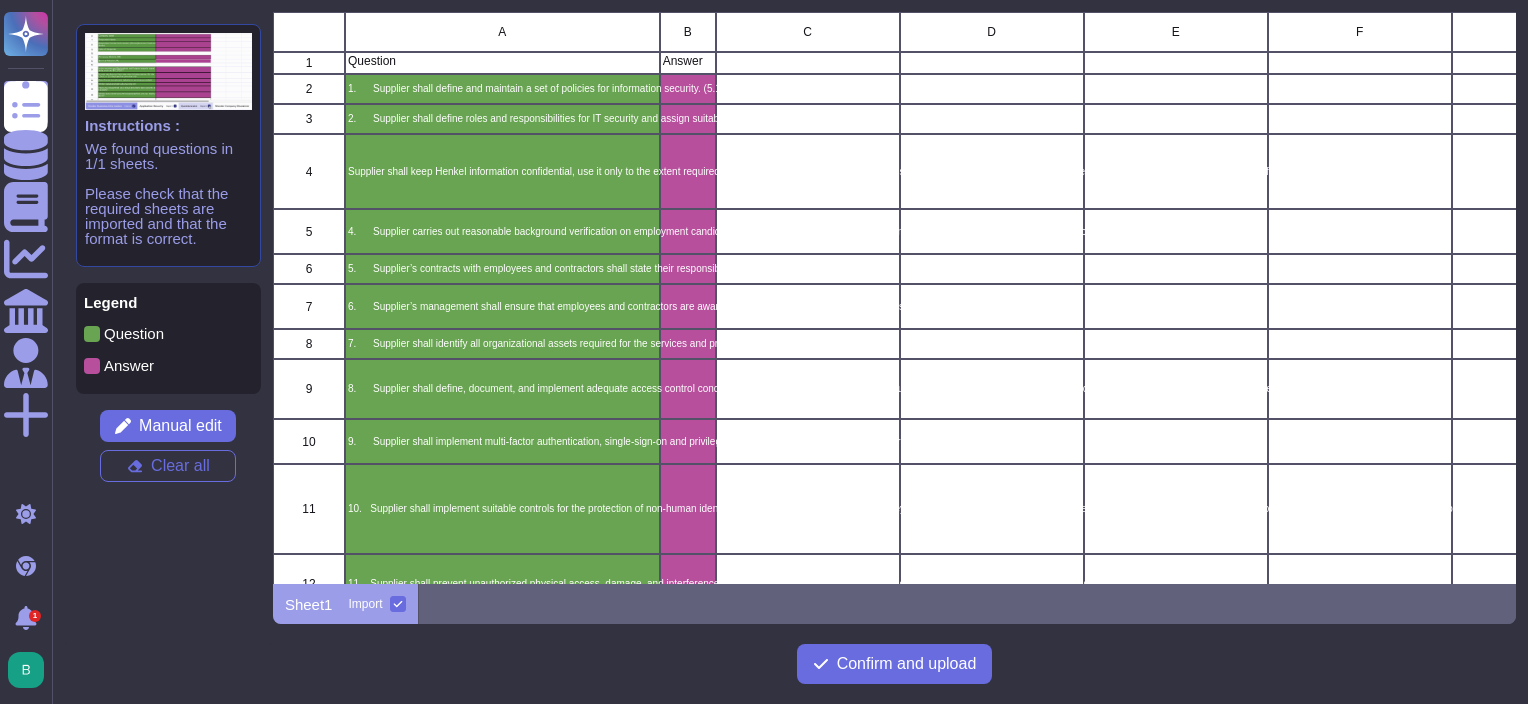 click at bounding box center (992, 269) 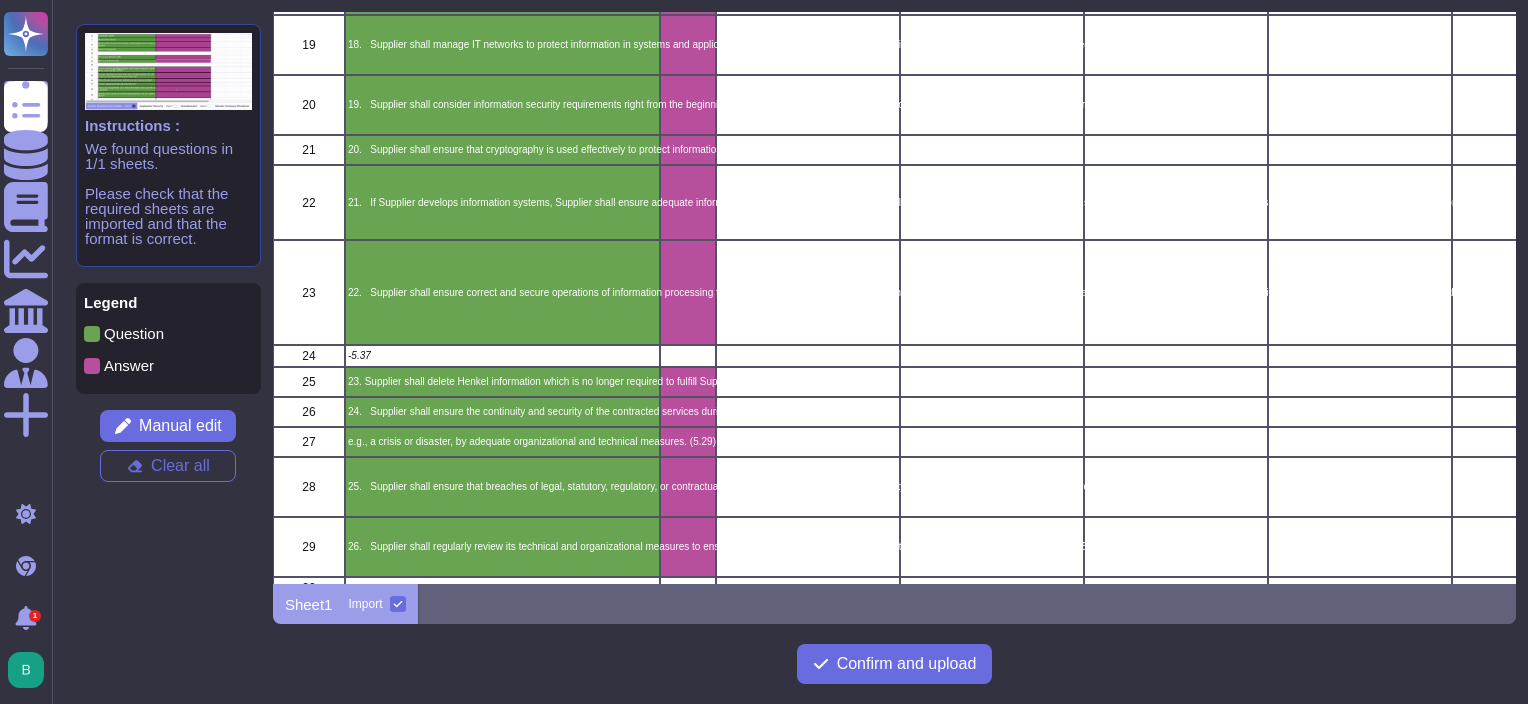 scroll, scrollTop: 989, scrollLeft: 0, axis: vertical 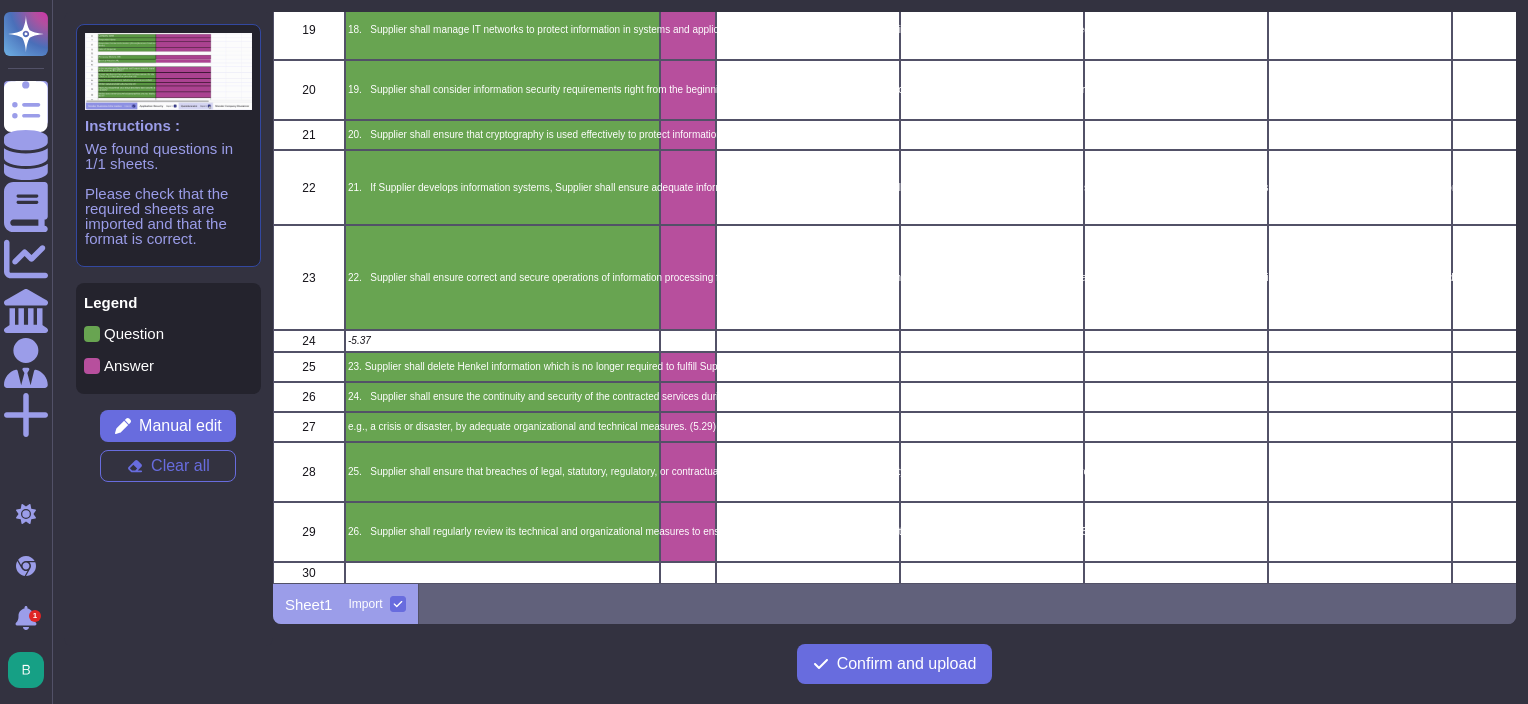 click at bounding box center (808, 472) 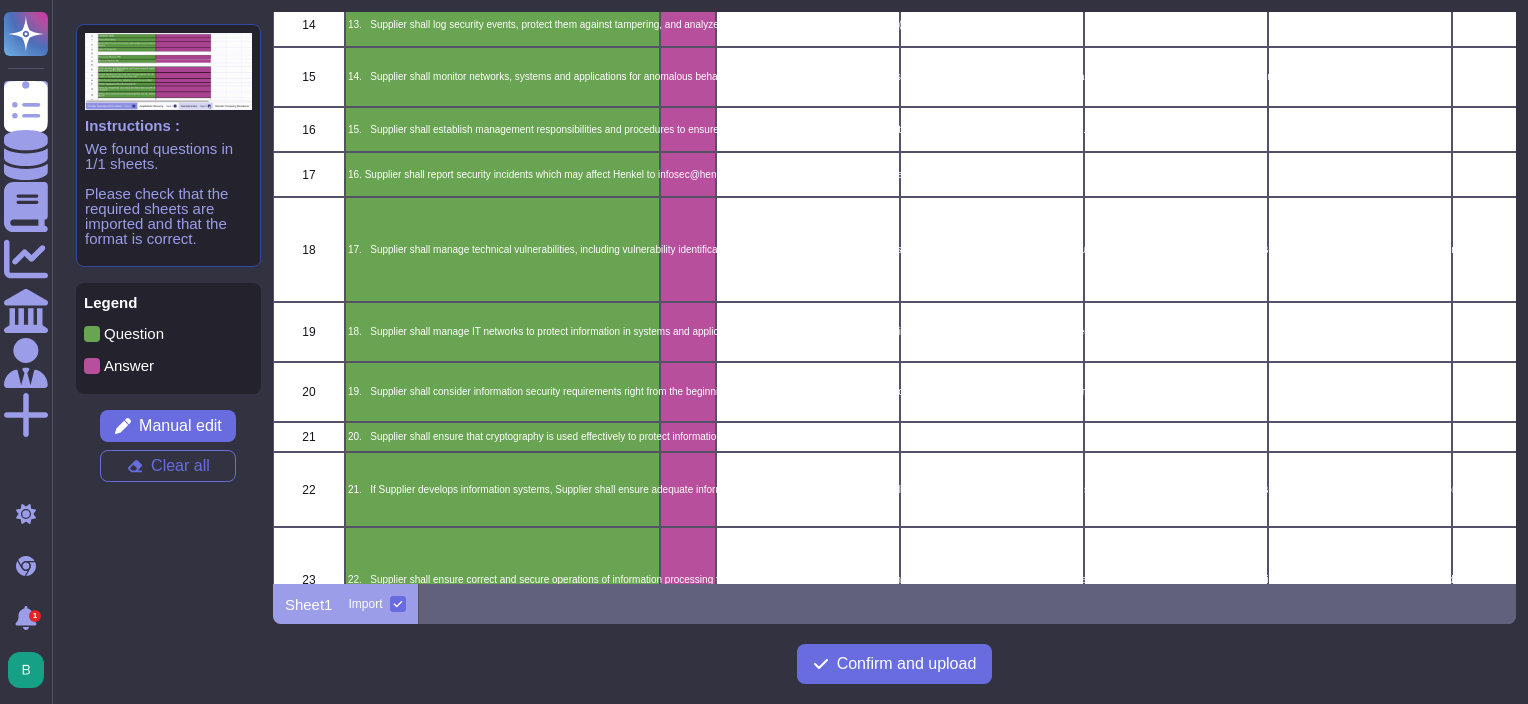 scroll, scrollTop: 789, scrollLeft: 0, axis: vertical 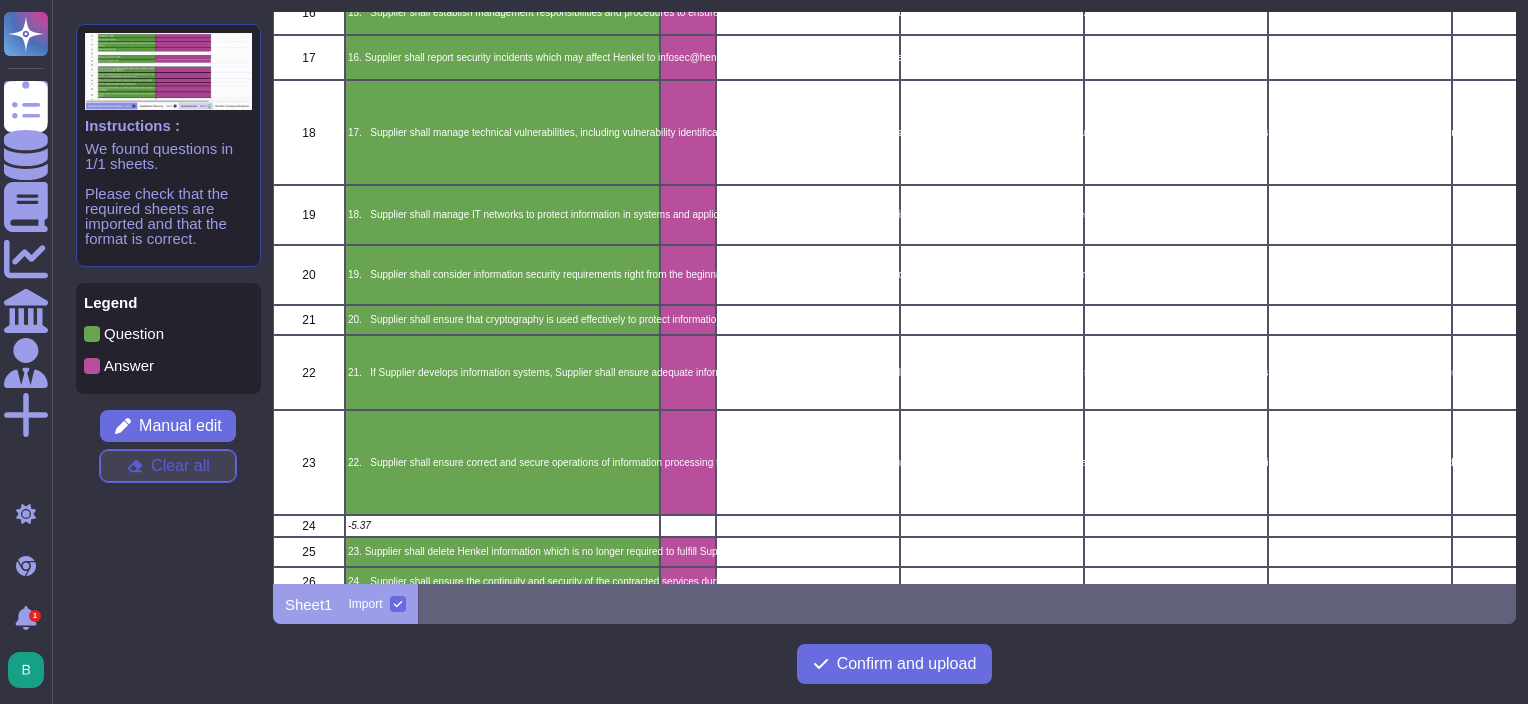 click on "Clear all" at bounding box center (180, 466) 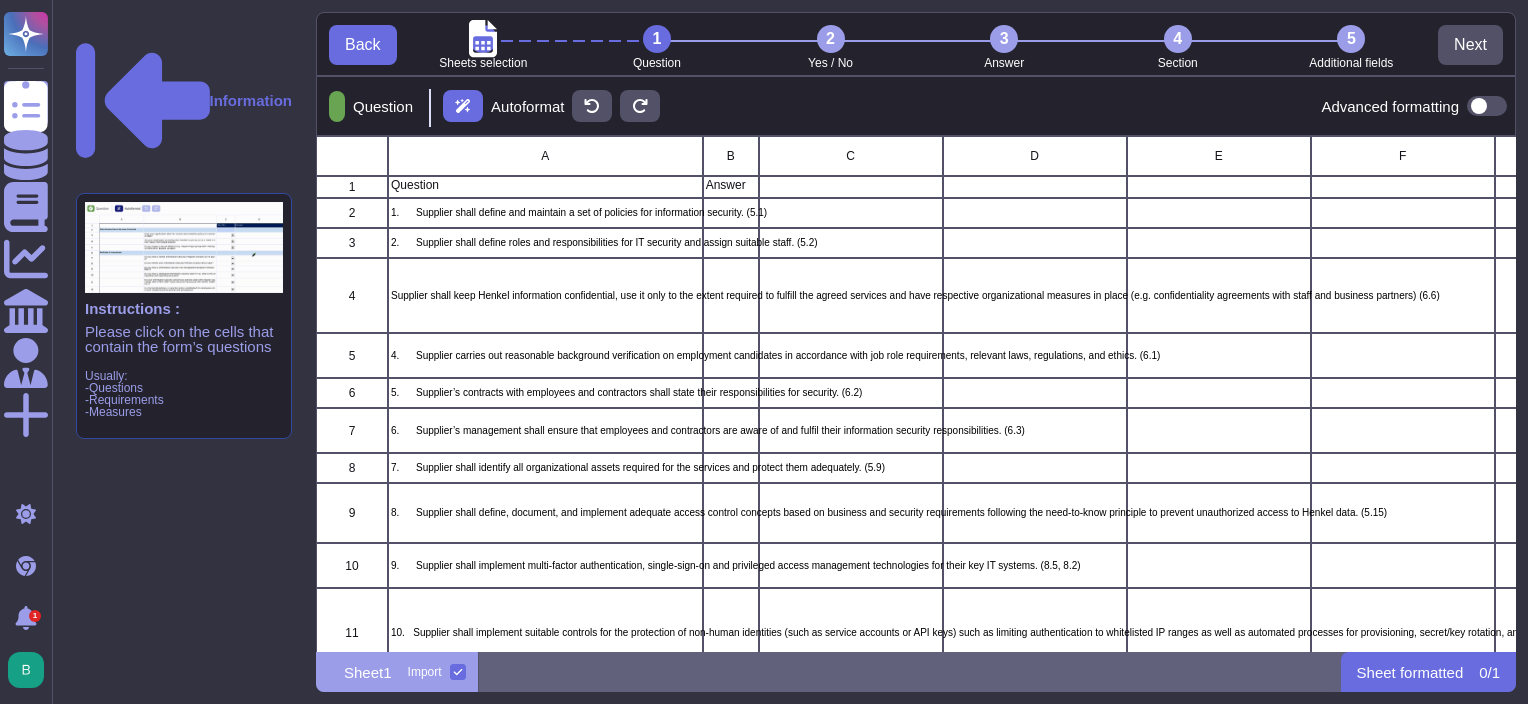 scroll, scrollTop: 15, scrollLeft: 16, axis: both 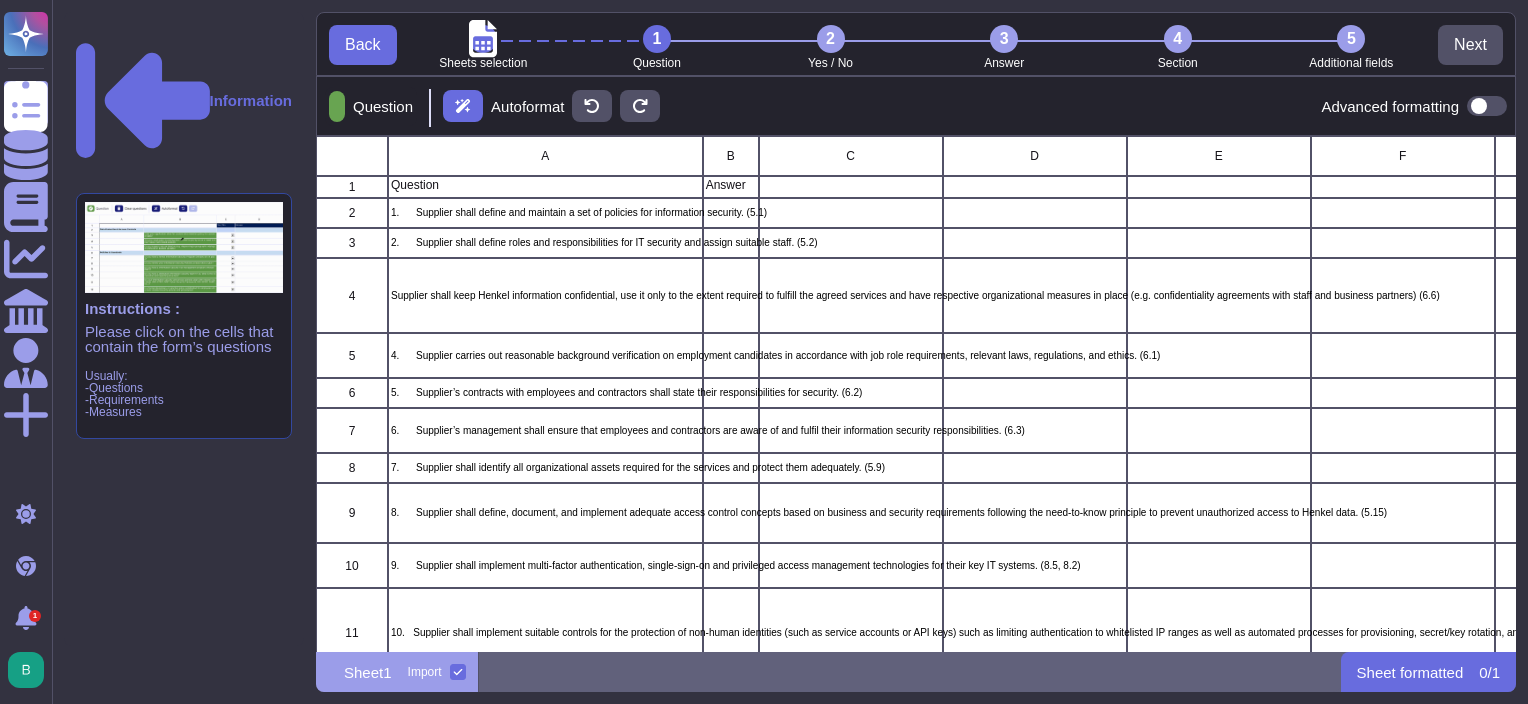 click on "Back" at bounding box center [363, 45] 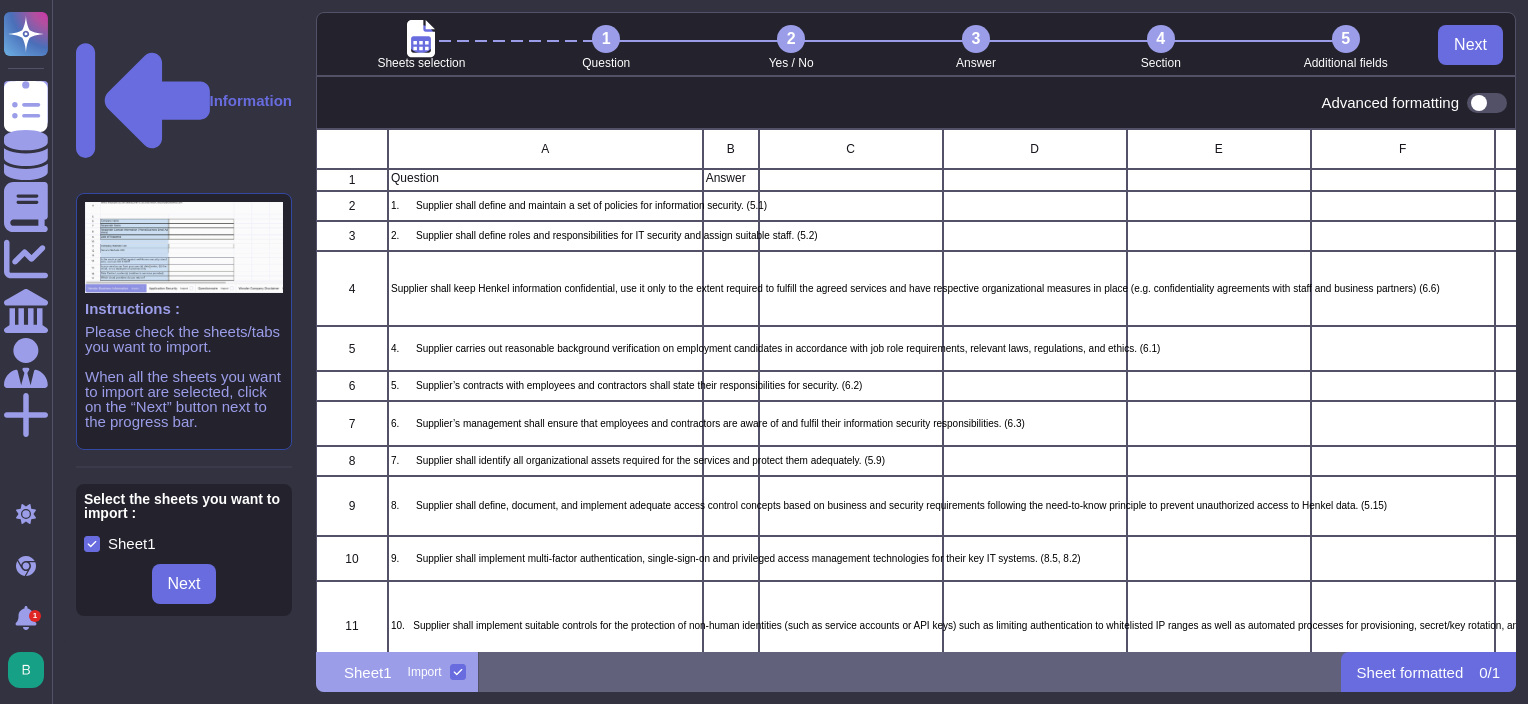 scroll, scrollTop: 16, scrollLeft: 16, axis: both 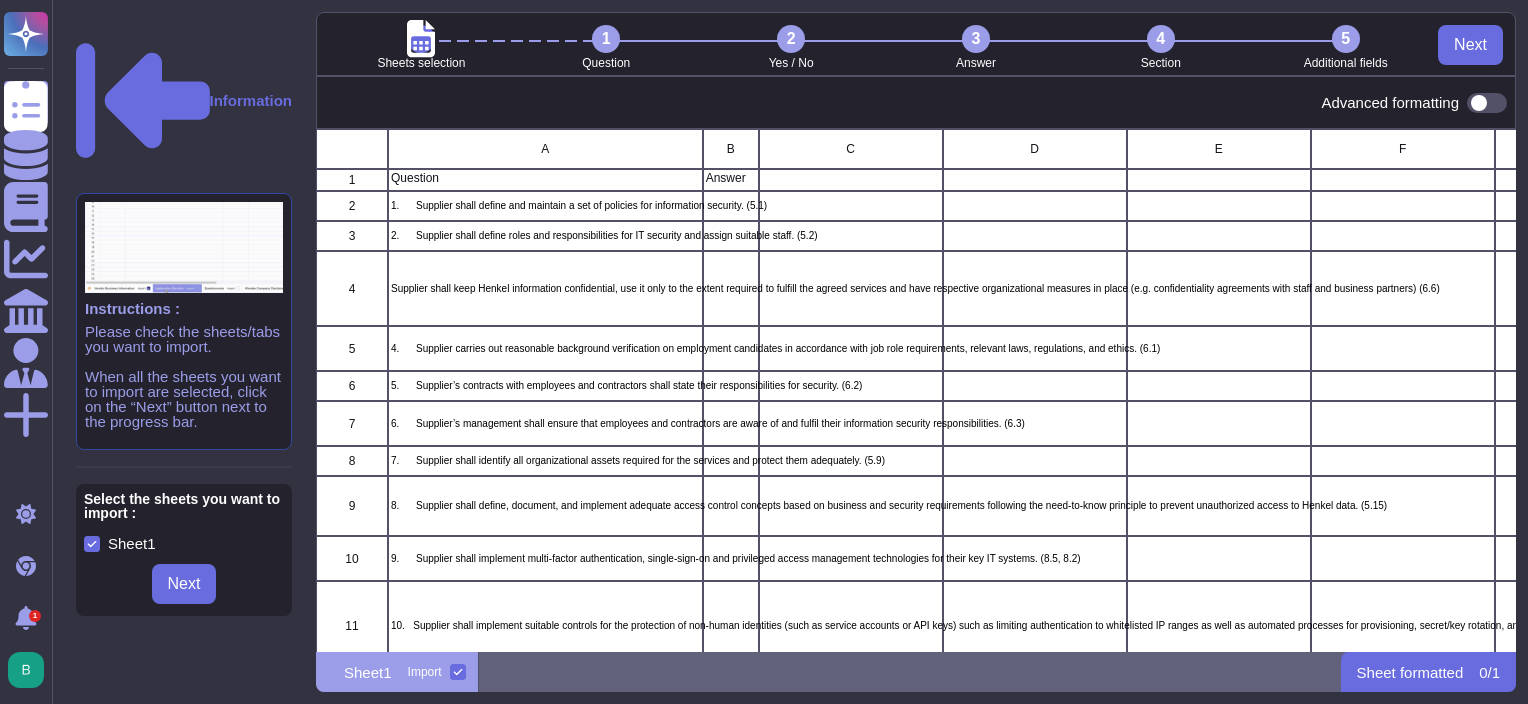 click on "Sheets selection" at bounding box center (421, 47) 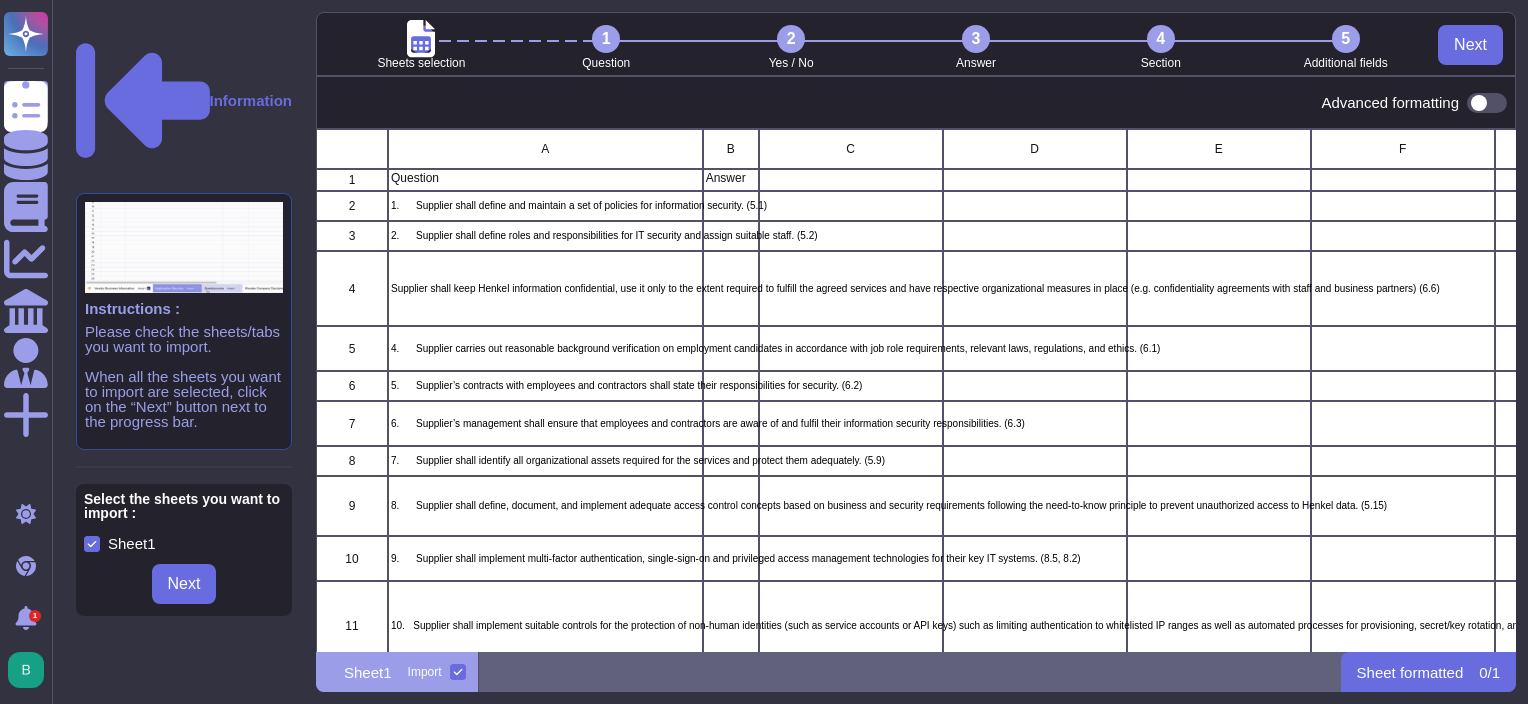 click on "Information Instructions : Please check the sheets/tabs you want to import.
When all the sheets you want to import are selected, click on the “Next” button next to the progress bar. Select the sheets you want to import : Sheet1 Next" at bounding box center [184, 329] 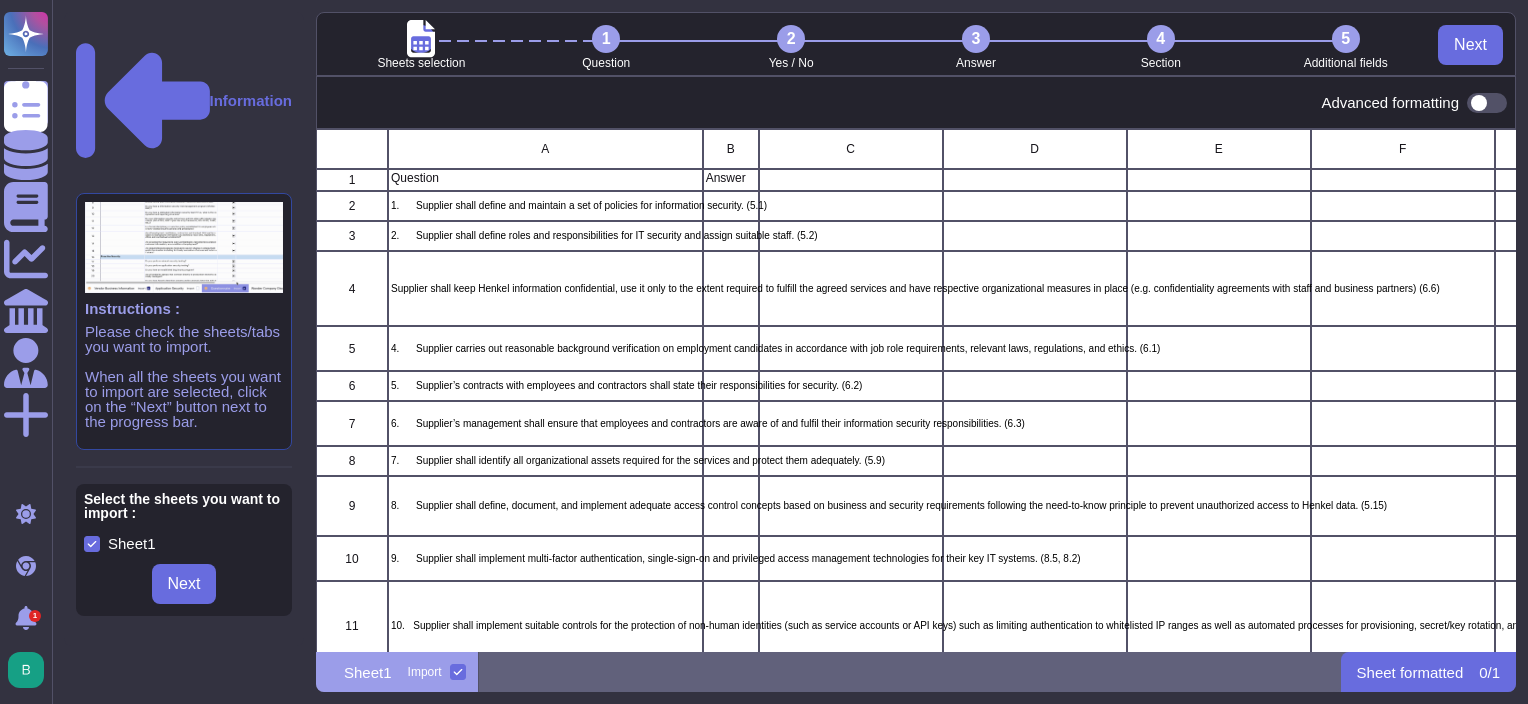 click 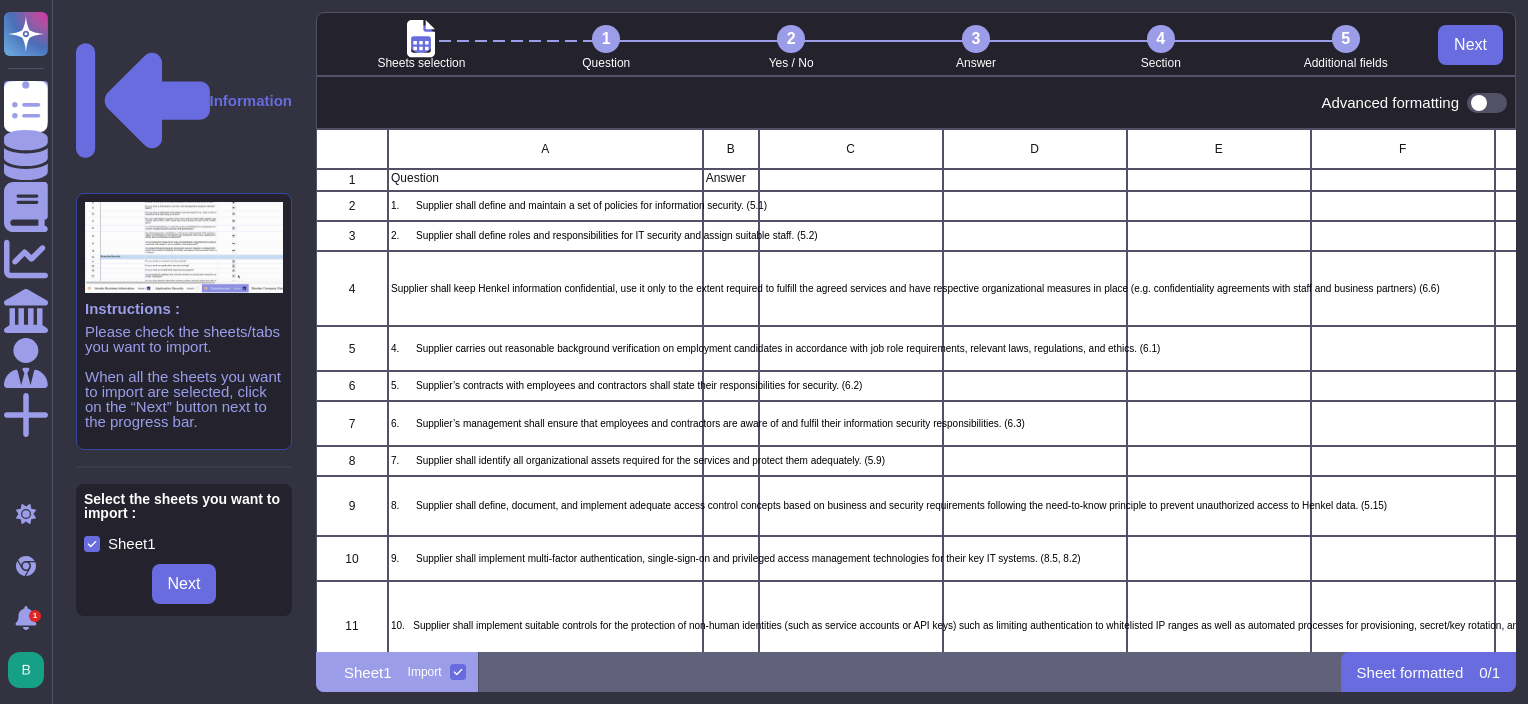 scroll, scrollTop: 16, scrollLeft: 16, axis: both 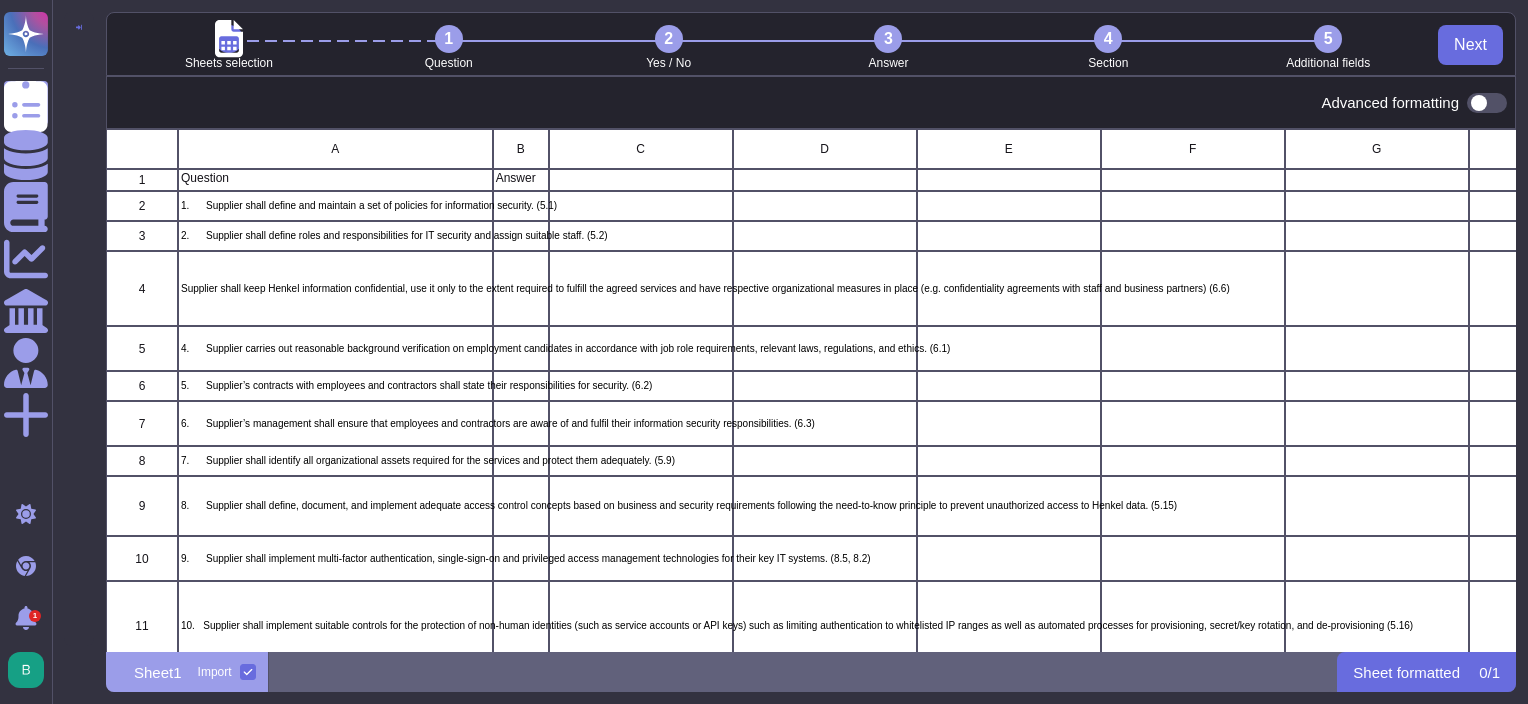 click 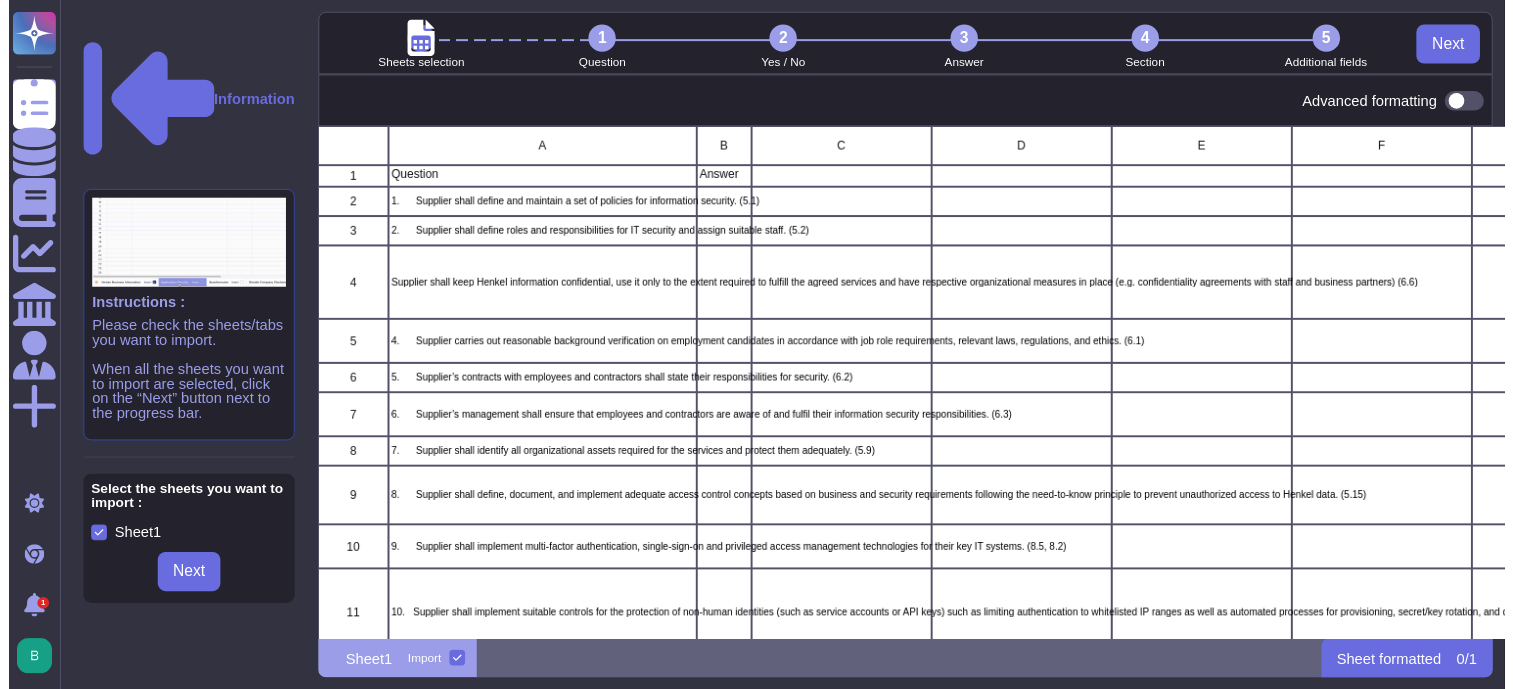 scroll, scrollTop: 508, scrollLeft: 1224, axis: both 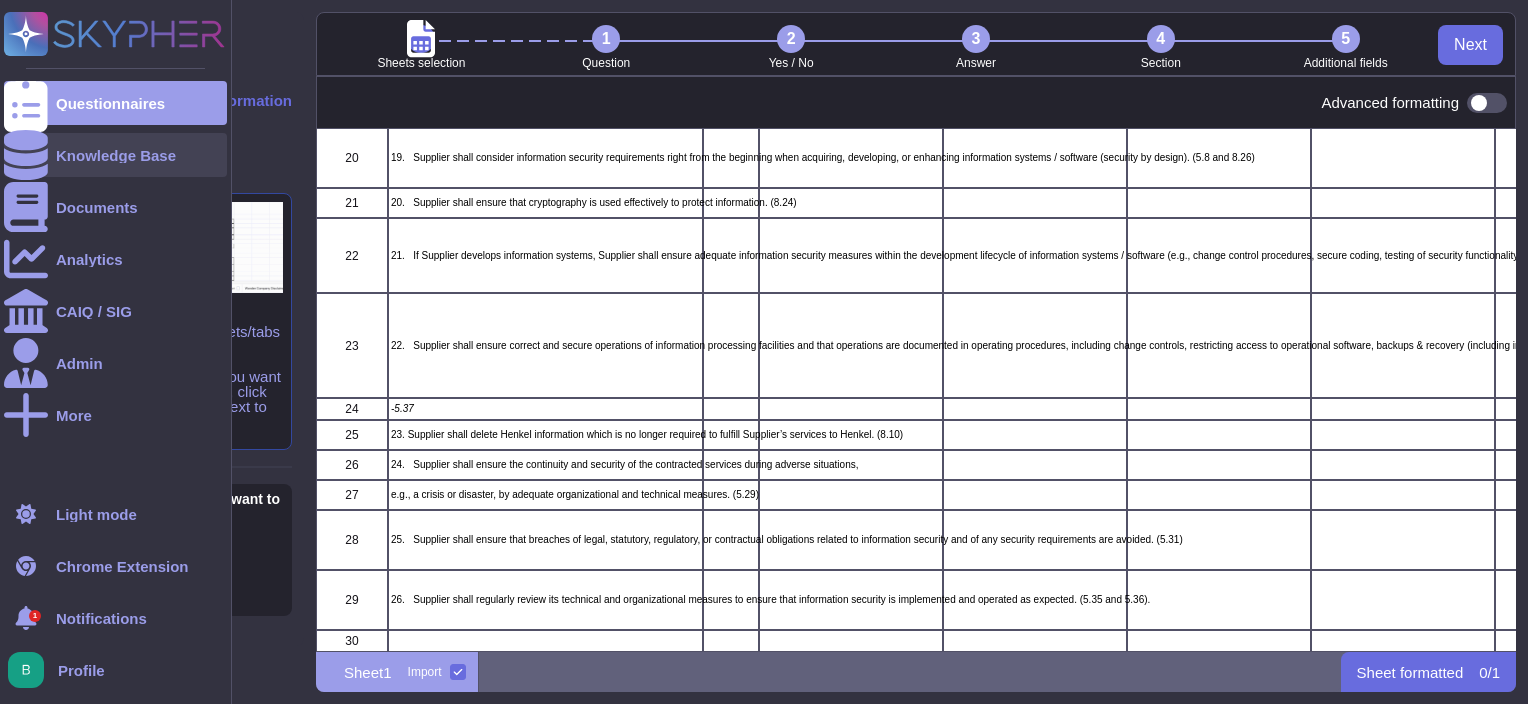 click on "Knowledge Base" at bounding box center [115, 155] 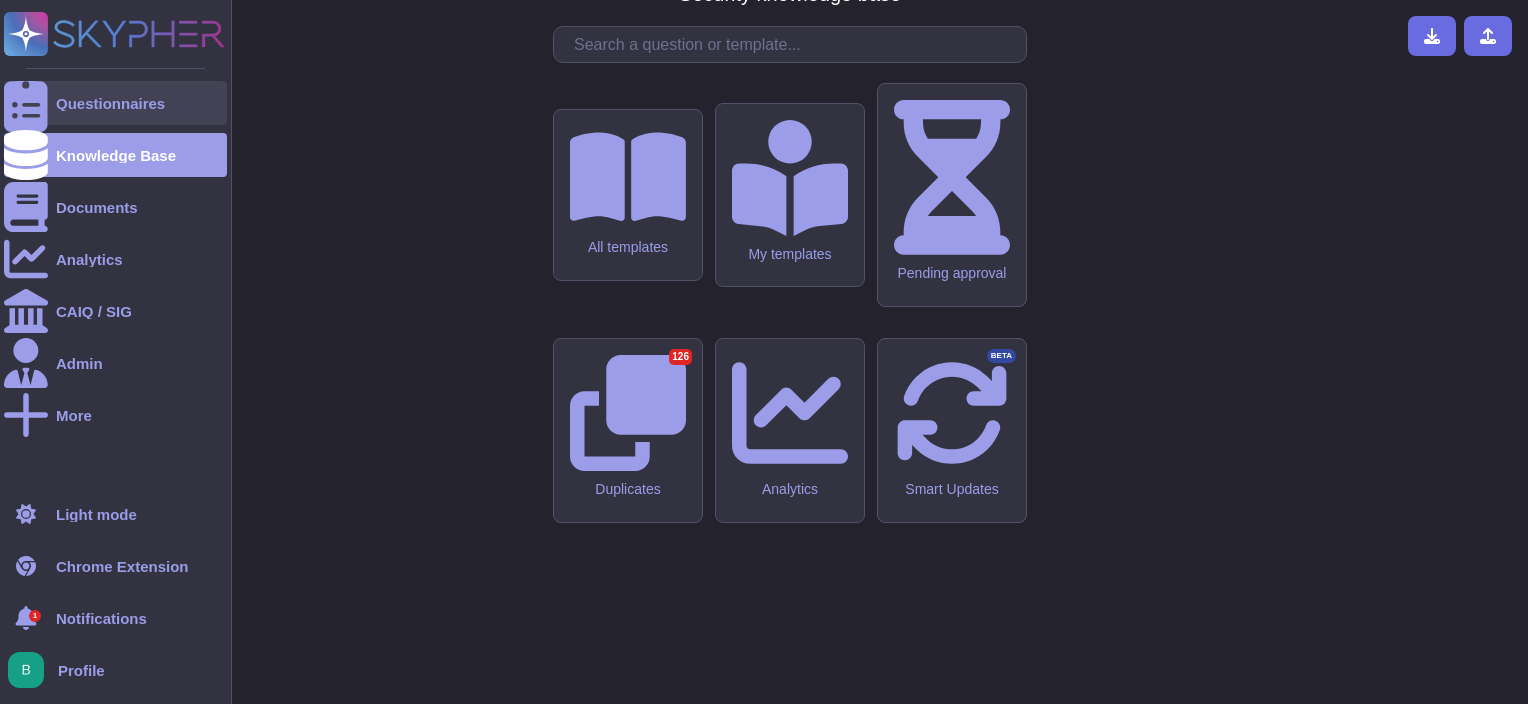 click on "Questionnaires" at bounding box center (115, 103) 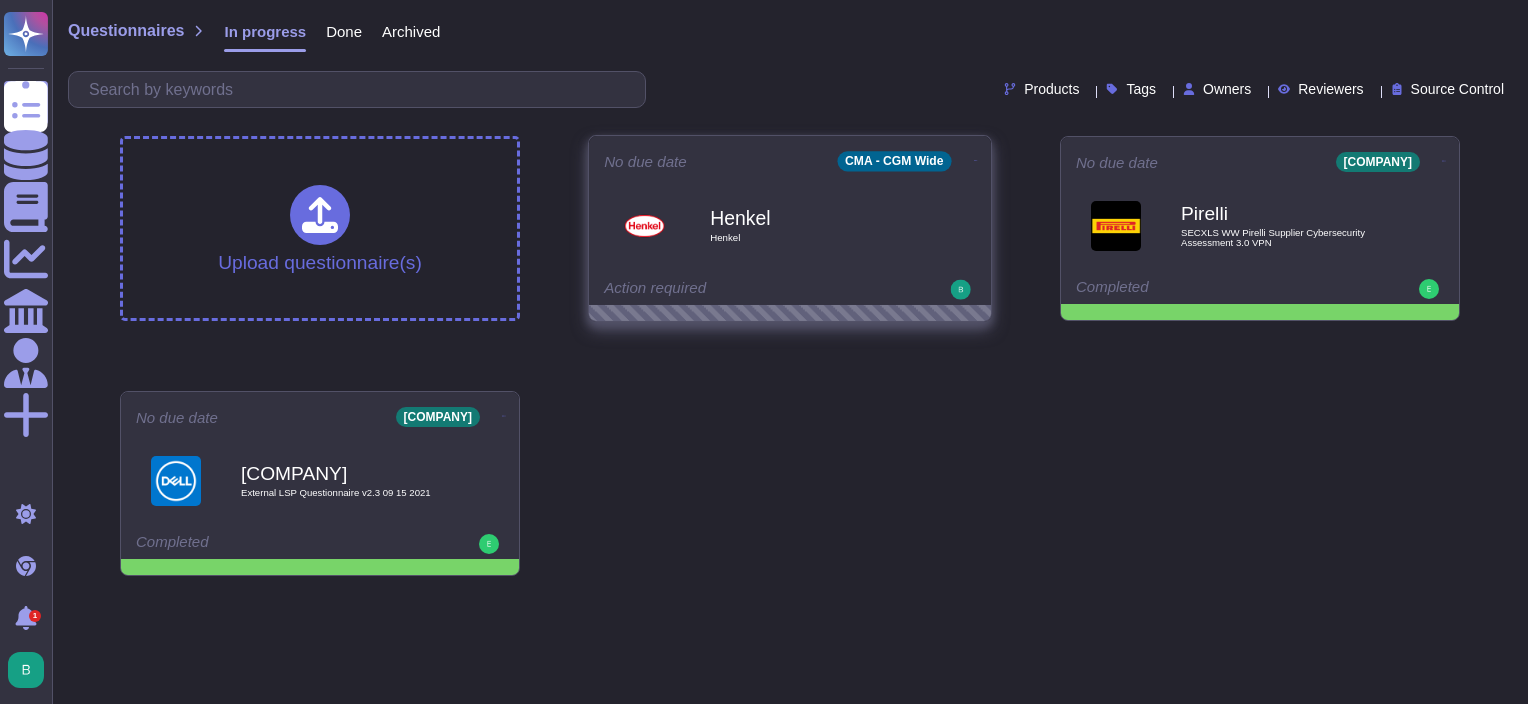 click 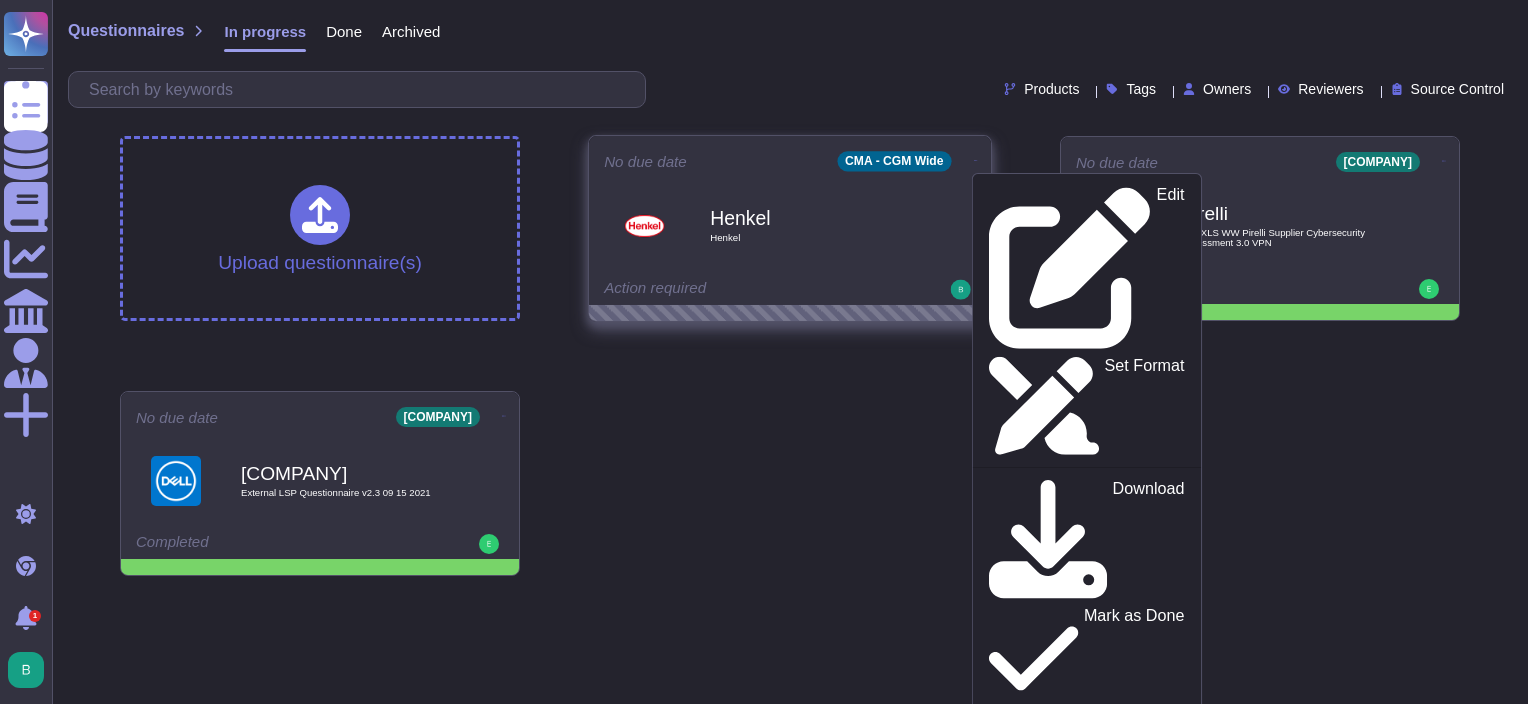click on "Delete" at bounding box center [1161, 1113] 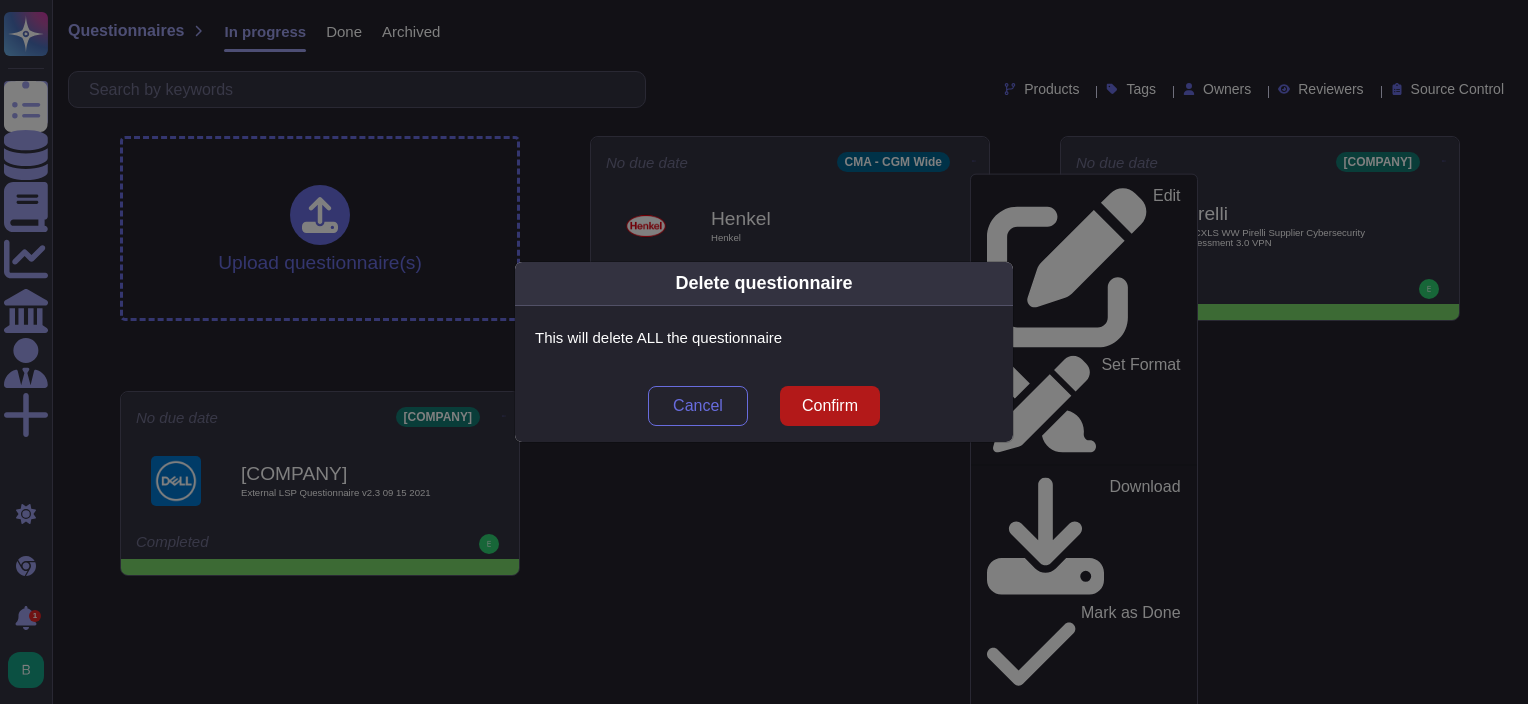 click on "Confirm" at bounding box center [830, 406] 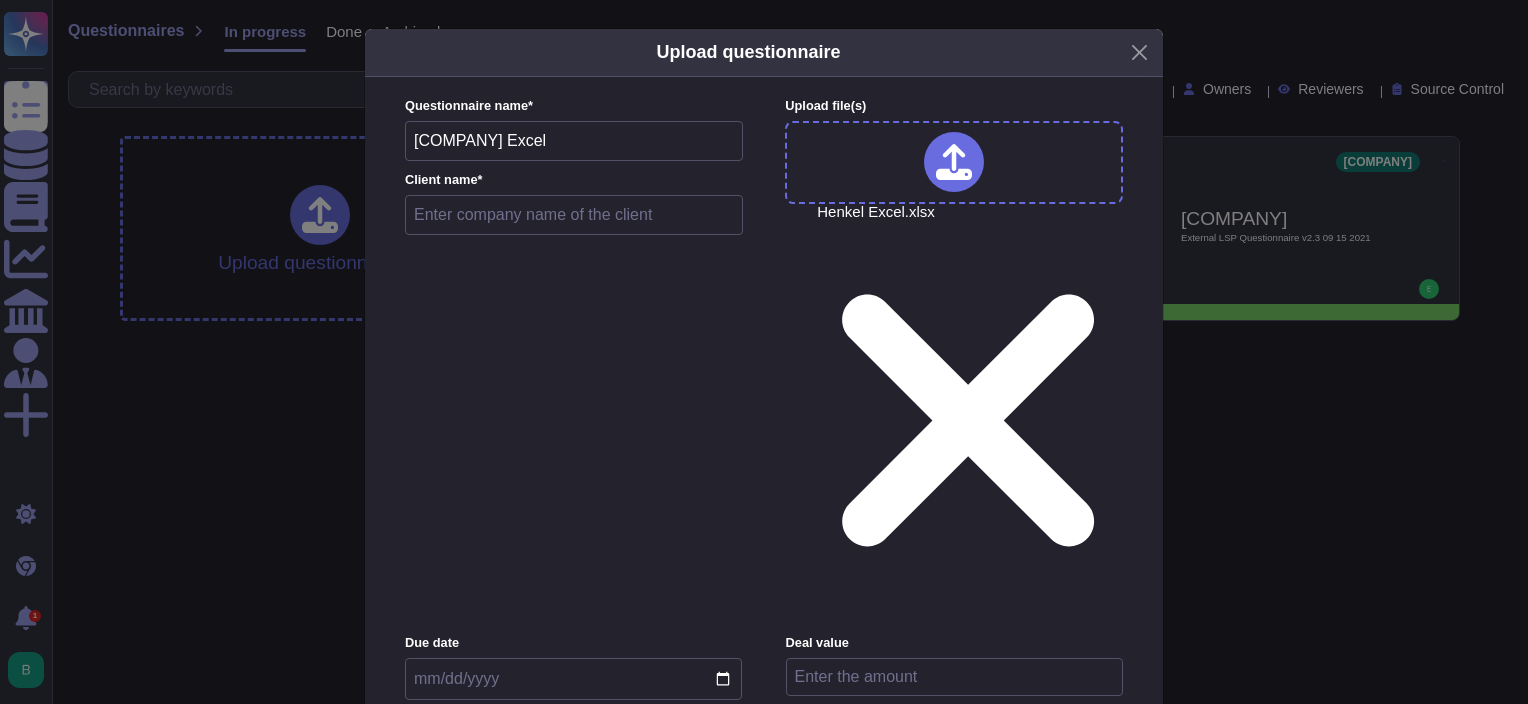 click on "[COMPANY] Excel" at bounding box center [574, 141] 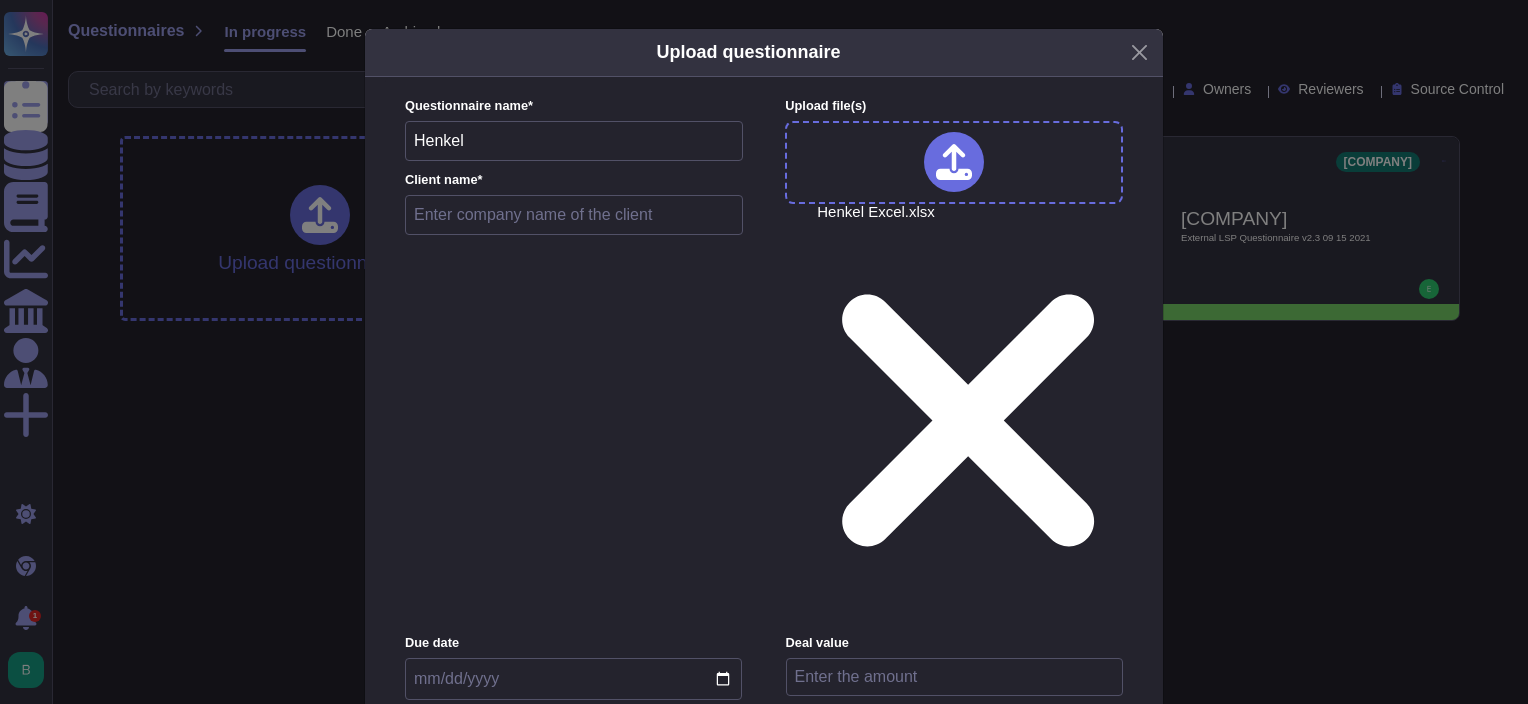 type on "Henkel" 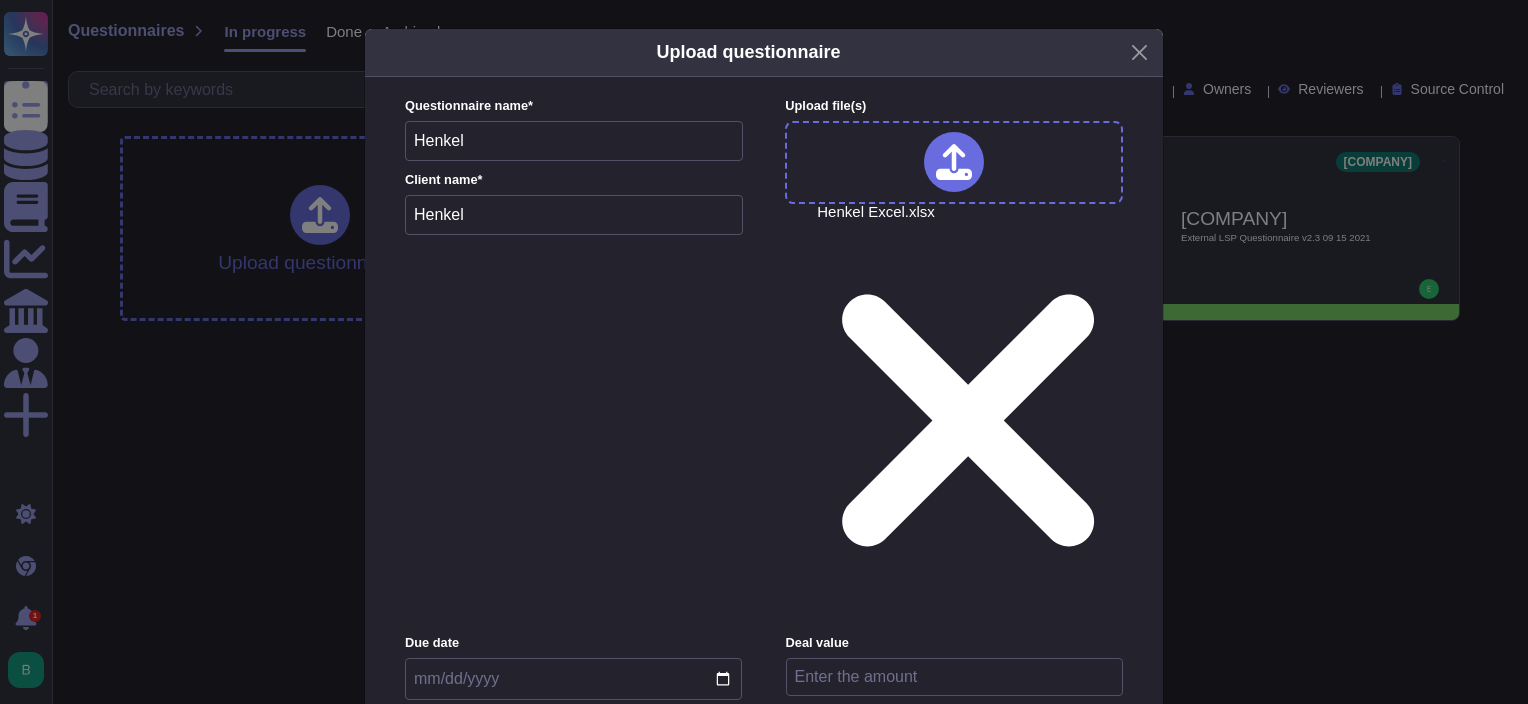 type on "Henkel" 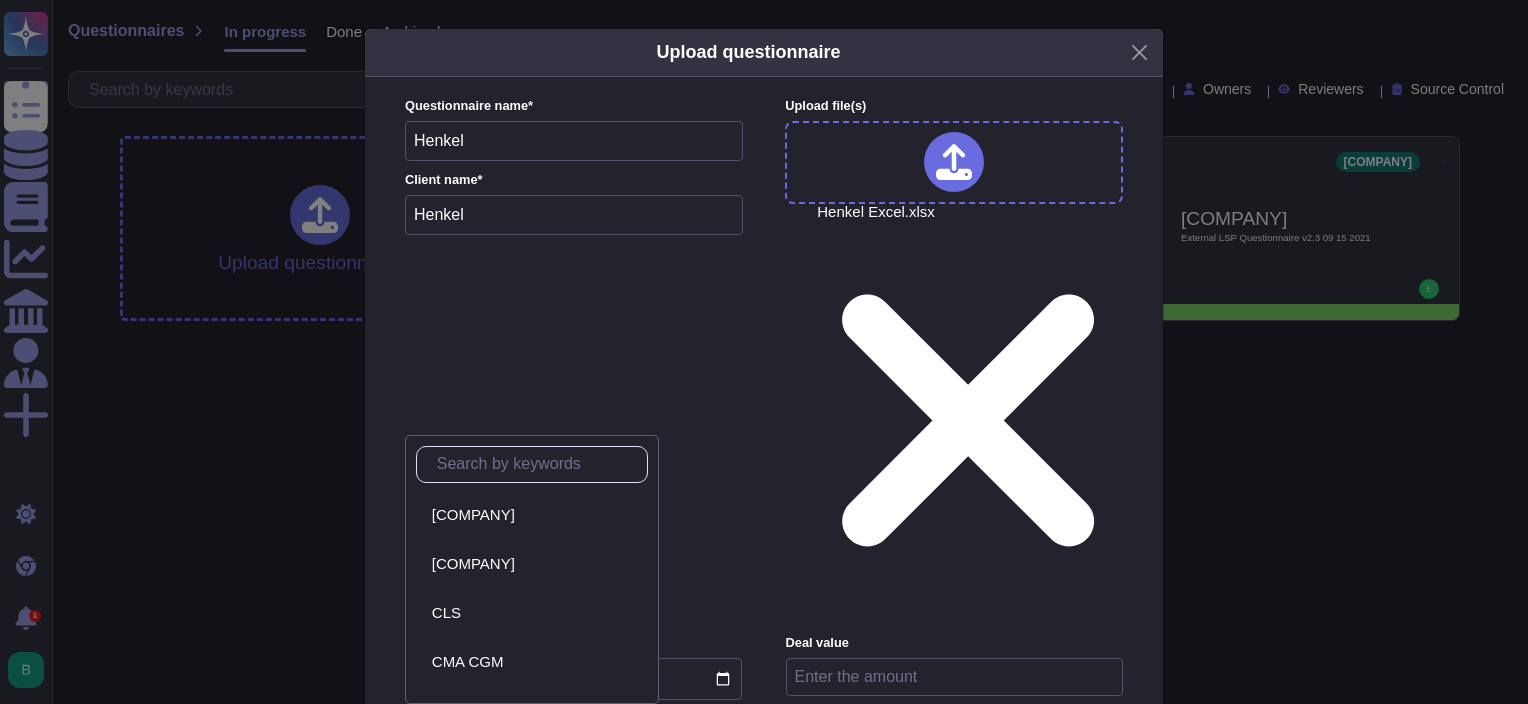 drag, startPoint x: 460, startPoint y: 557, endPoint x: 493, endPoint y: 558, distance: 33.01515 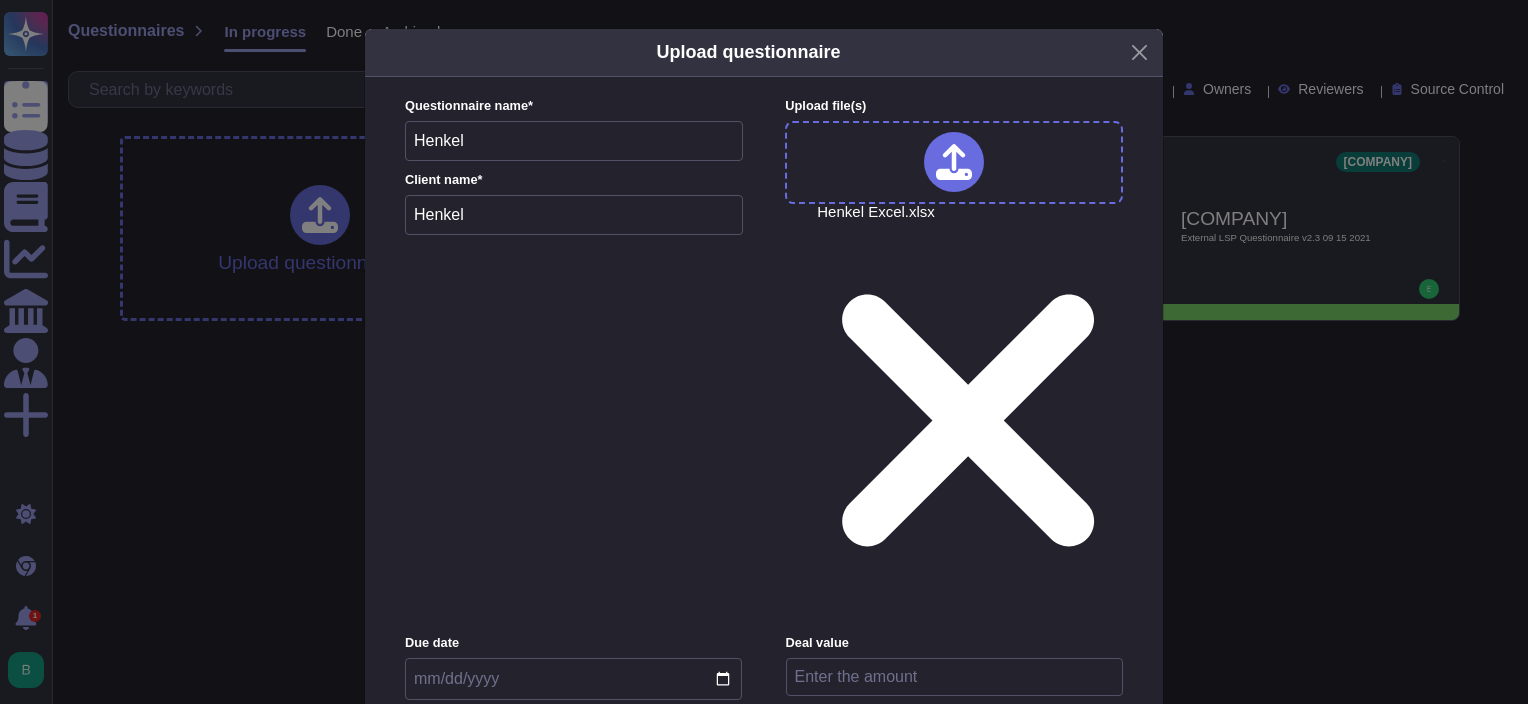 click on "Upload" at bounding box center [764, 974] 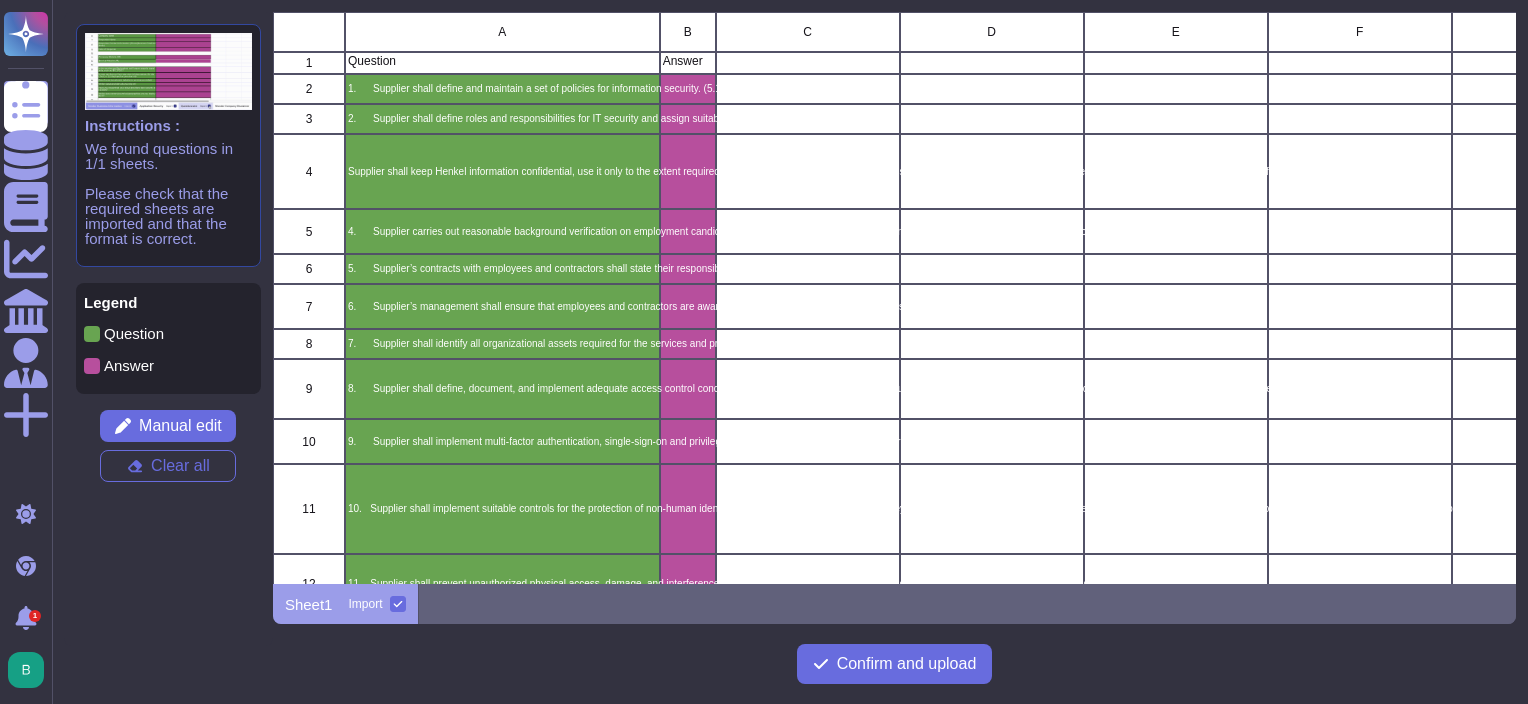 scroll, scrollTop: 16, scrollLeft: 16, axis: both 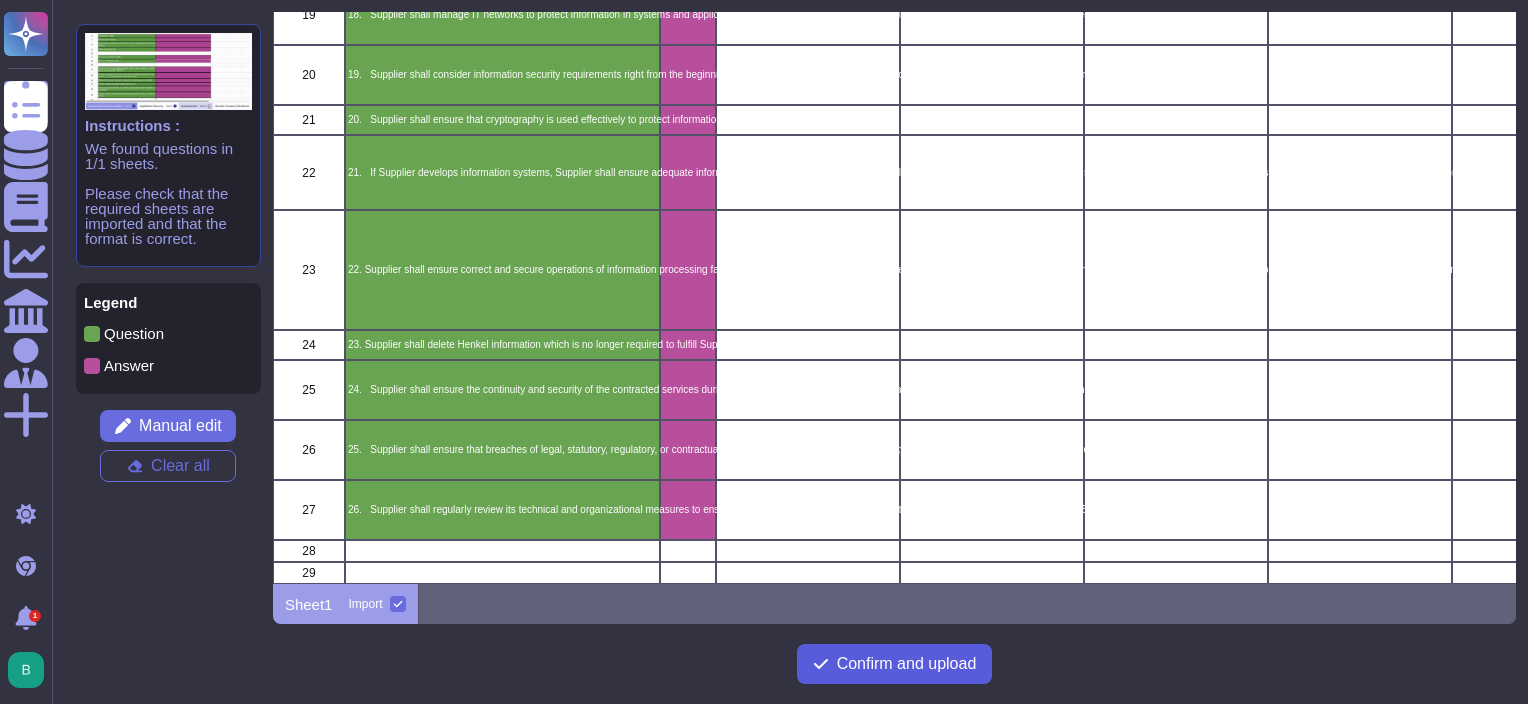click on "Confirm and upload" at bounding box center (907, 664) 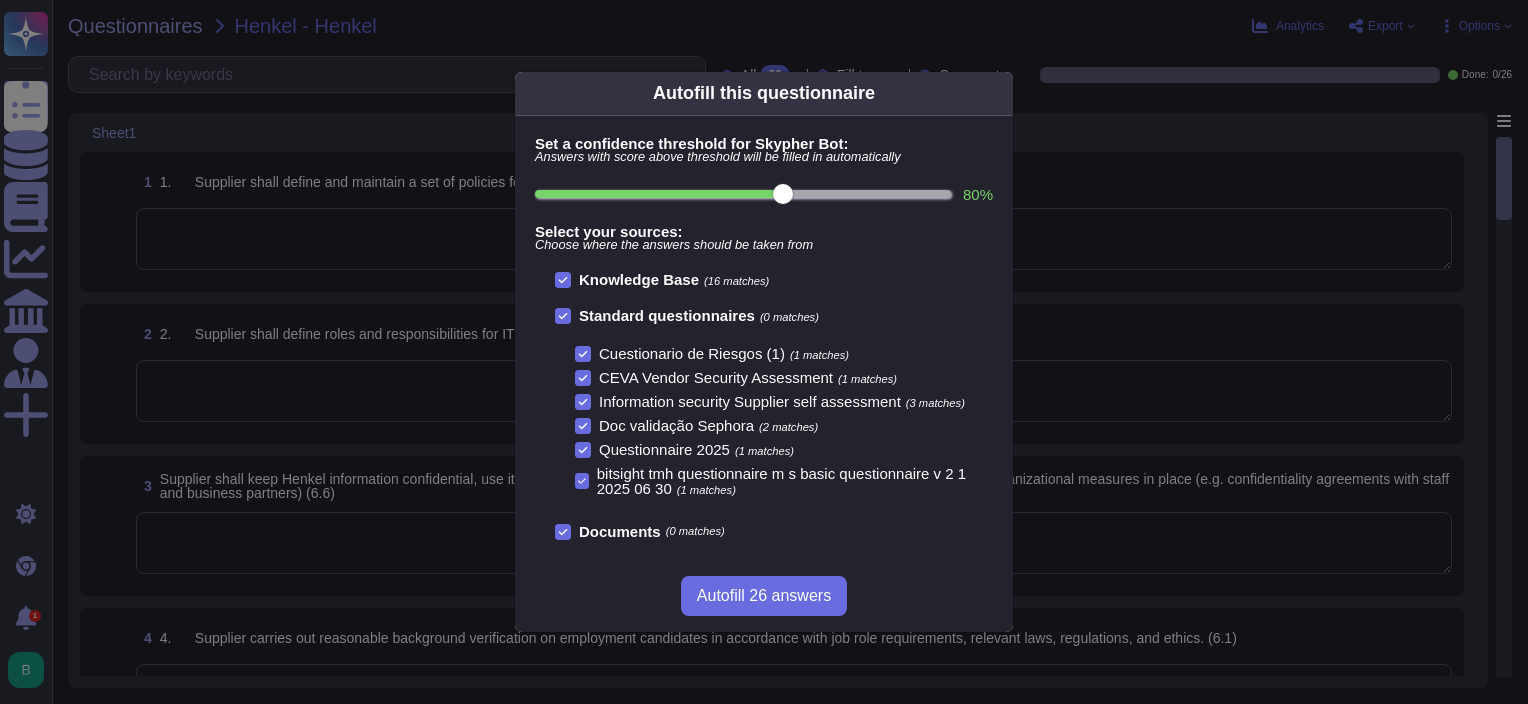 scroll, scrollTop: 46, scrollLeft: 0, axis: vertical 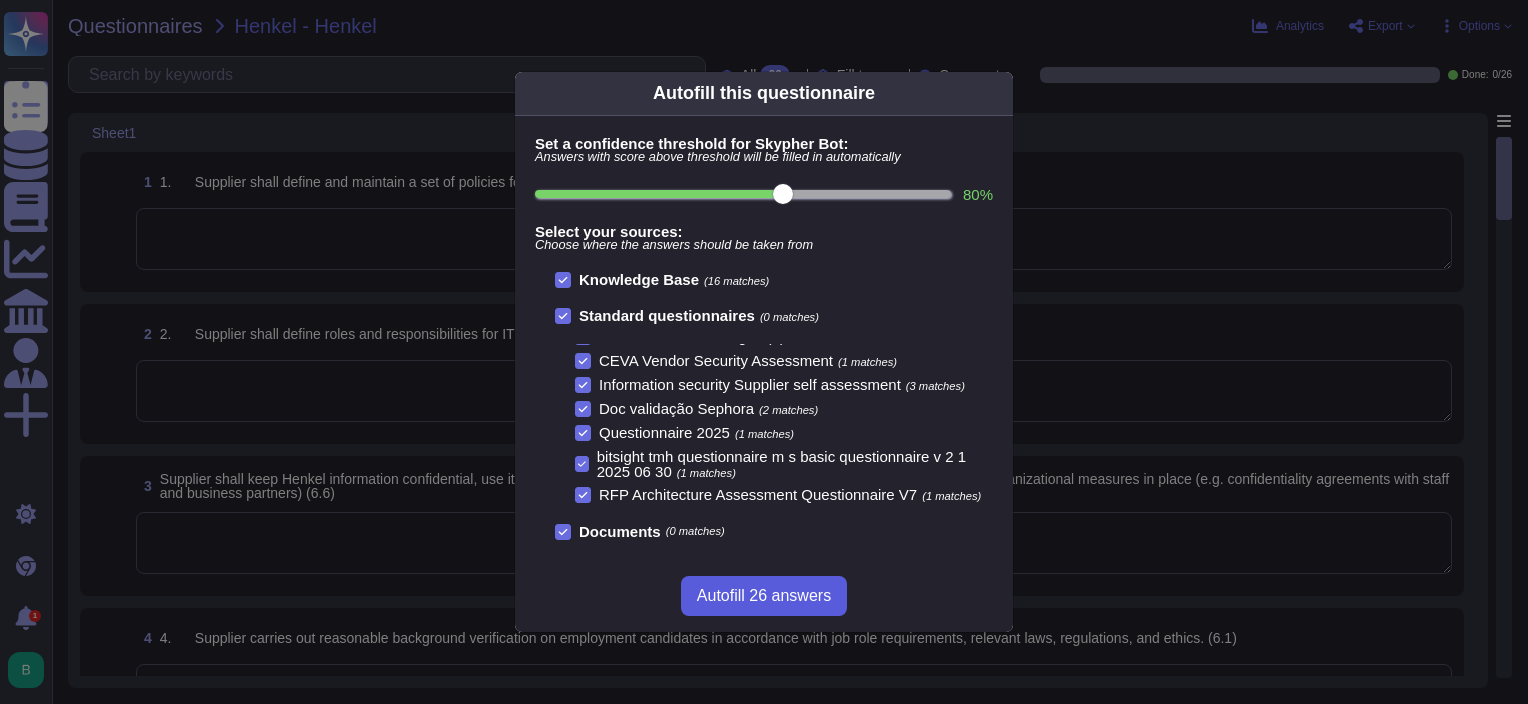 click on "Autofill 26 answers" at bounding box center (764, 596) 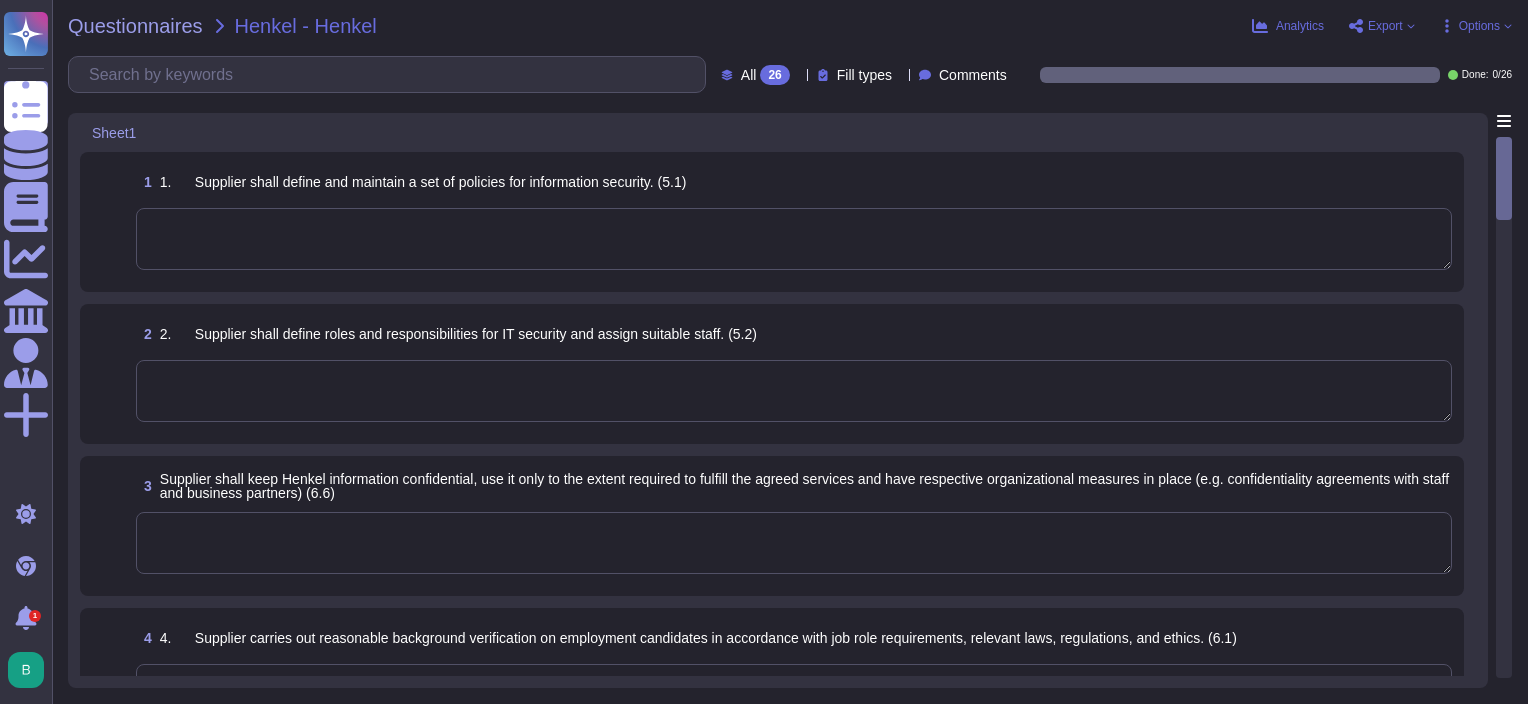 type on "We have an IS policy corpus, which is composed of several documents, including:
- The "Global Information Security Policy” (or GISP) which aims to provide a reference basement for the protection of information assets for all the company's activities and actors.
- Thematic policies which are the declination of the GISP throughout key themes, aiming to specify the processes and technical measures to be implemented to comply with the principles of the GISP.
- Technical standards and operational guides which are the declination of operational rules by IS themes.
- A user charter which sets up clear and straightforward rules that all users should follow when using the Group’s information systems.
- A reference security framework that serves as a common baseline of reference in terms of IS requirements." 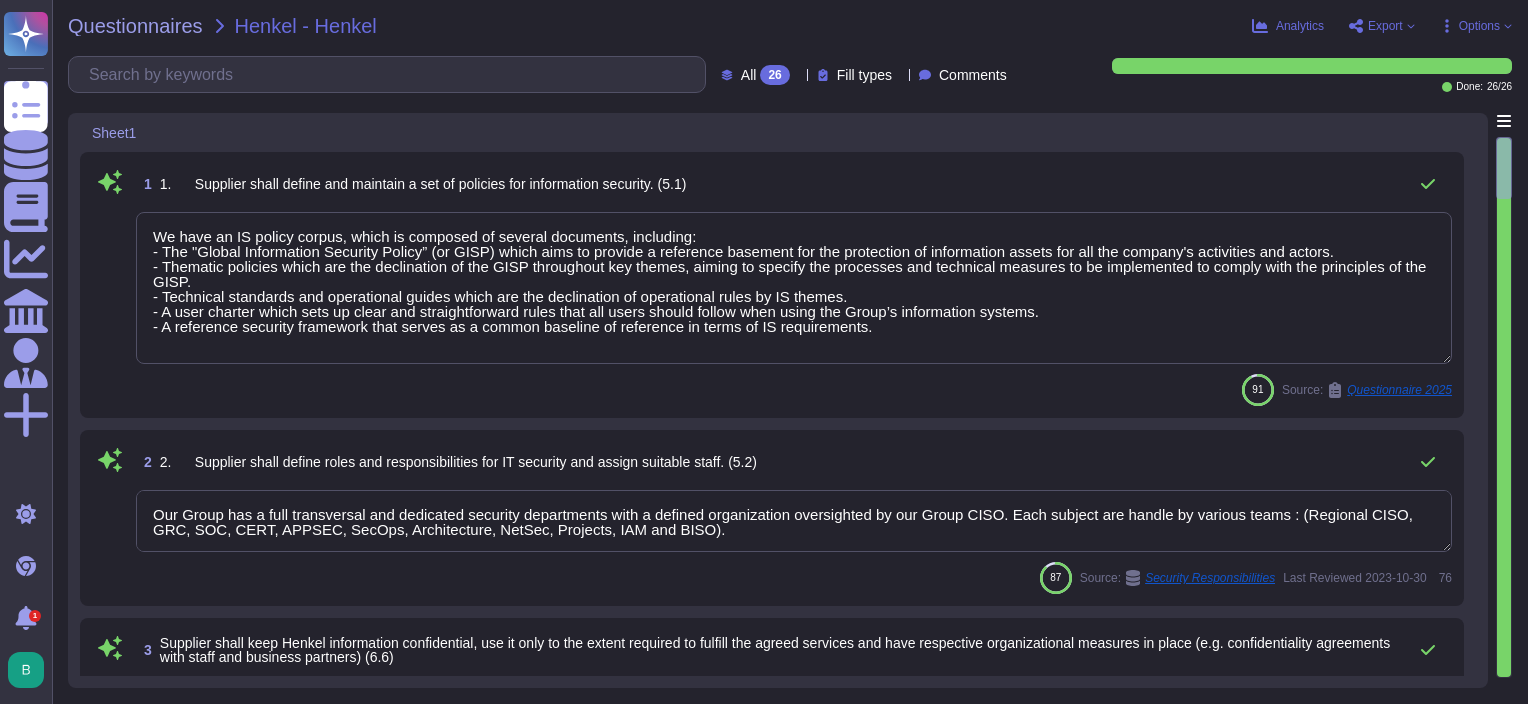 scroll, scrollTop: 1, scrollLeft: 0, axis: vertical 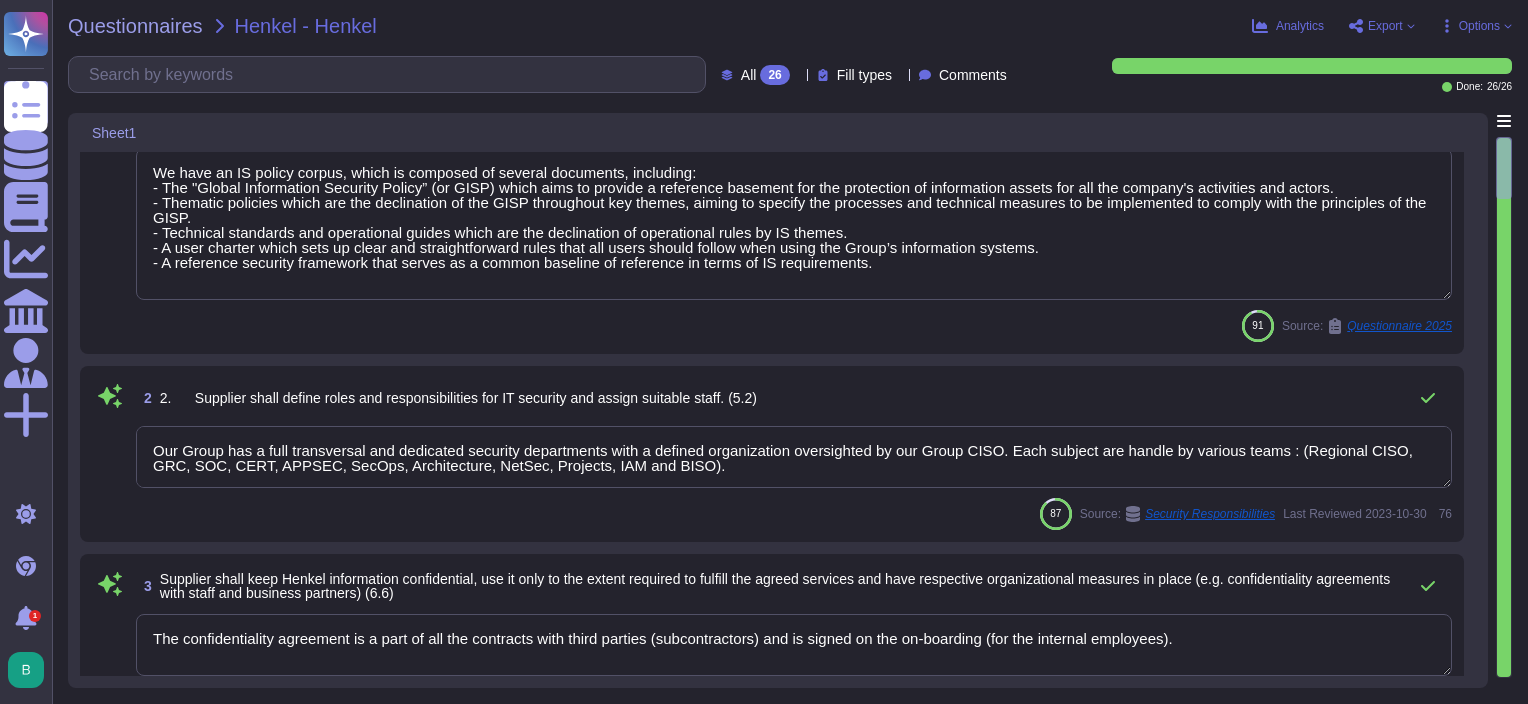 type on "Regular awareness programs for all employees are mandatory (at least annually). We also conduct phishing simulation to assess our employees' level of vigilance. It is also a mandatory part of the on-boarding process to receive (and acknowledge understanding of) awareness trainings about Information Security policies." 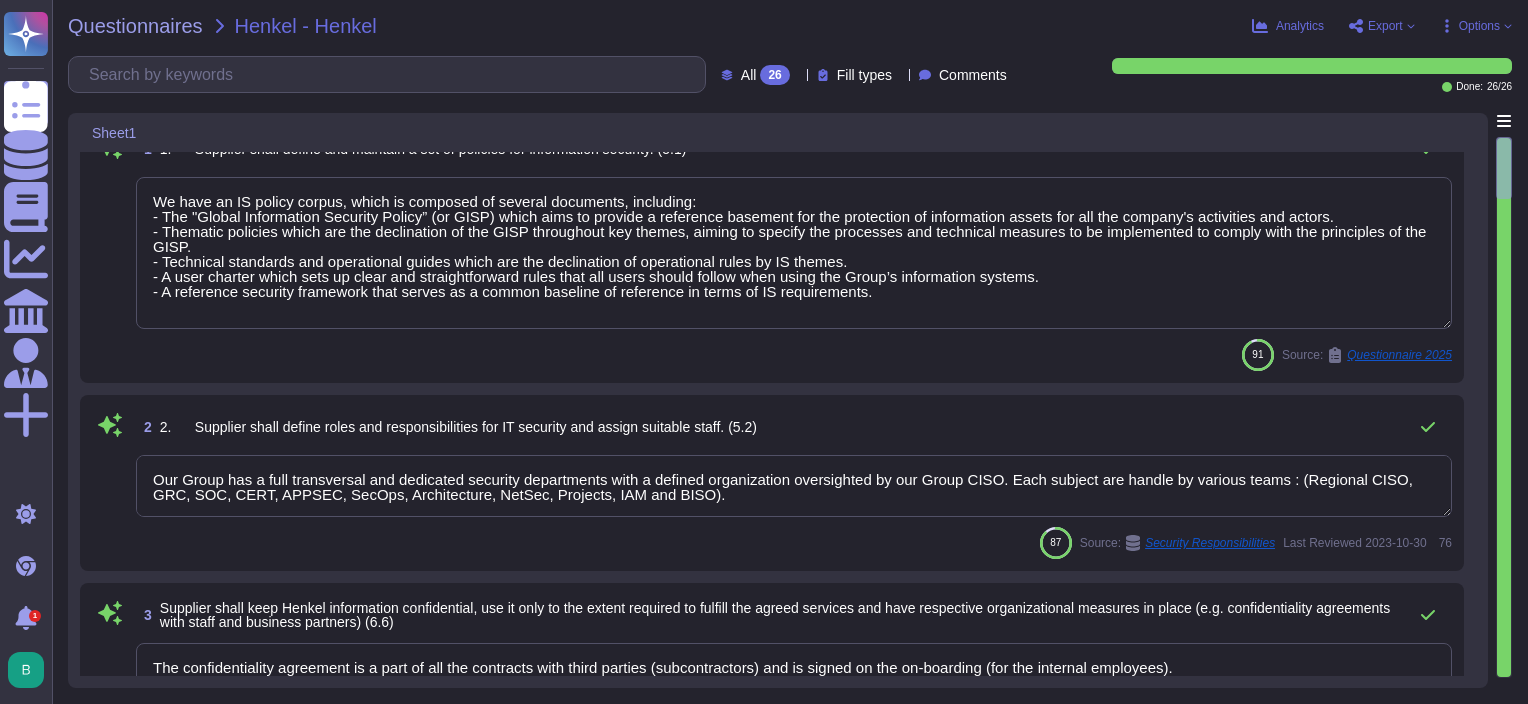 scroll, scrollTop: 0, scrollLeft: 0, axis: both 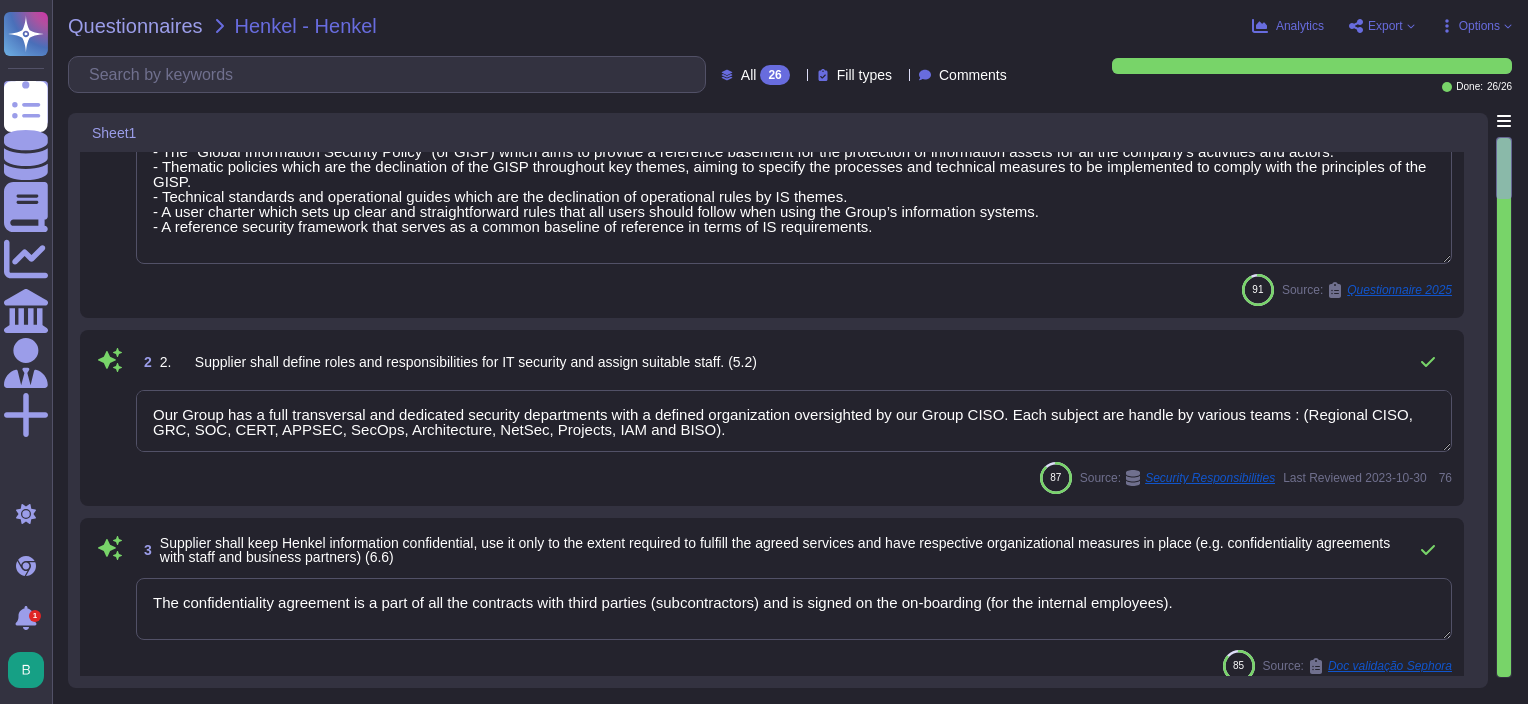 type on "Regular awareness programs for all employees are mandatory (at least annually). We also conduct phishing simulation to assess our employees' level of vigilance. It is also a mandatory part of the on-boarding process to receive (and acknowledge understanding of) awareness trainings about Information Security policies." 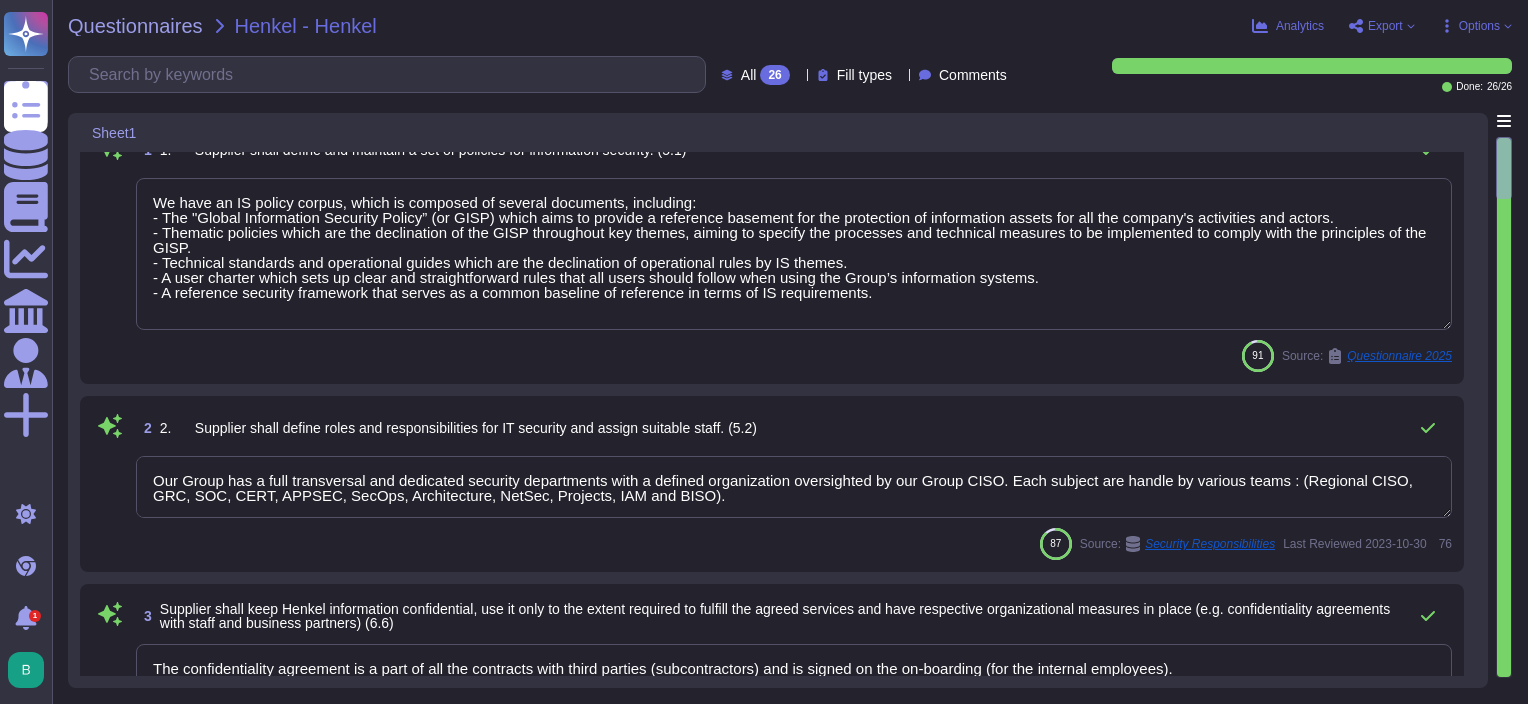 scroll, scrollTop: 0, scrollLeft: 0, axis: both 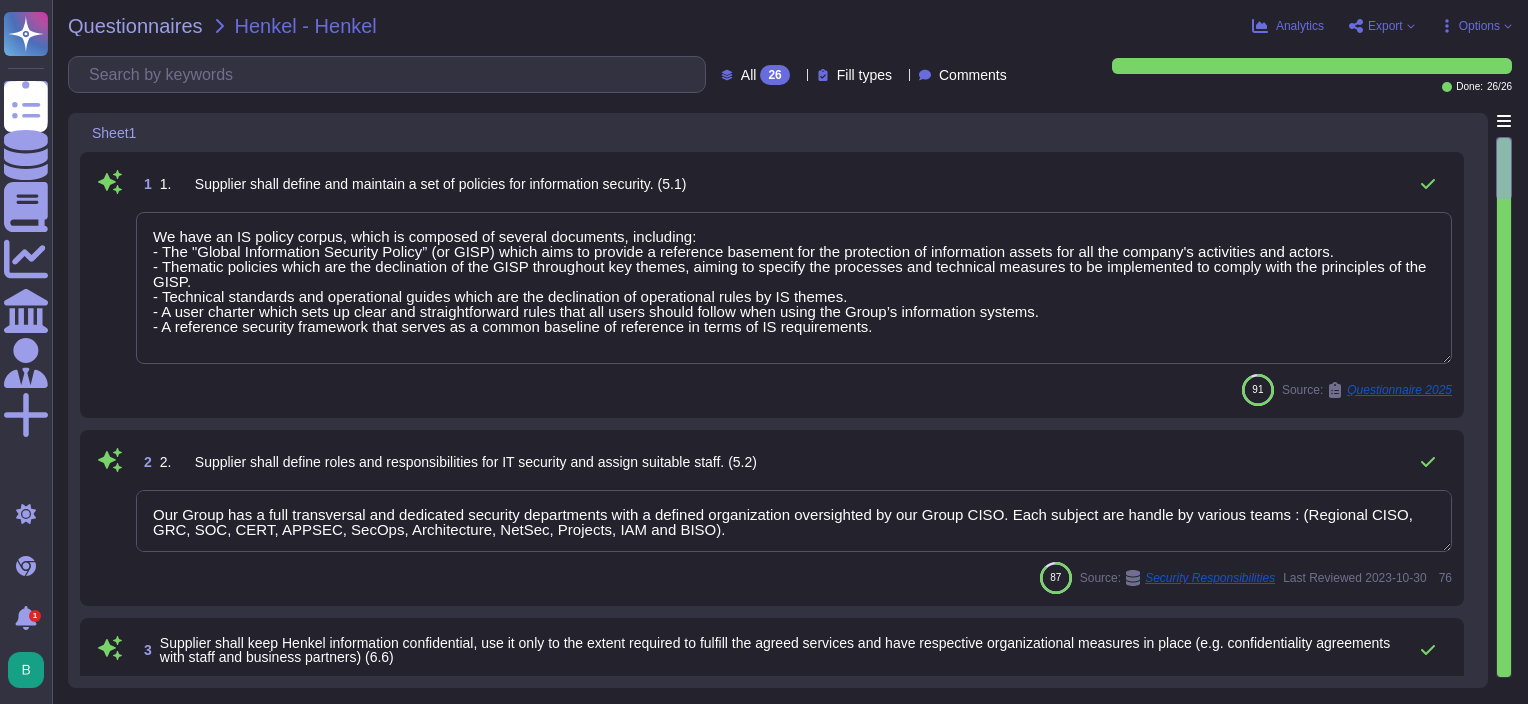 drag, startPoint x: 747, startPoint y: 536, endPoint x: 147, endPoint y: 520, distance: 600.2133 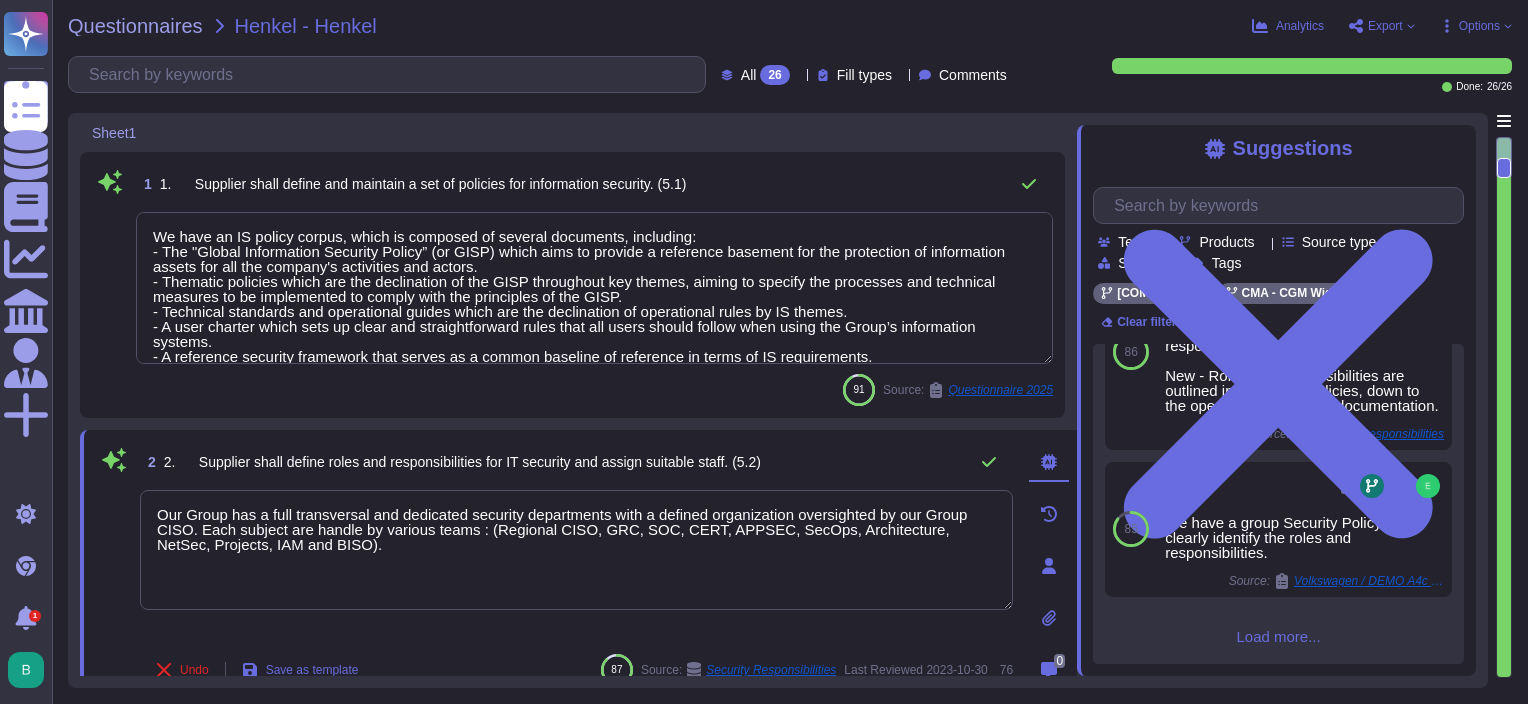 scroll, scrollTop: 680, scrollLeft: 0, axis: vertical 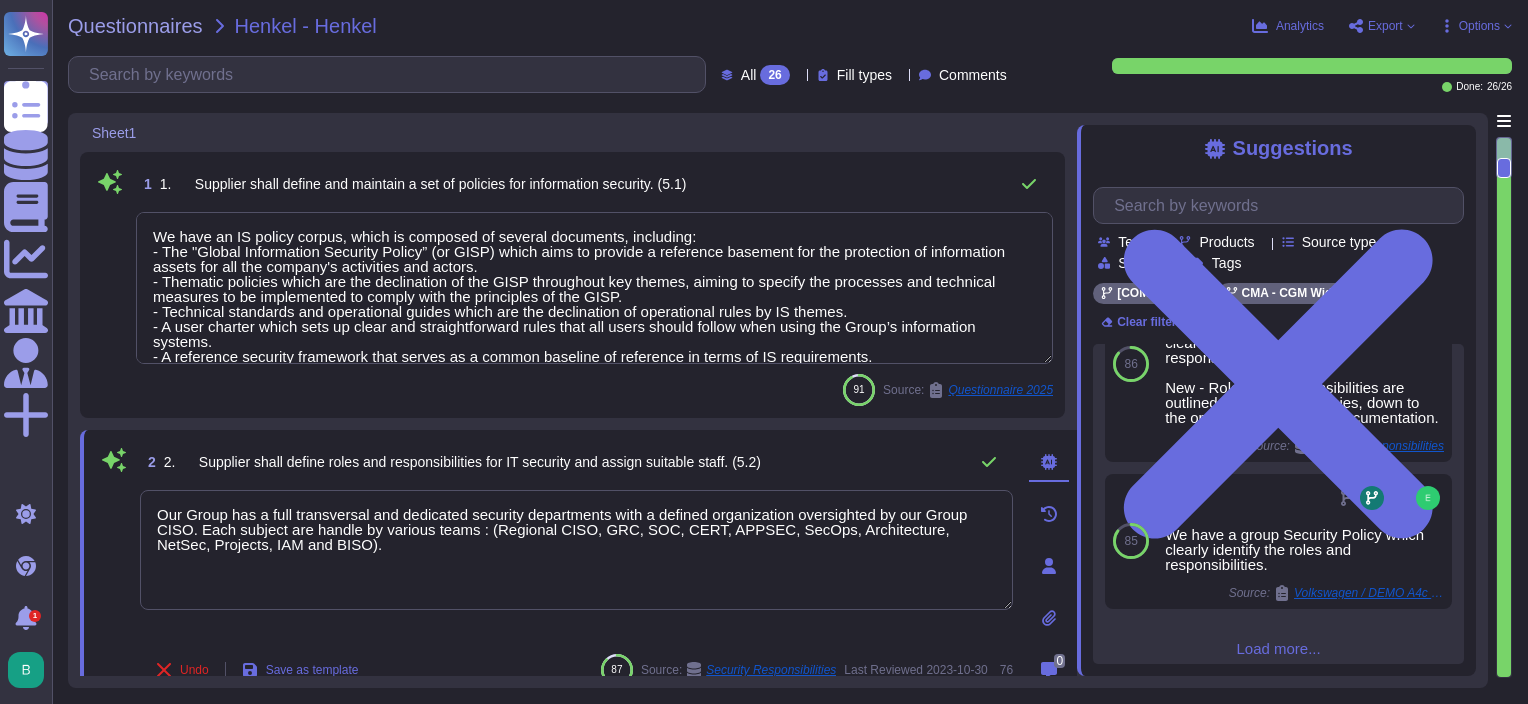 click on "Our Group has a full transversal and dedicated security departments with a defined organization oversighted by our Group CISO. Each subject are handle by various teams : (Regional CISO, GRC, SOC, CERT, APPSEC, SecOps, Architecture, NetSec, Projects, IAM and BISO)." at bounding box center [576, 550] 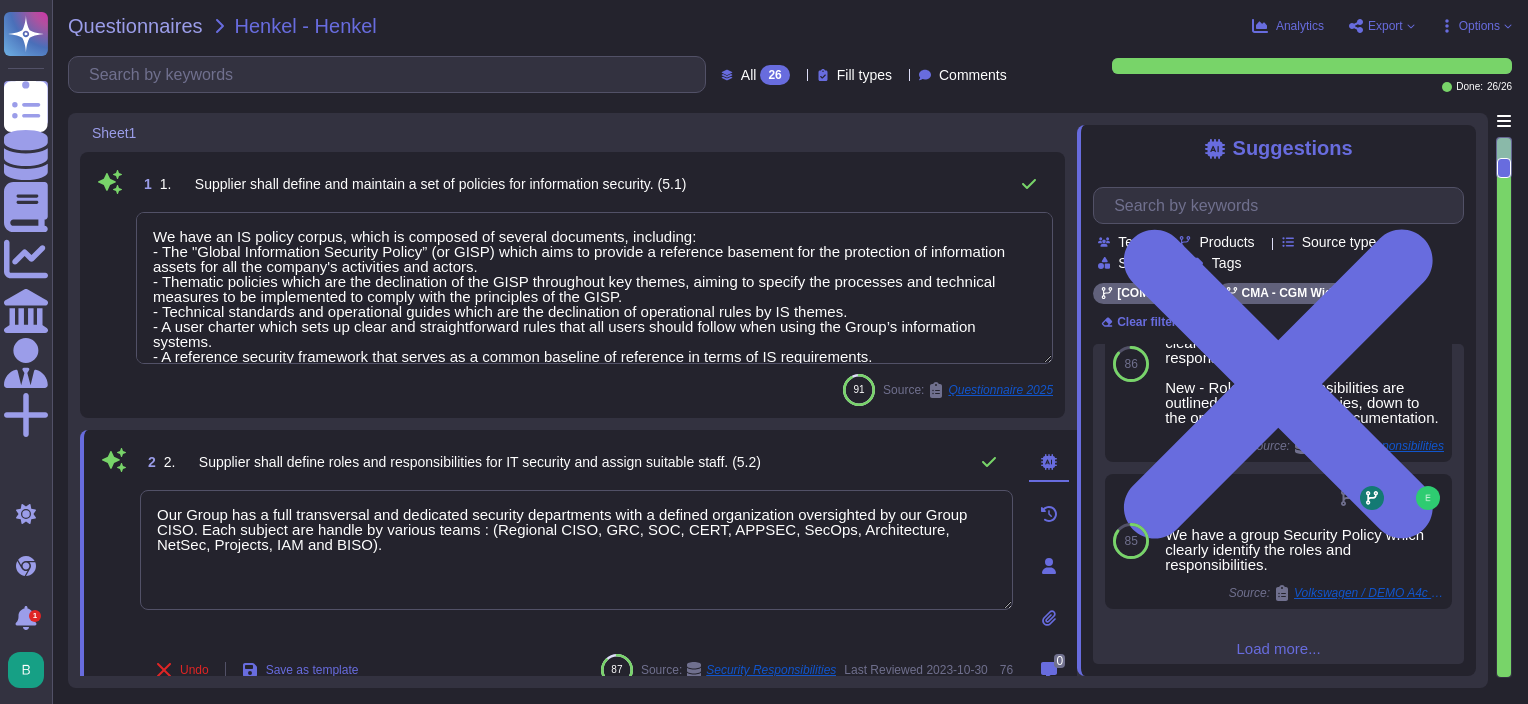 drag, startPoint x: 350, startPoint y: 556, endPoint x: 126, endPoint y: 499, distance: 231.13849 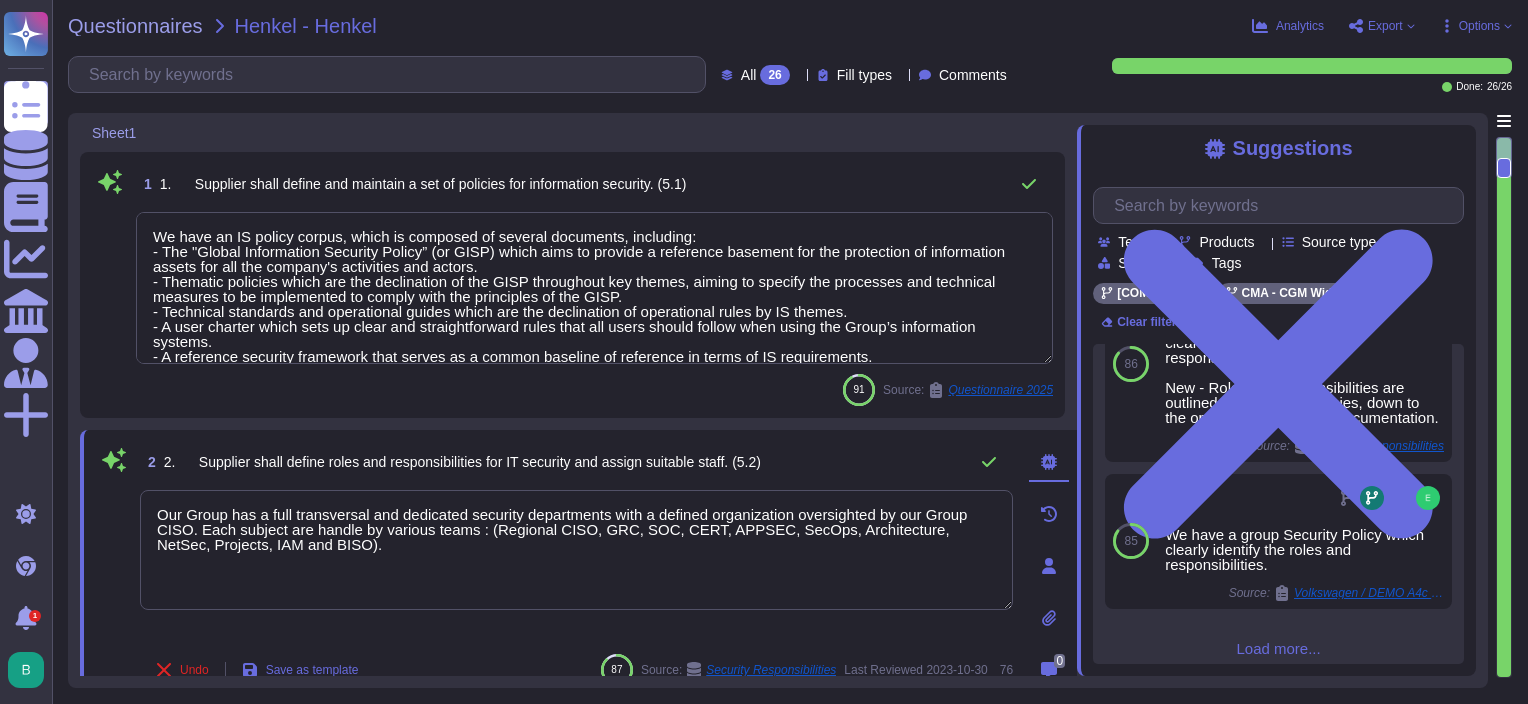 click on "2 2. Supplier shall define roles and responsibilities for IT security and assign suitable staff. (5.2)" at bounding box center (576, 462) 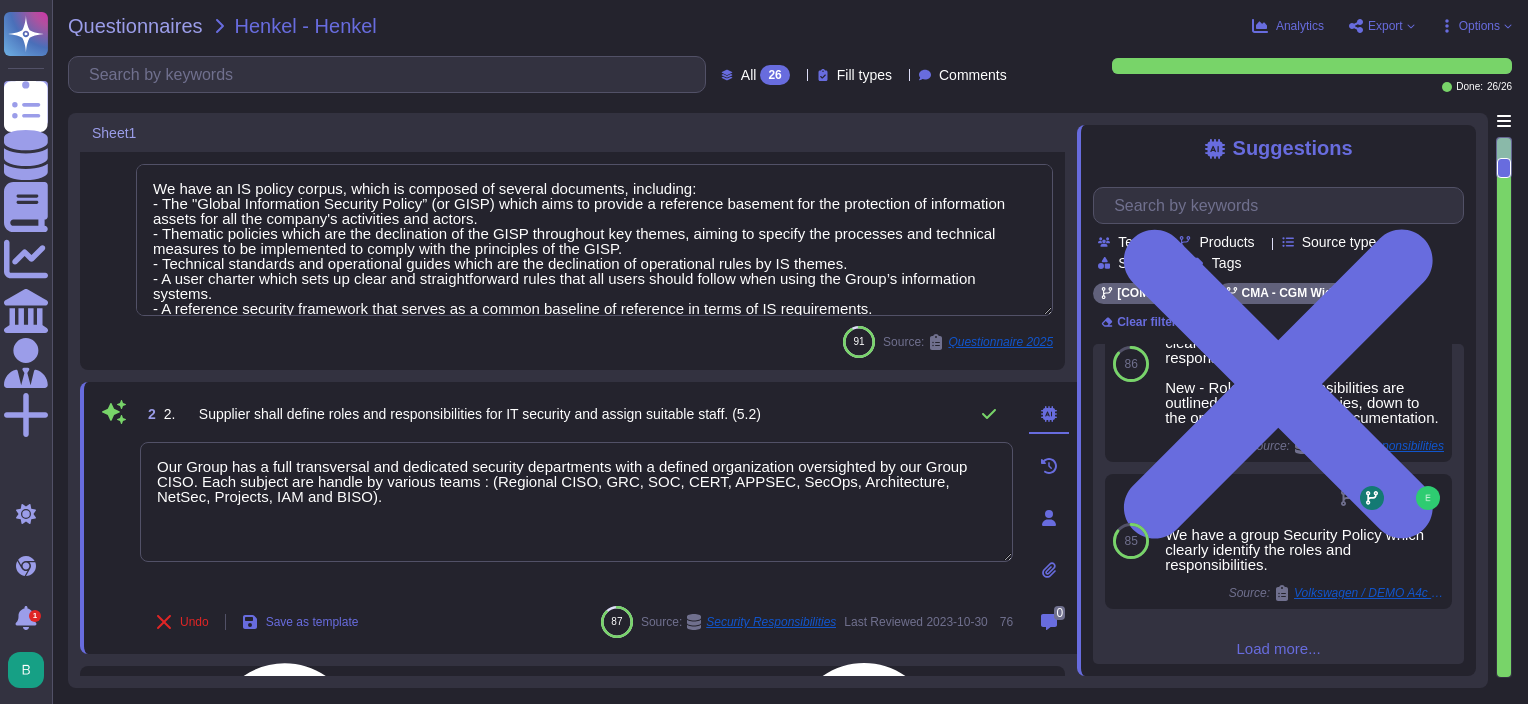 scroll, scrollTop: 0, scrollLeft: 0, axis: both 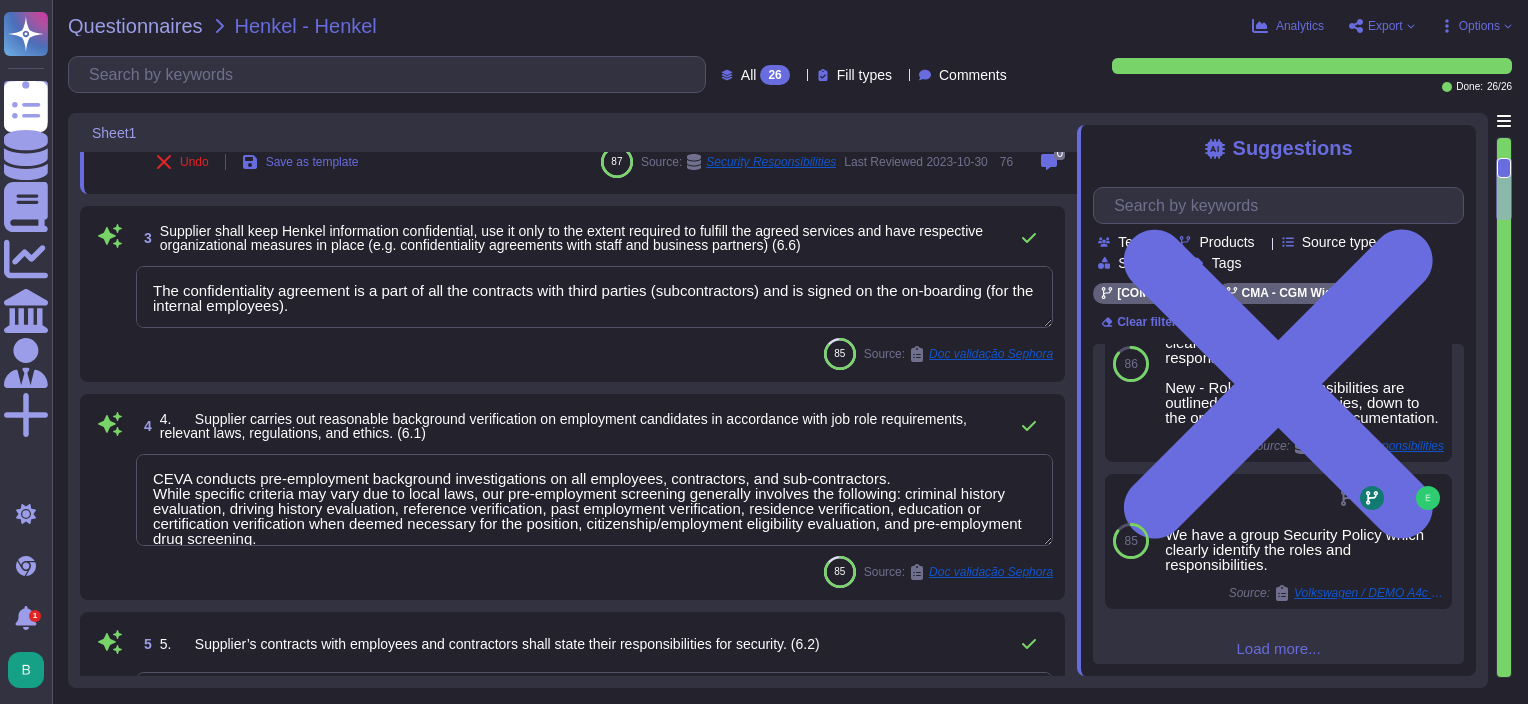 type on "Regular awareness programs for all employees are mandatory (at least annually). We also conduct phishing simulation to assess our employees' level of vigilance. It is also a mandatory part of the on-boarding process to receive (and acknowledge understanding of) awareness trainings about Information Security policies." 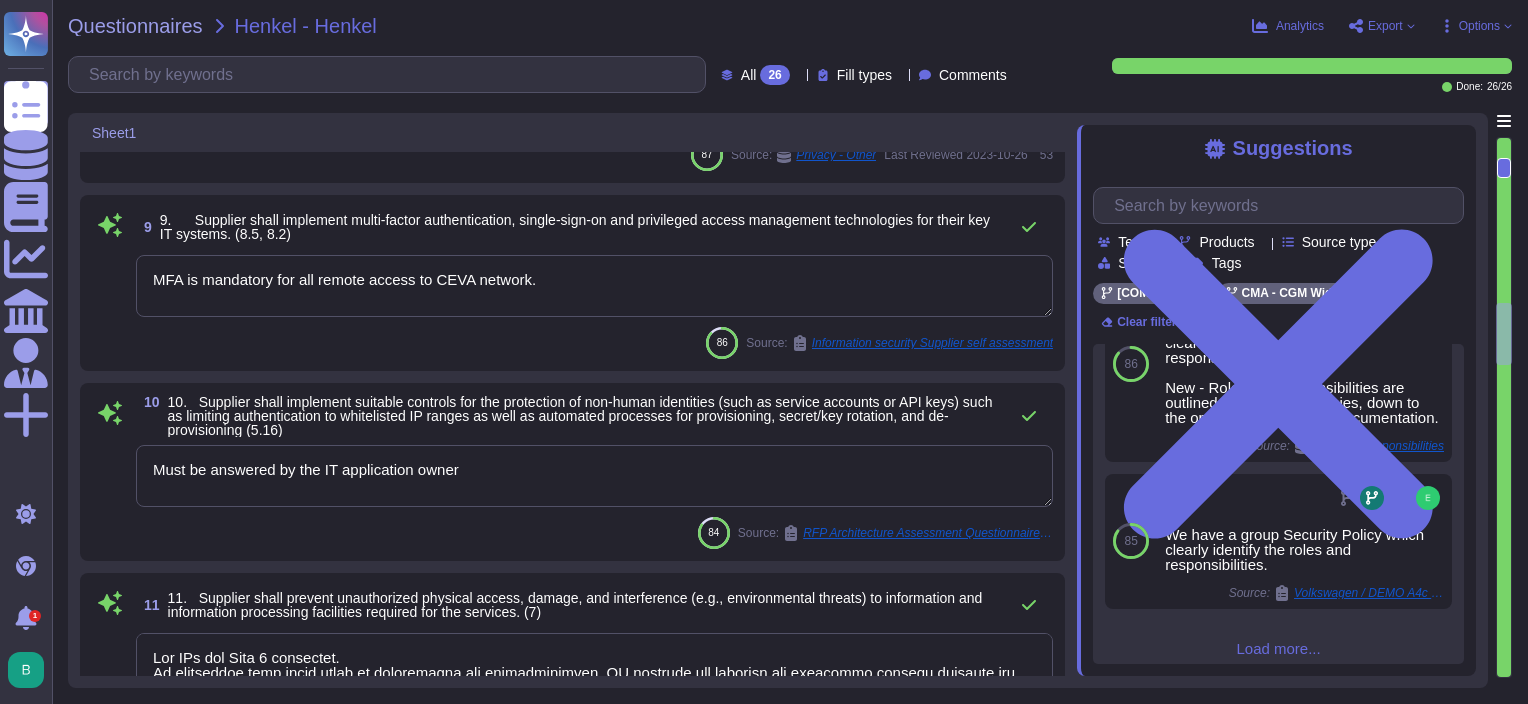 scroll, scrollTop: 1800, scrollLeft: 0, axis: vertical 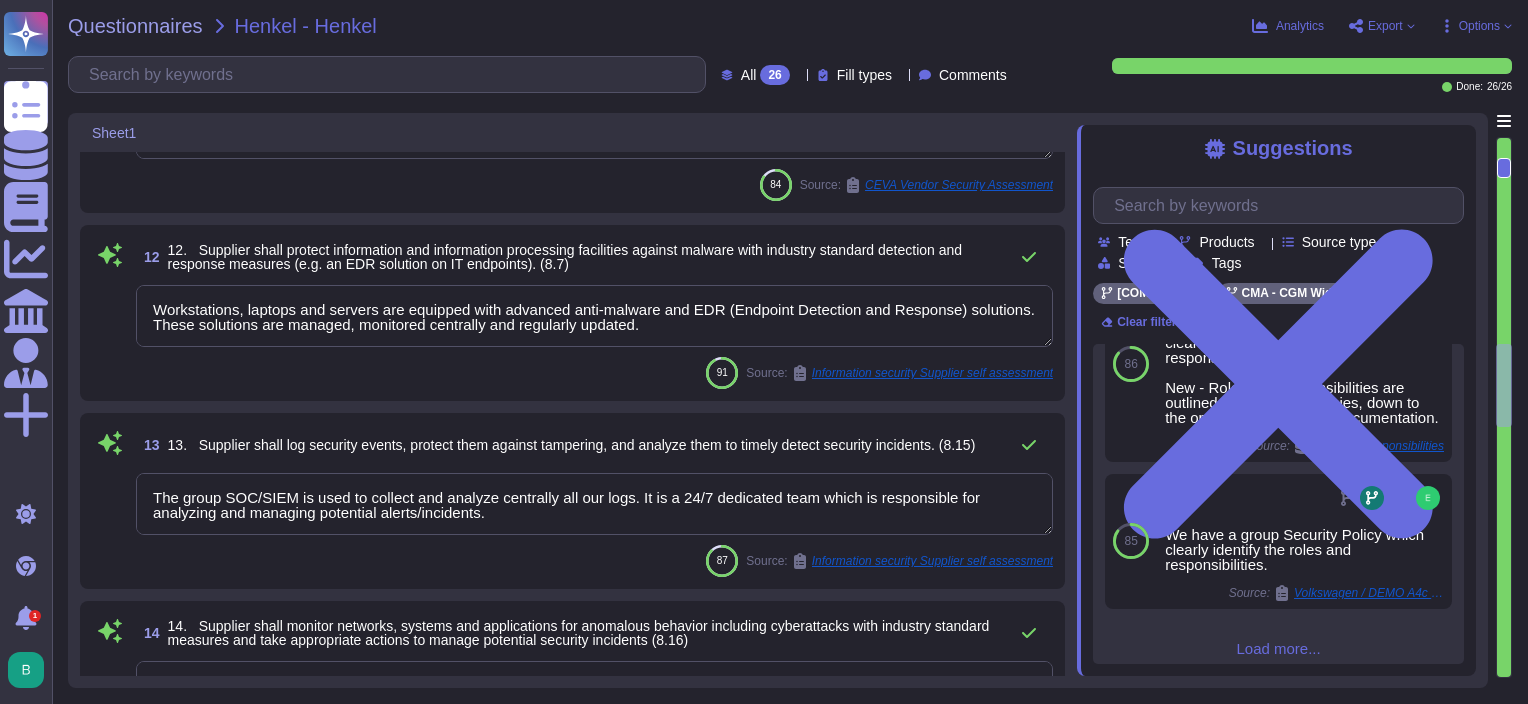 type on "We have an anomaly-based IDS and IPS in place. Sensors are in place at strategic points throughout the network and Network logs are sent, stored, and analyzed in the SIEM where the Group CERT/SOC Team handles the discovery and the remediation of security threats and vulnerabilities." 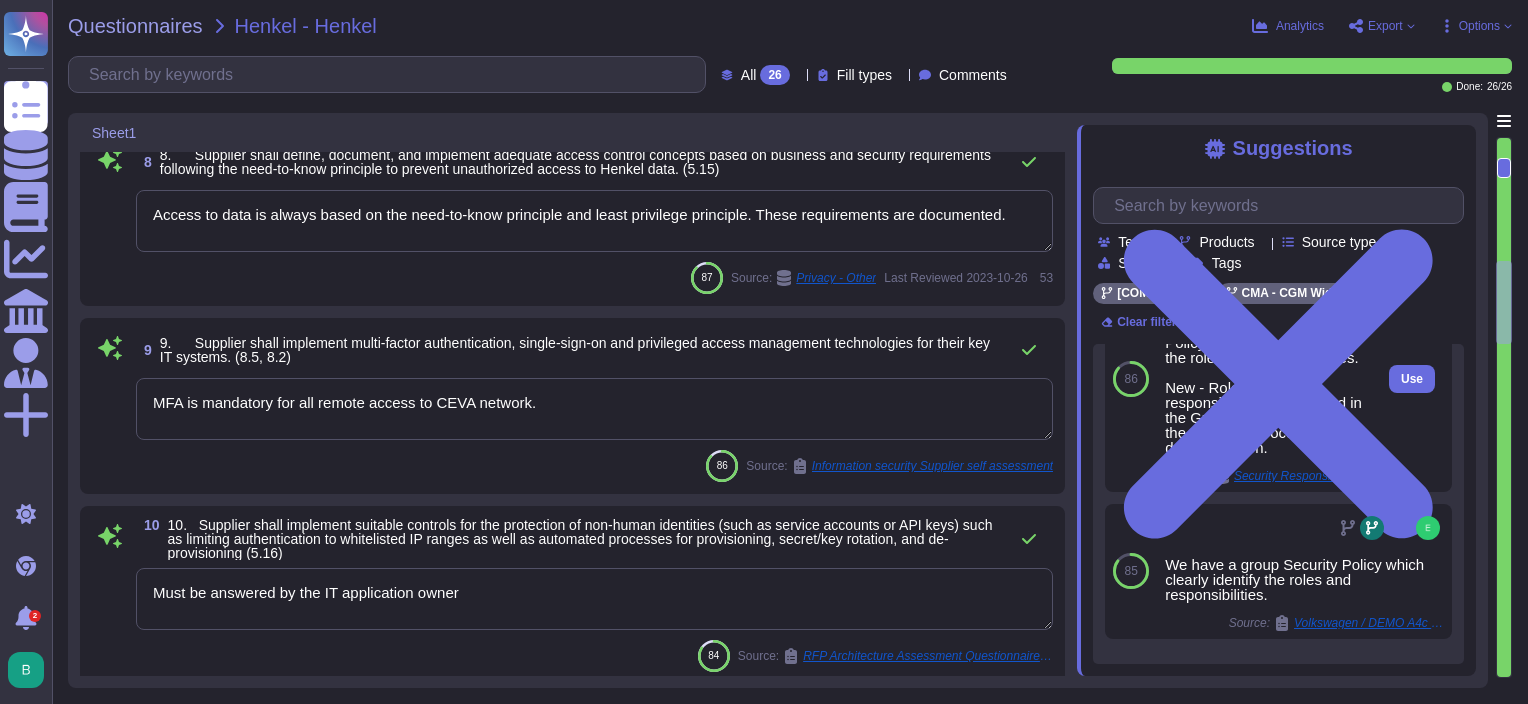 type on "Regular awareness programs for all employees are mandatory (at least annually). We also conduct phishing simulation to assess our employees' level of vigilance. It is also a mandatory part of the on-boarding process to receive (and acknowledge understanding of) awareness trainings about Information Security policies." 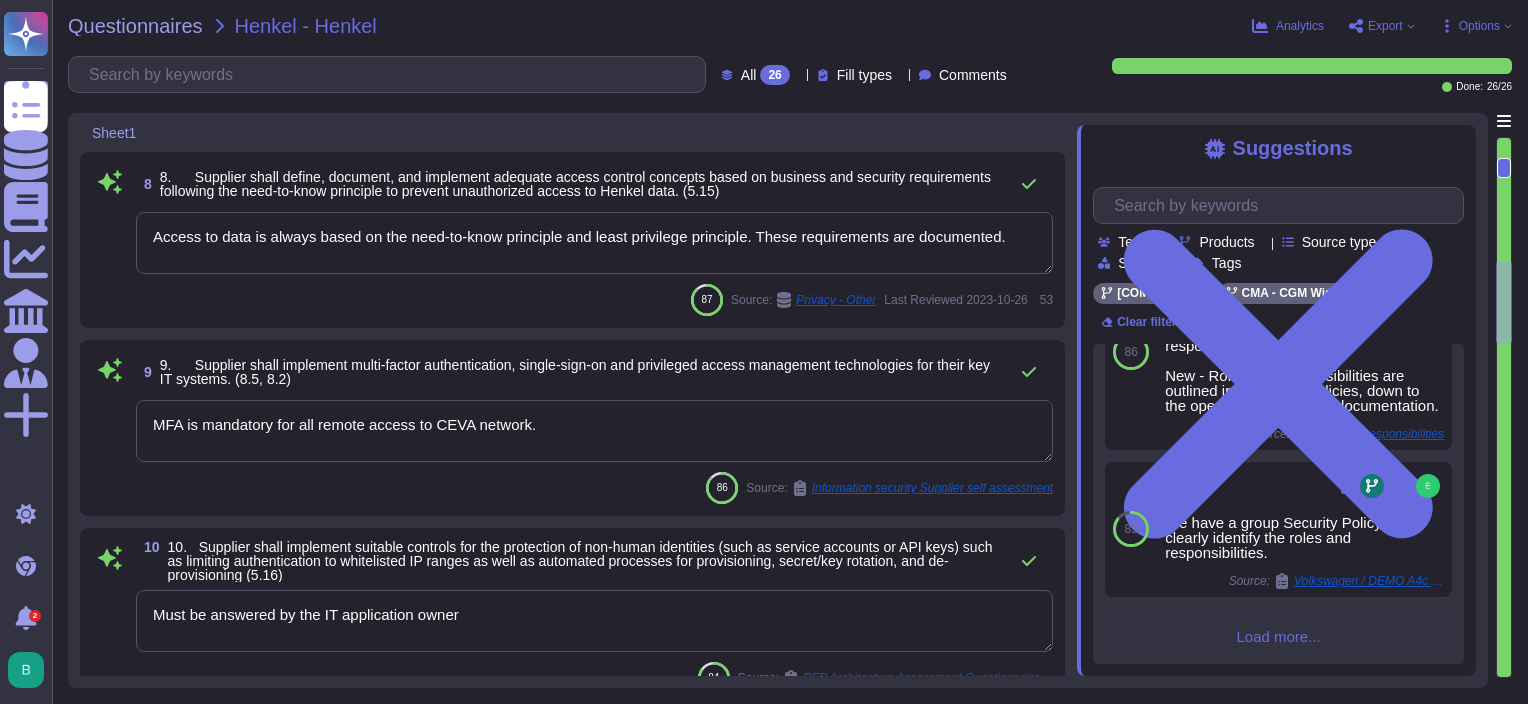 scroll, scrollTop: 680, scrollLeft: 0, axis: vertical 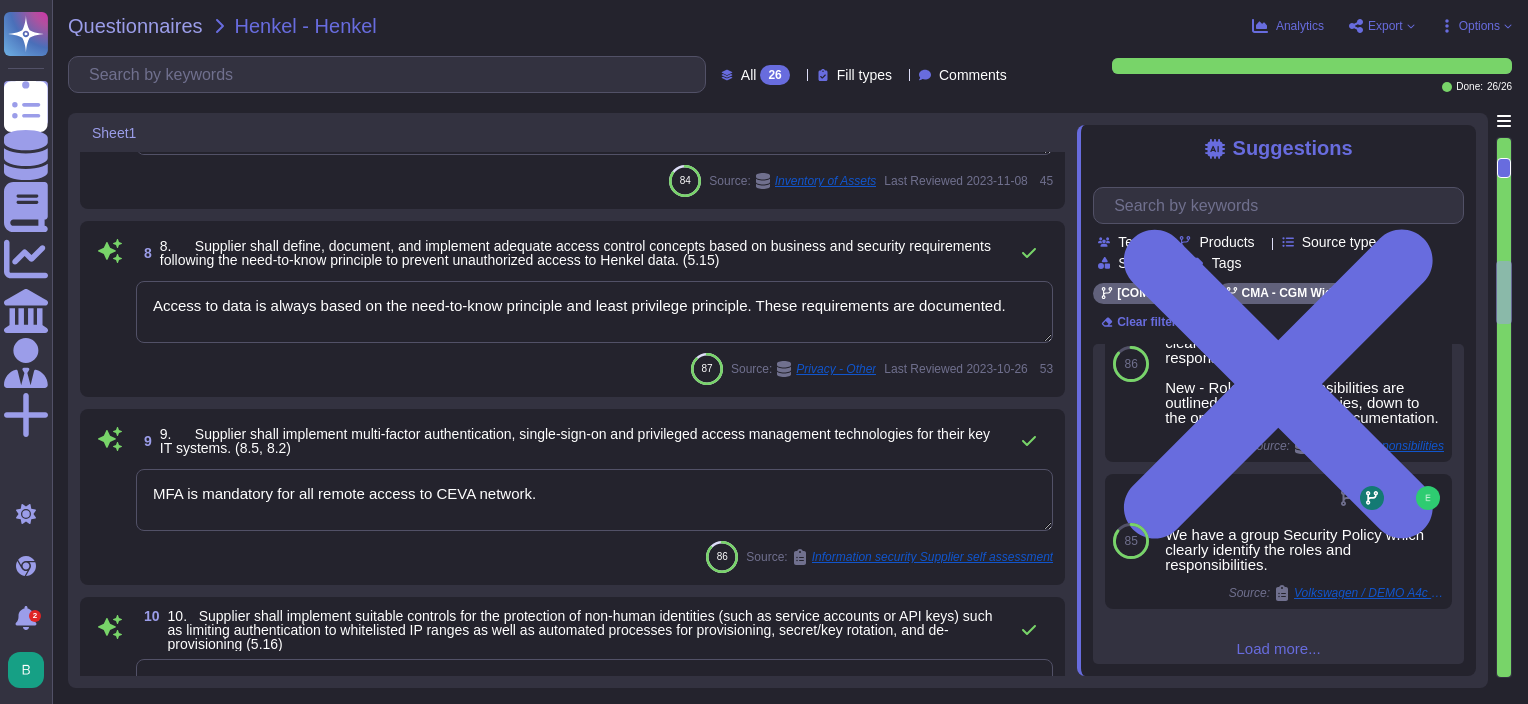 type on "CEVA conducts pre-employment background investigations on all employees, contractors, and sub-contractors.
While specific criteria may vary due to local laws, our pre-employment screening generally involves the following: criminal history evaluation, driving history evaluation, reference verification, past employment verification, residence verification, education or certification verification when deemed necessary for the position, citizenship/employment eligibility evaluation, and pre-employment drug screening." 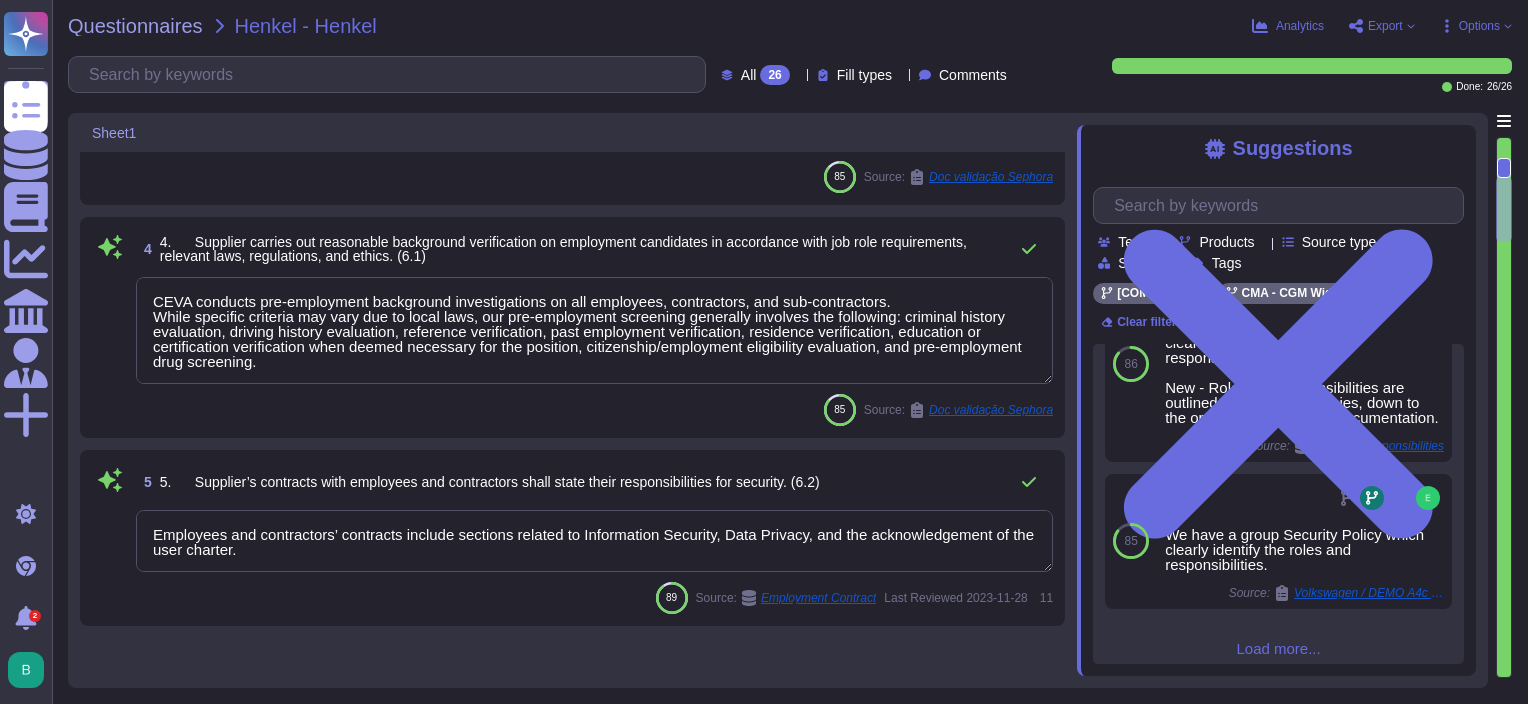 type on "We have an IS policy corpus, which is composed of several documents, including:
- The "Global Information Security Policy” (or GISP) which aims to provide a reference basement for the protection of information assets for all the company's activities and actors.
- Thematic policies which are the declination of the GISP throughout key themes, aiming to specify the processes and technical measures to be implemented to comply with the principles of the GISP.
- Technical standards and operational guides which are the declination of operational rules by IS themes.
- A user charter which sets up clear and straightforward rules that all users should follow when using the Group’s information systems.
- A reference security framework that serves as a common baseline of reference in terms of IS requirements." 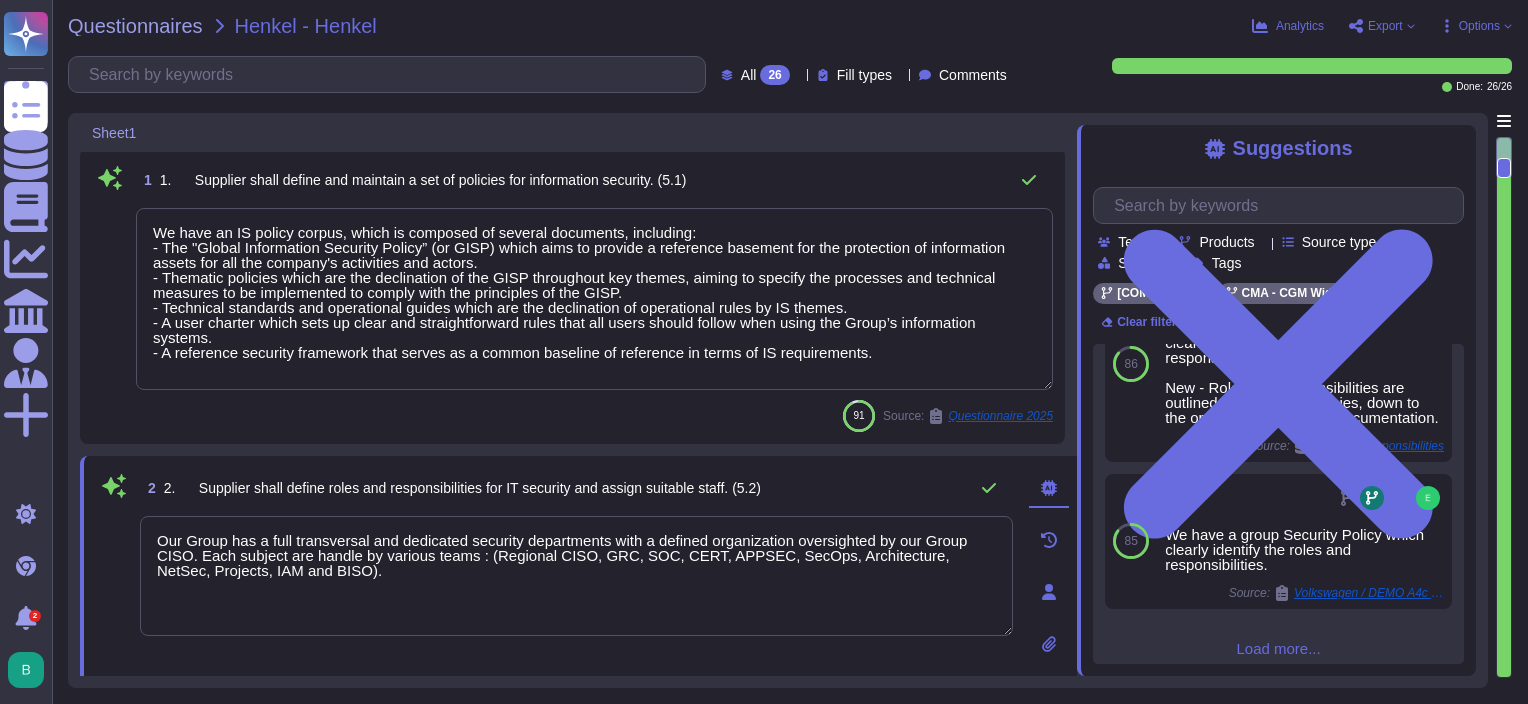 scroll, scrollTop: 0, scrollLeft: 0, axis: both 